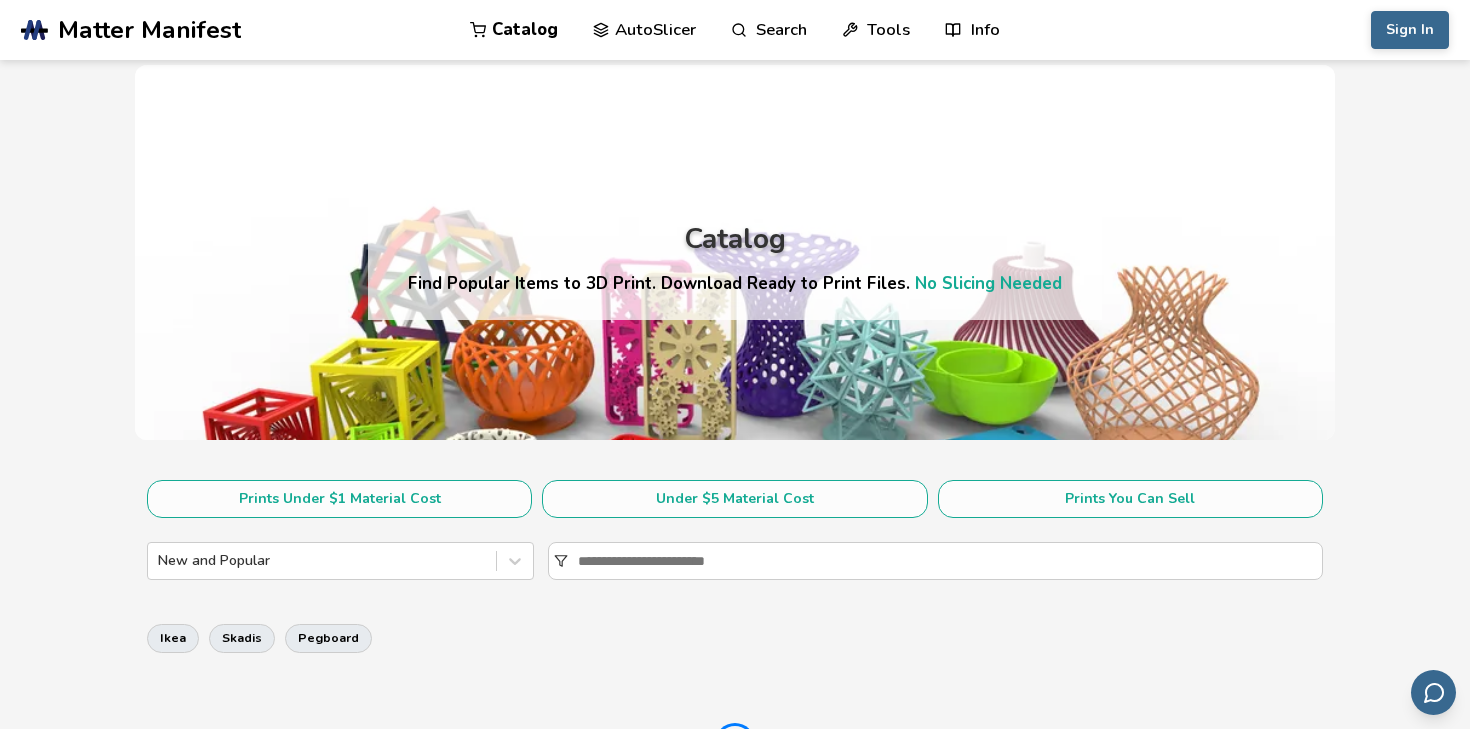 scroll, scrollTop: 0, scrollLeft: 0, axis: both 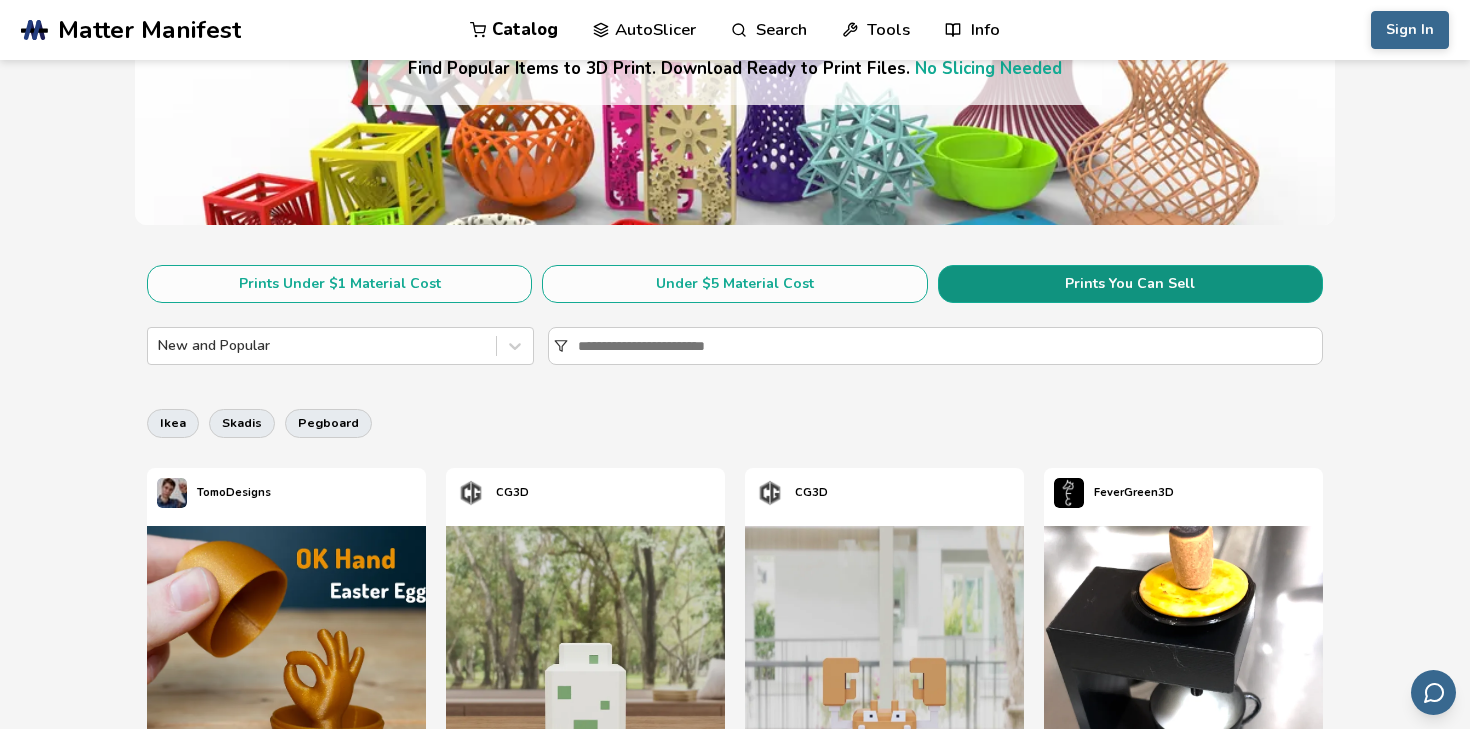 click on "Prints You Can Sell" at bounding box center [1130, 284] 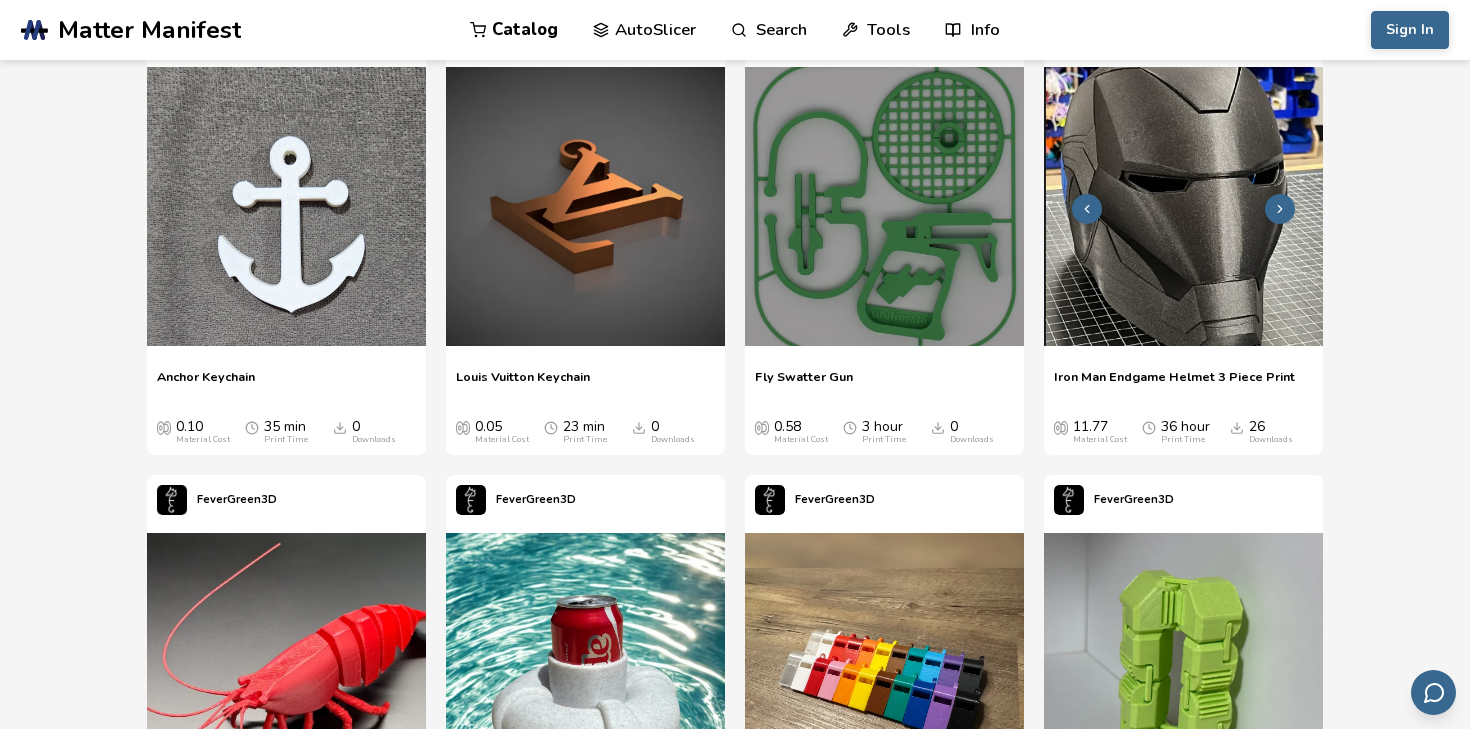 scroll, scrollTop: 3935, scrollLeft: 0, axis: vertical 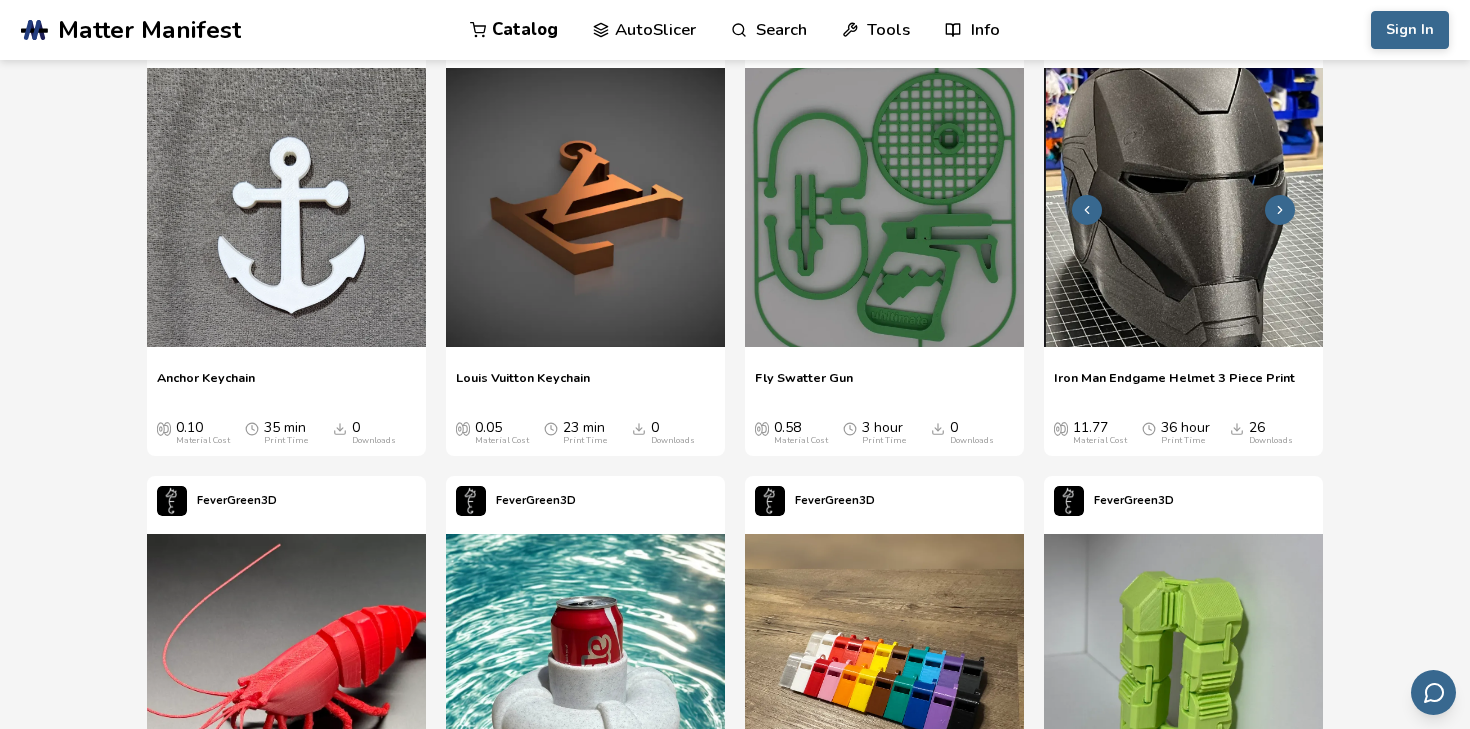 click 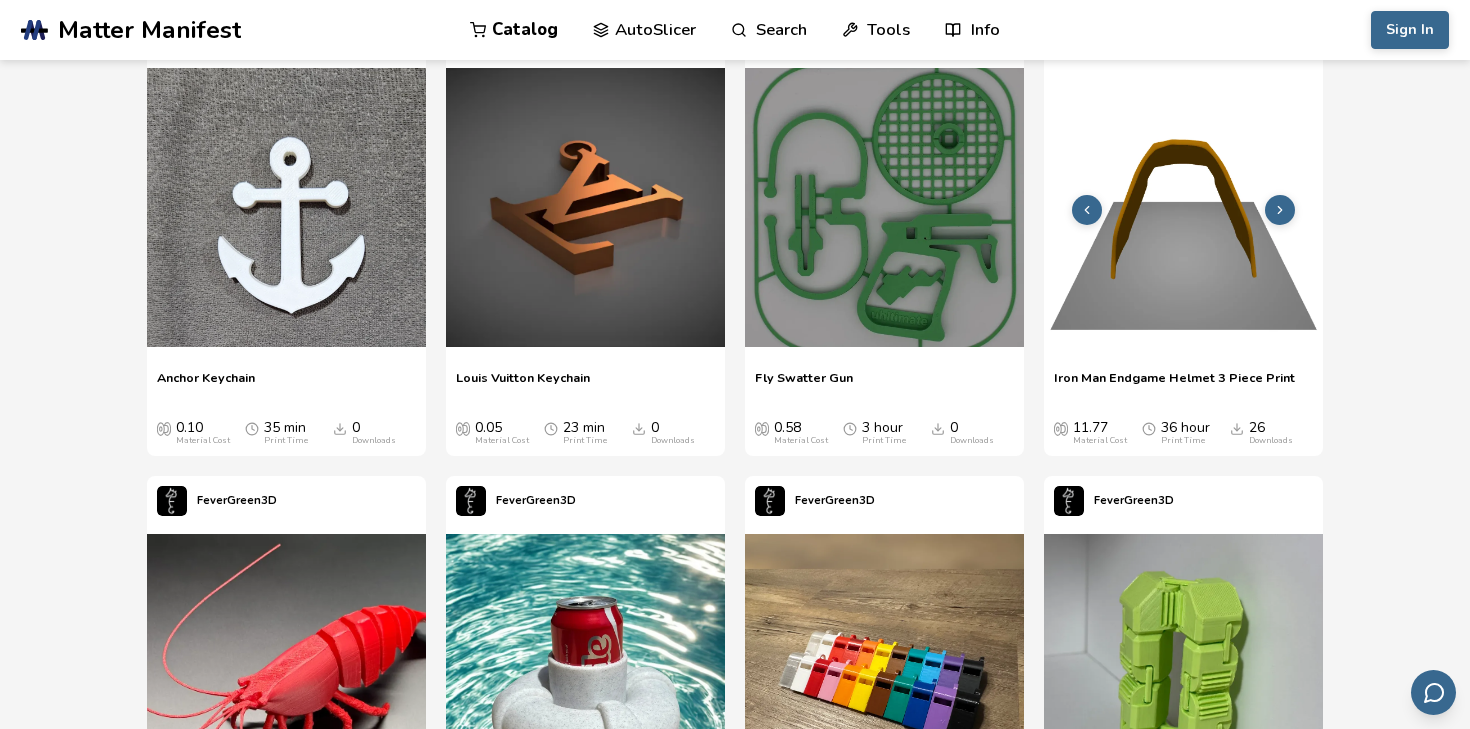 click 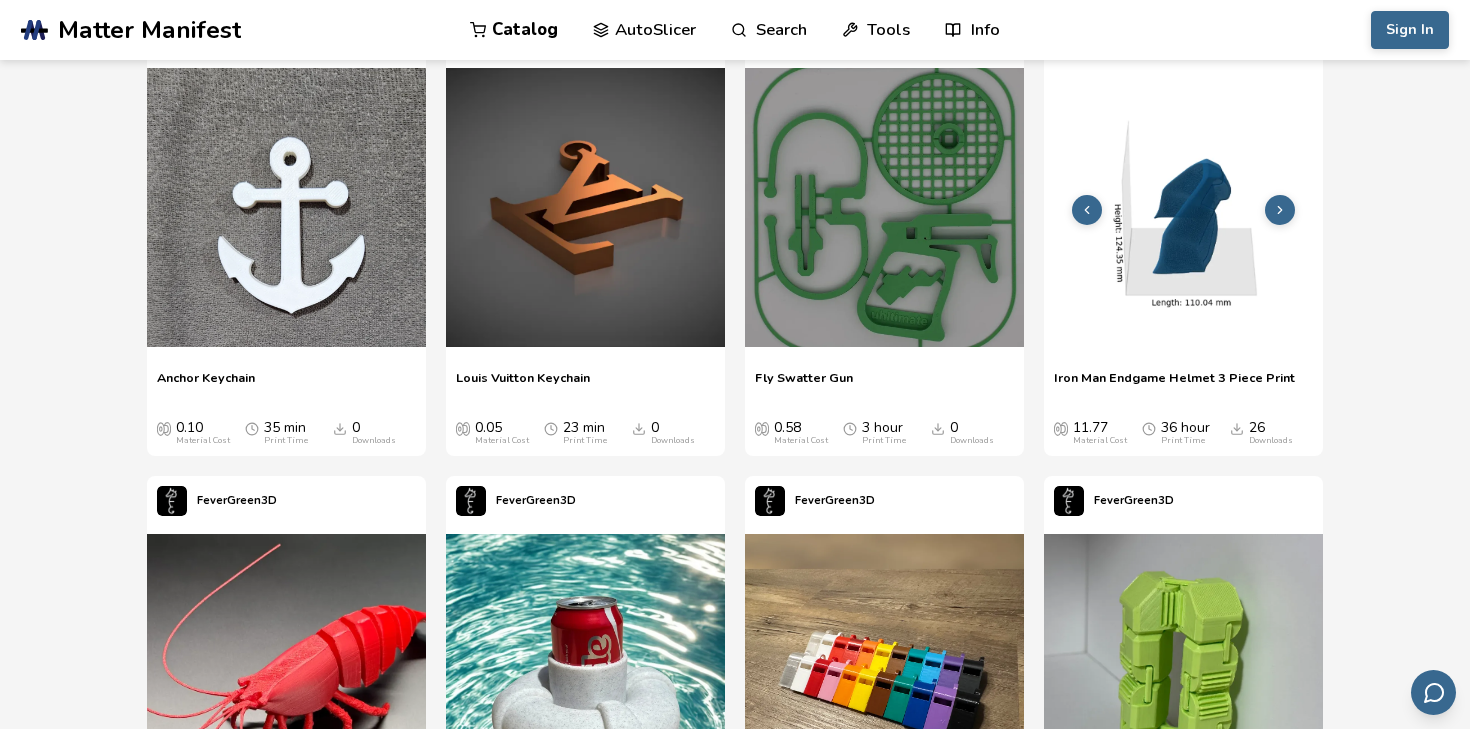 click 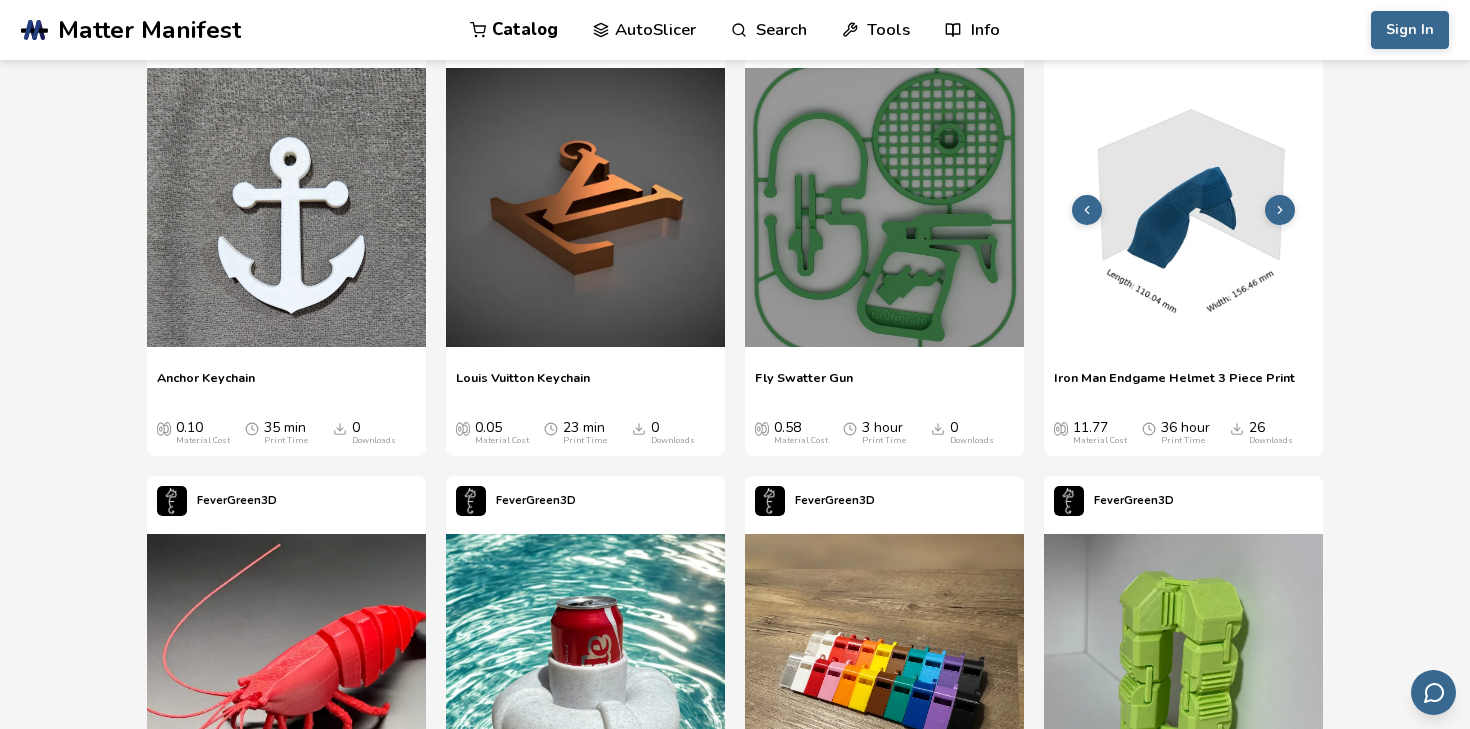click 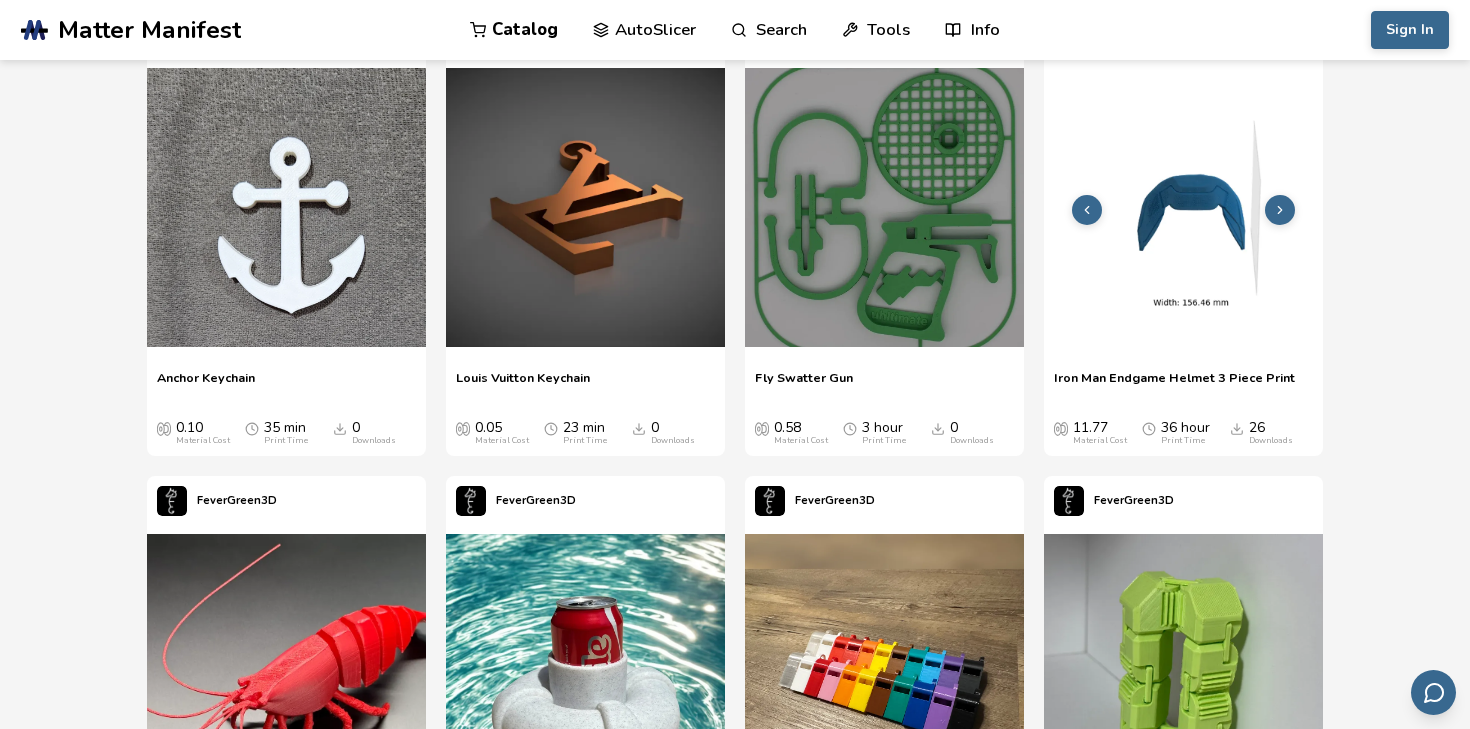 click 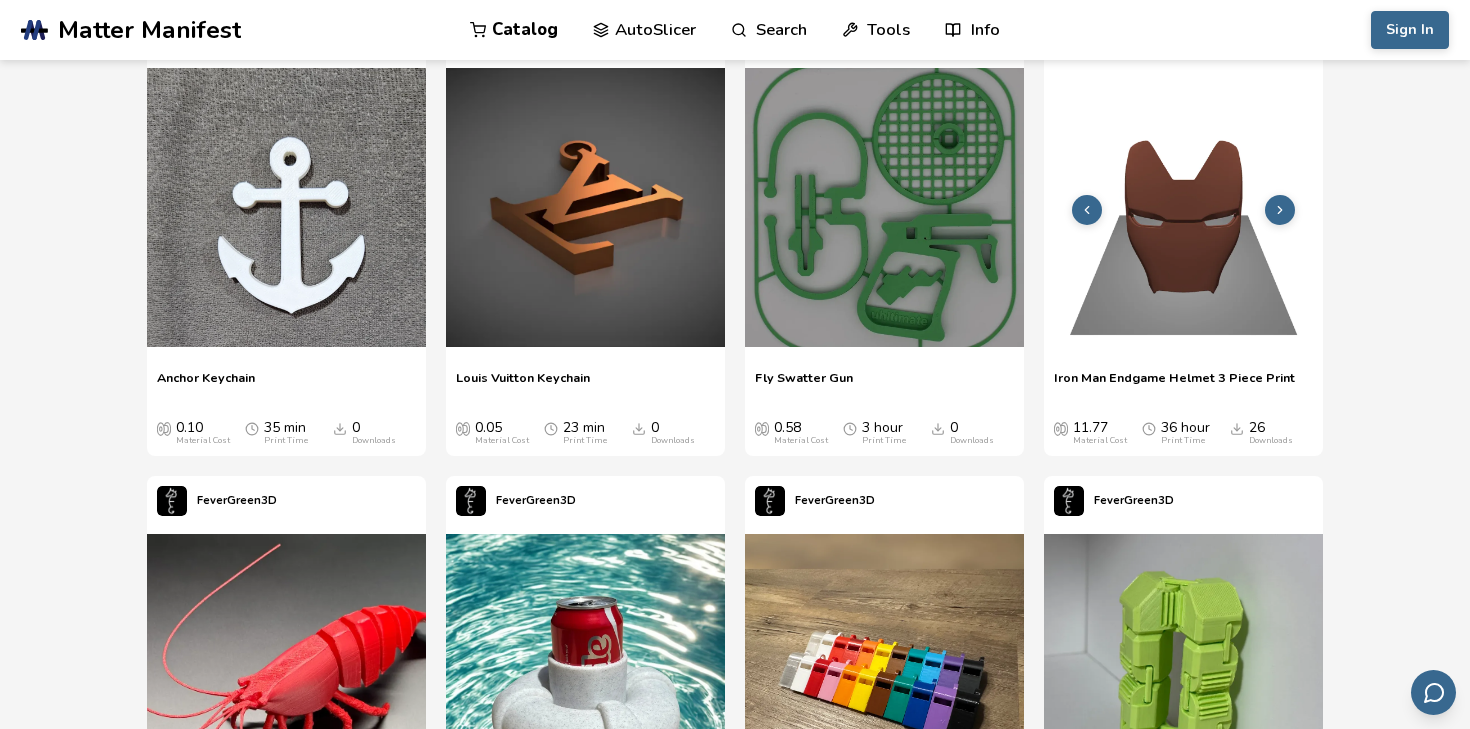click 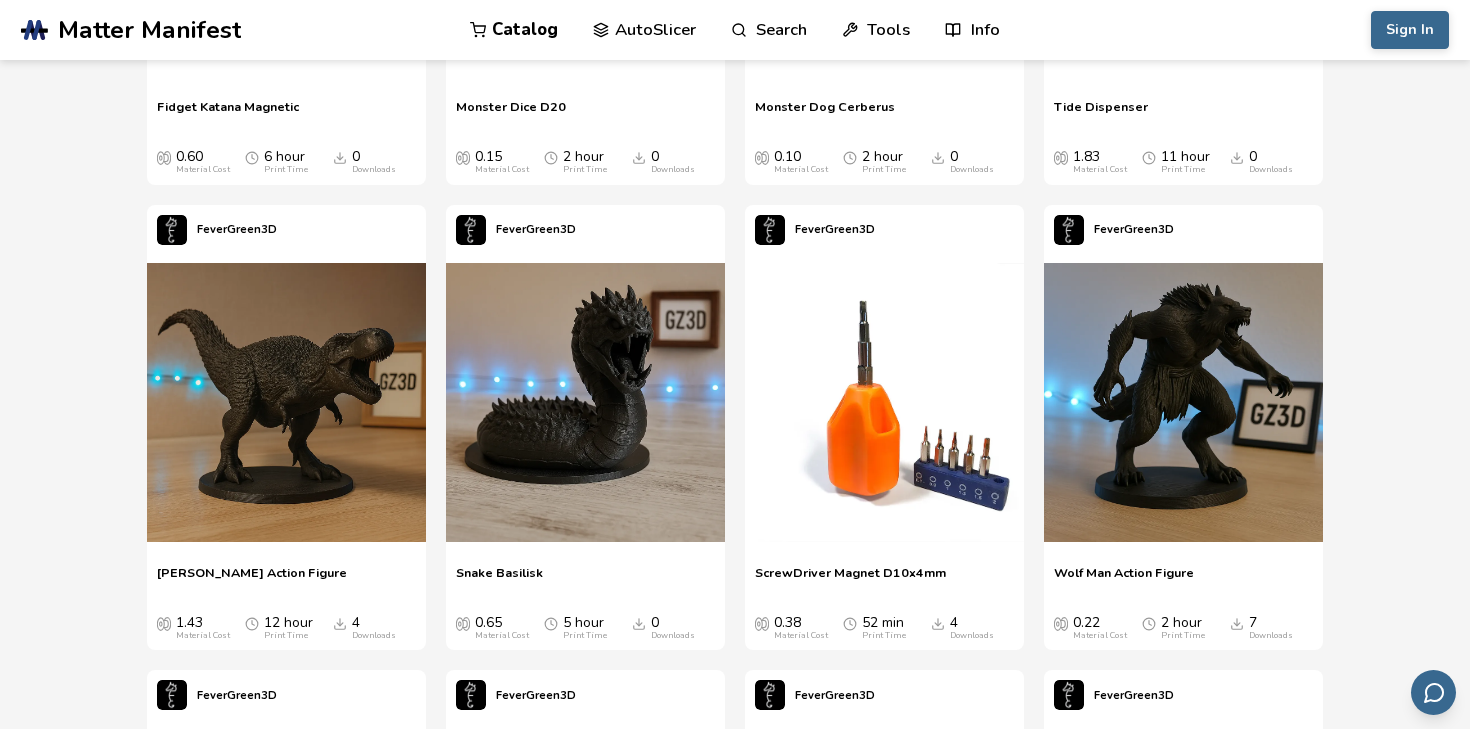 scroll, scrollTop: 5176, scrollLeft: 0, axis: vertical 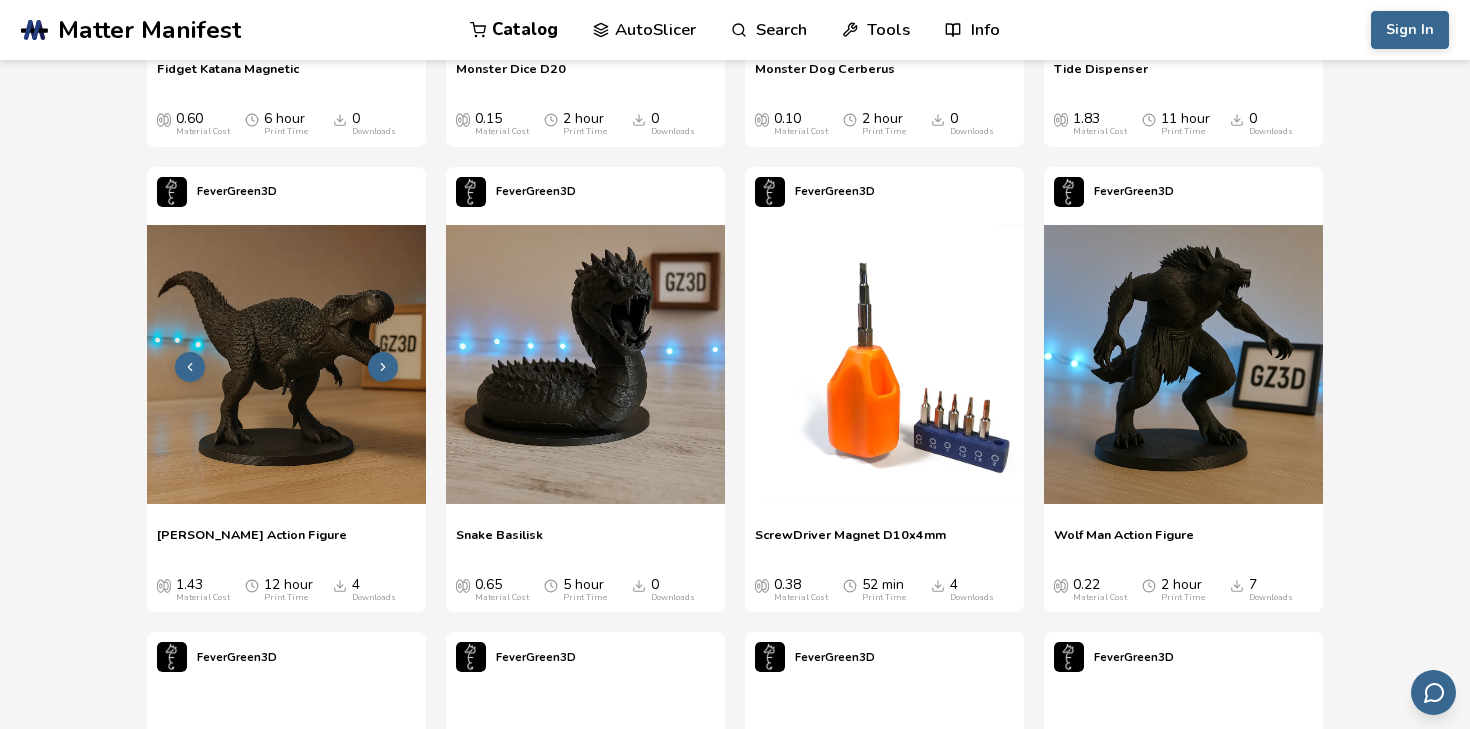 click 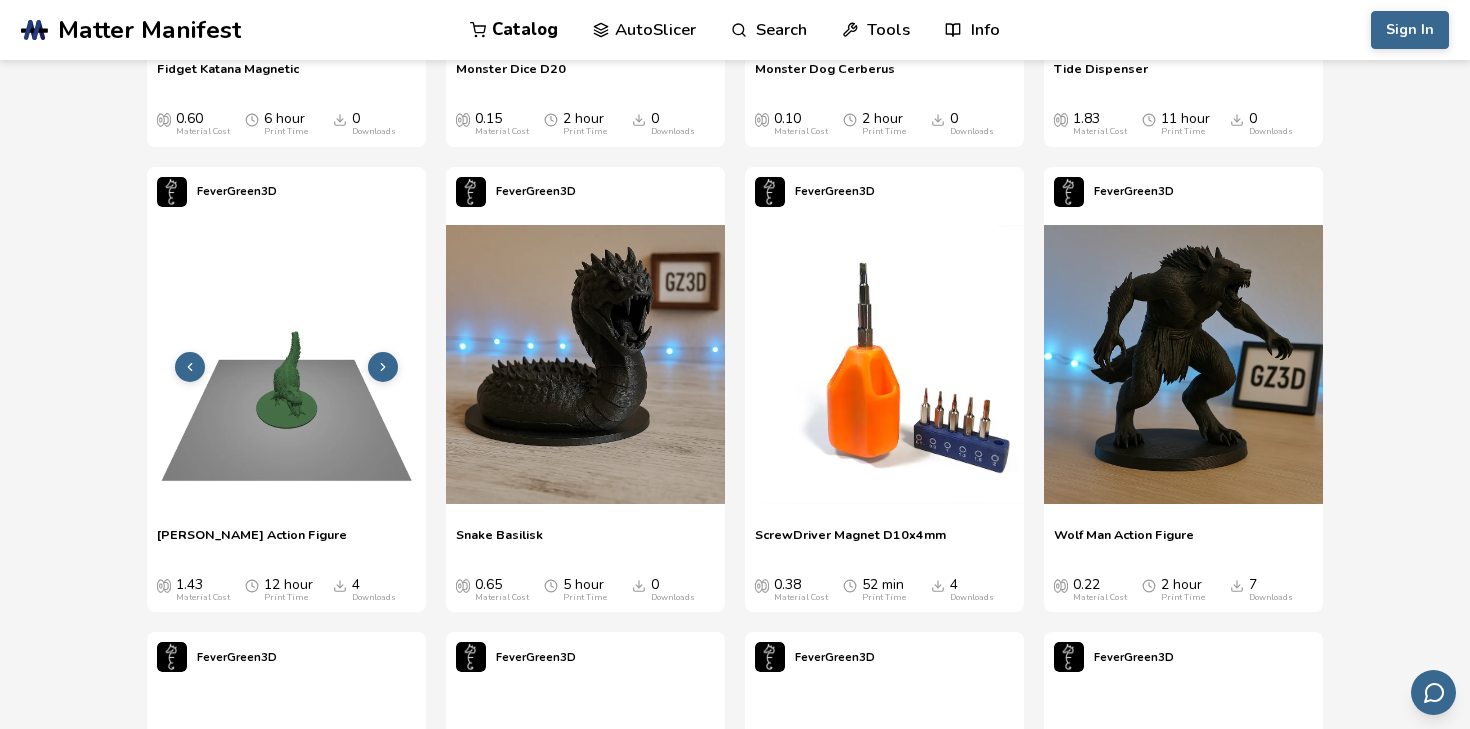 click 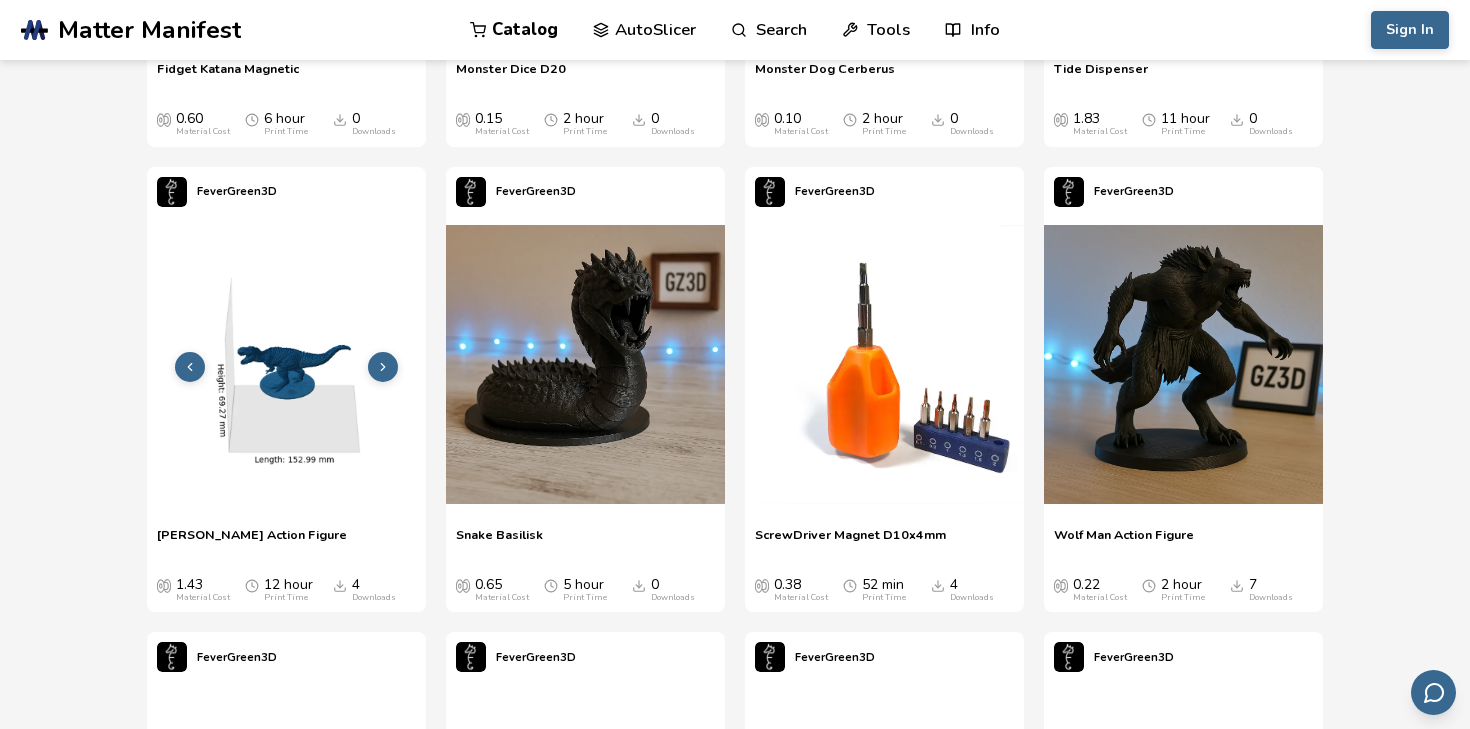 click 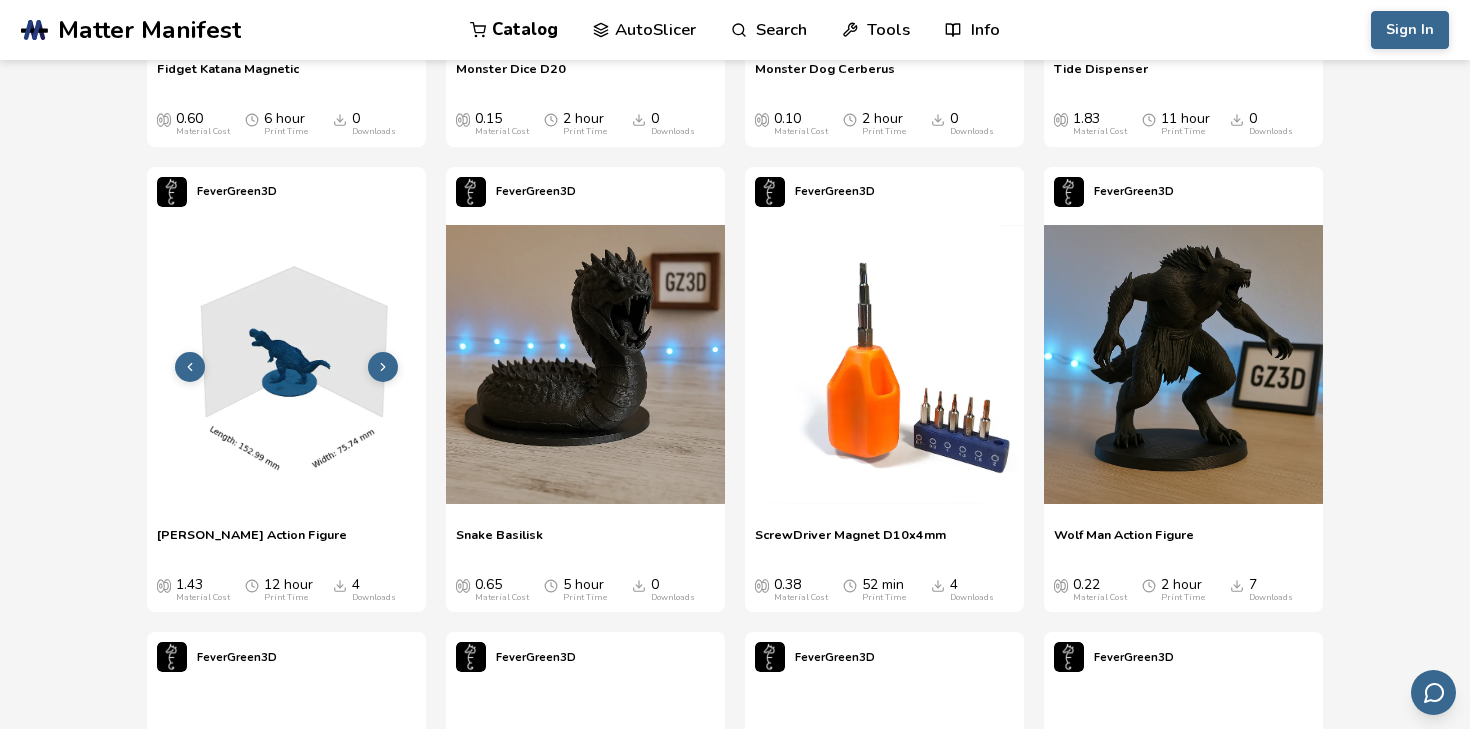 click 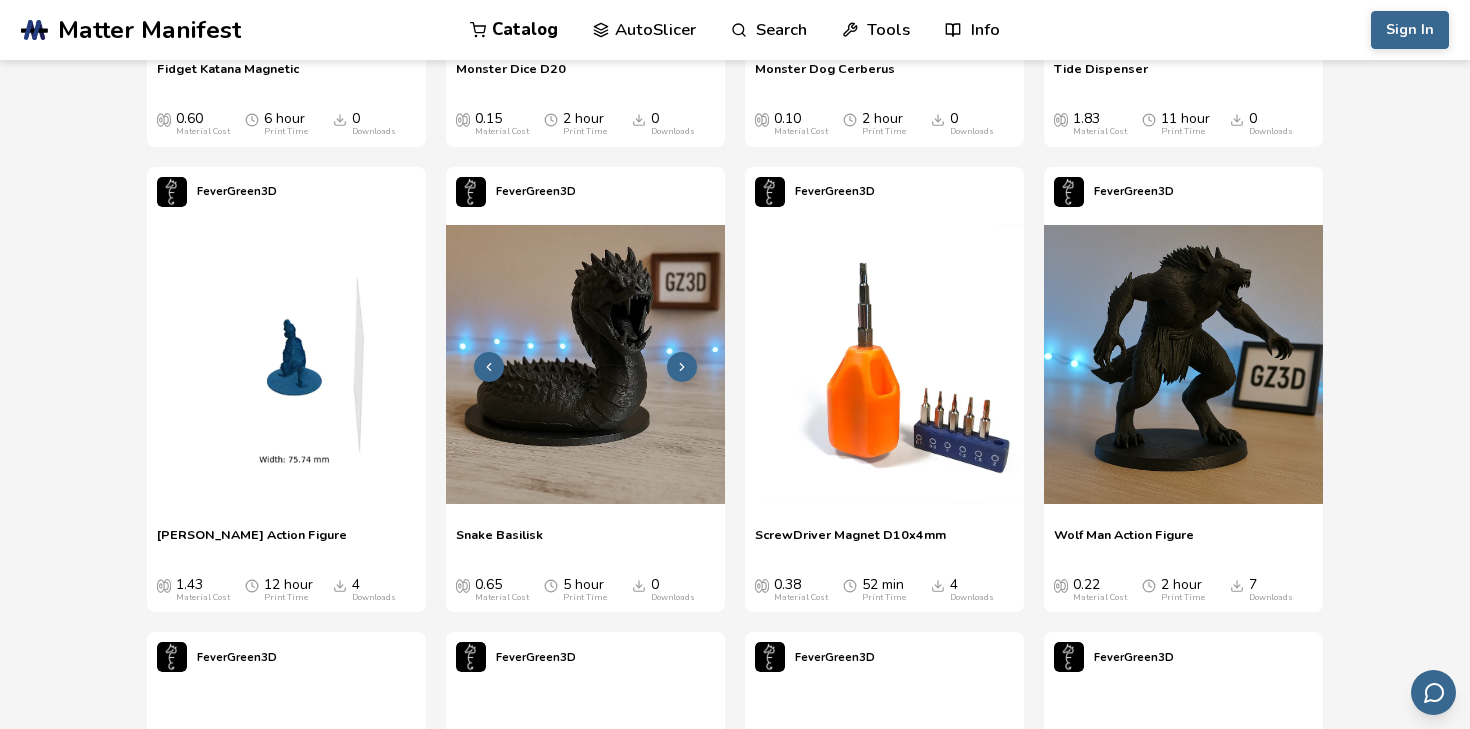 click at bounding box center (682, 367) 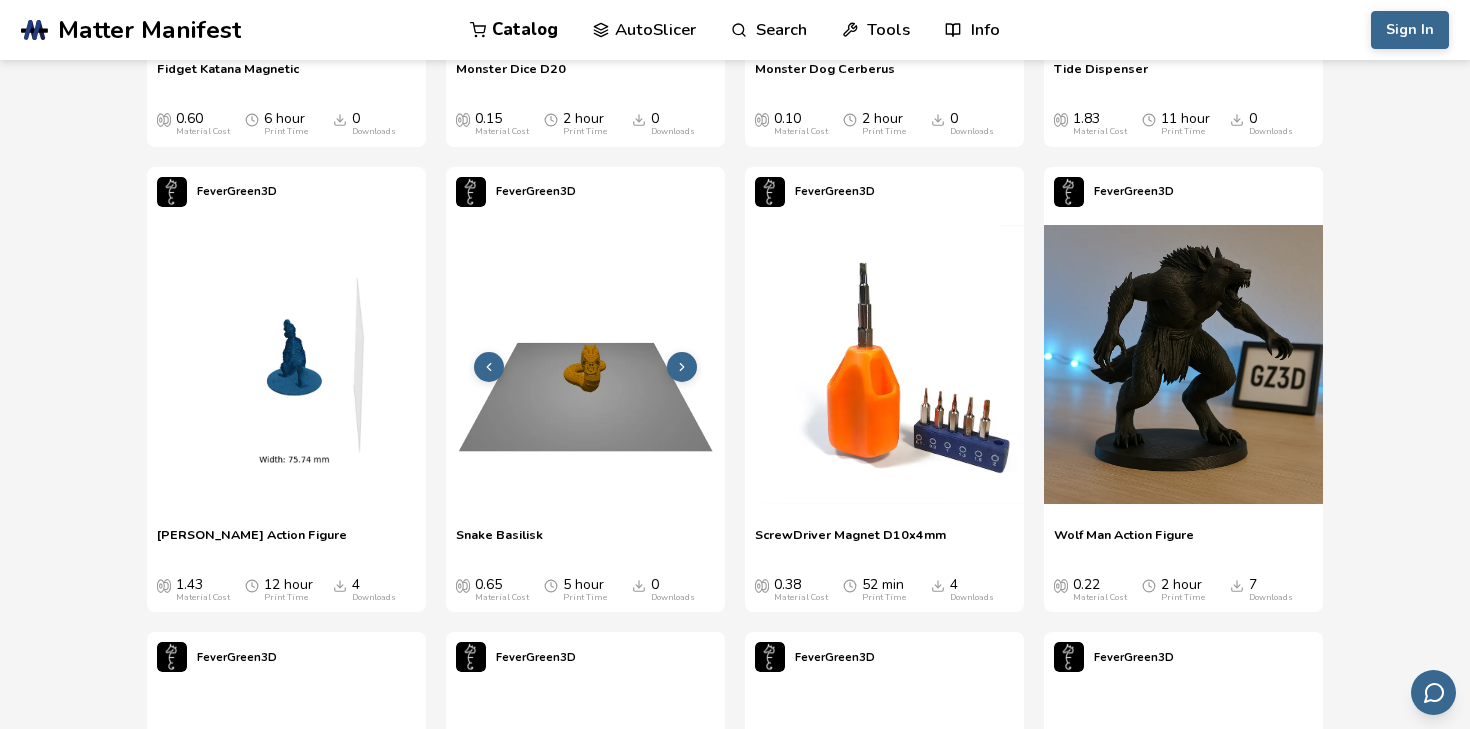 click at bounding box center [682, 367] 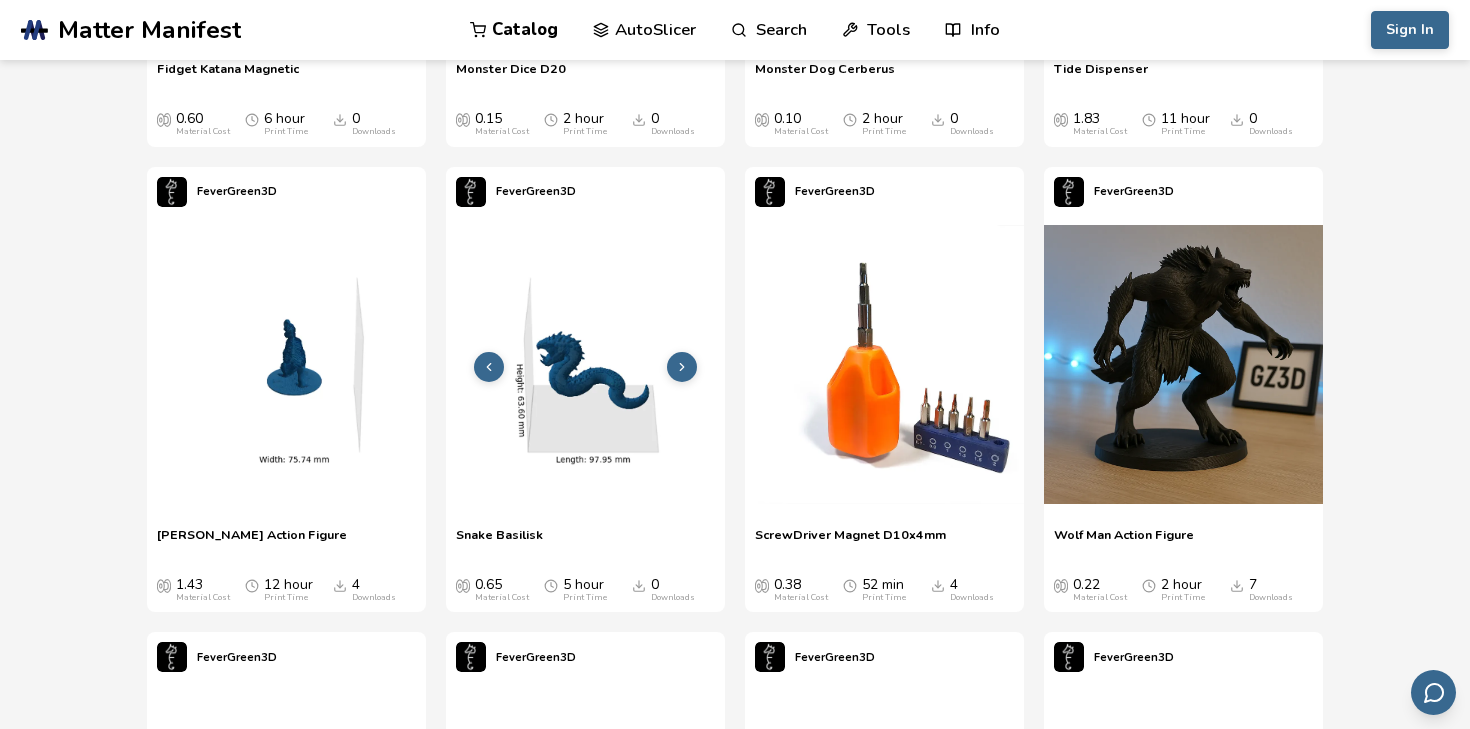 click at bounding box center [682, 367] 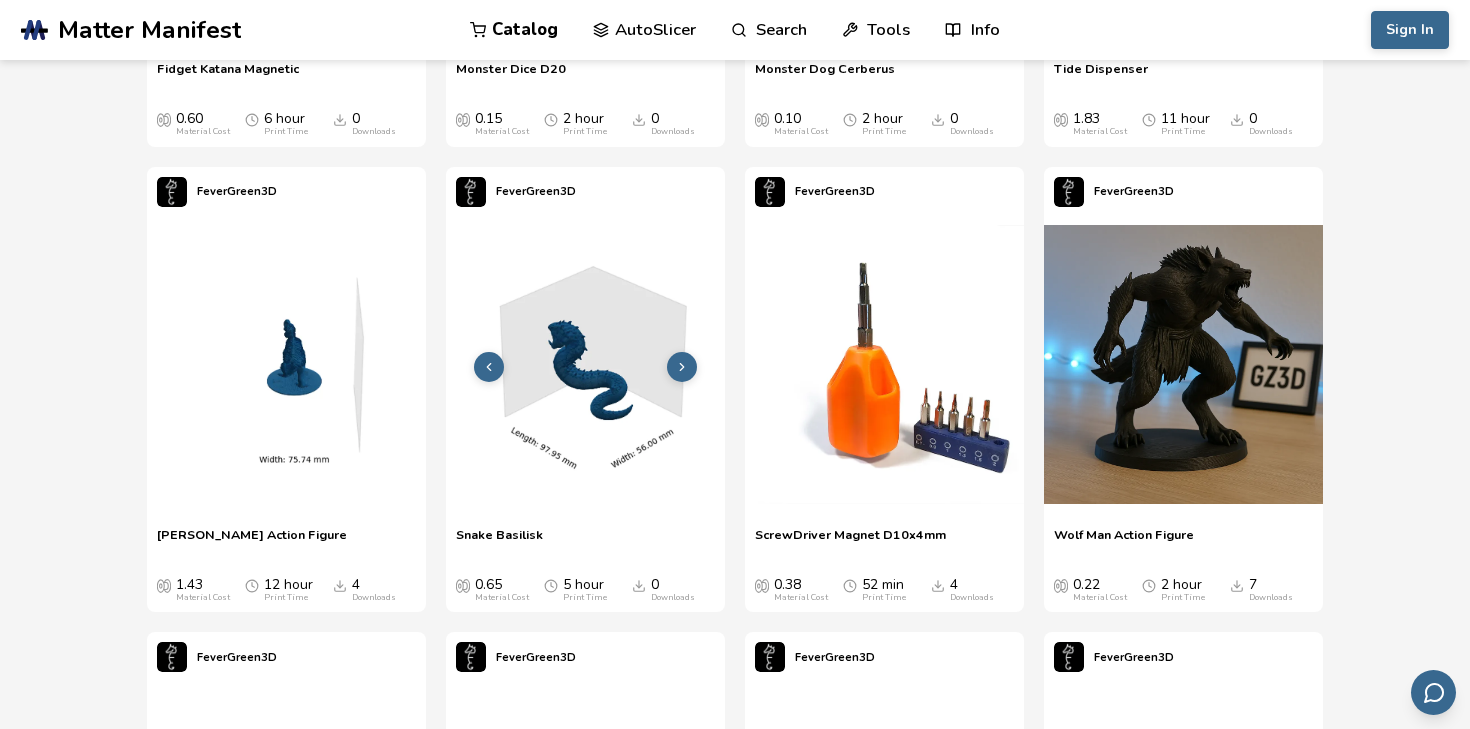 click at bounding box center (682, 367) 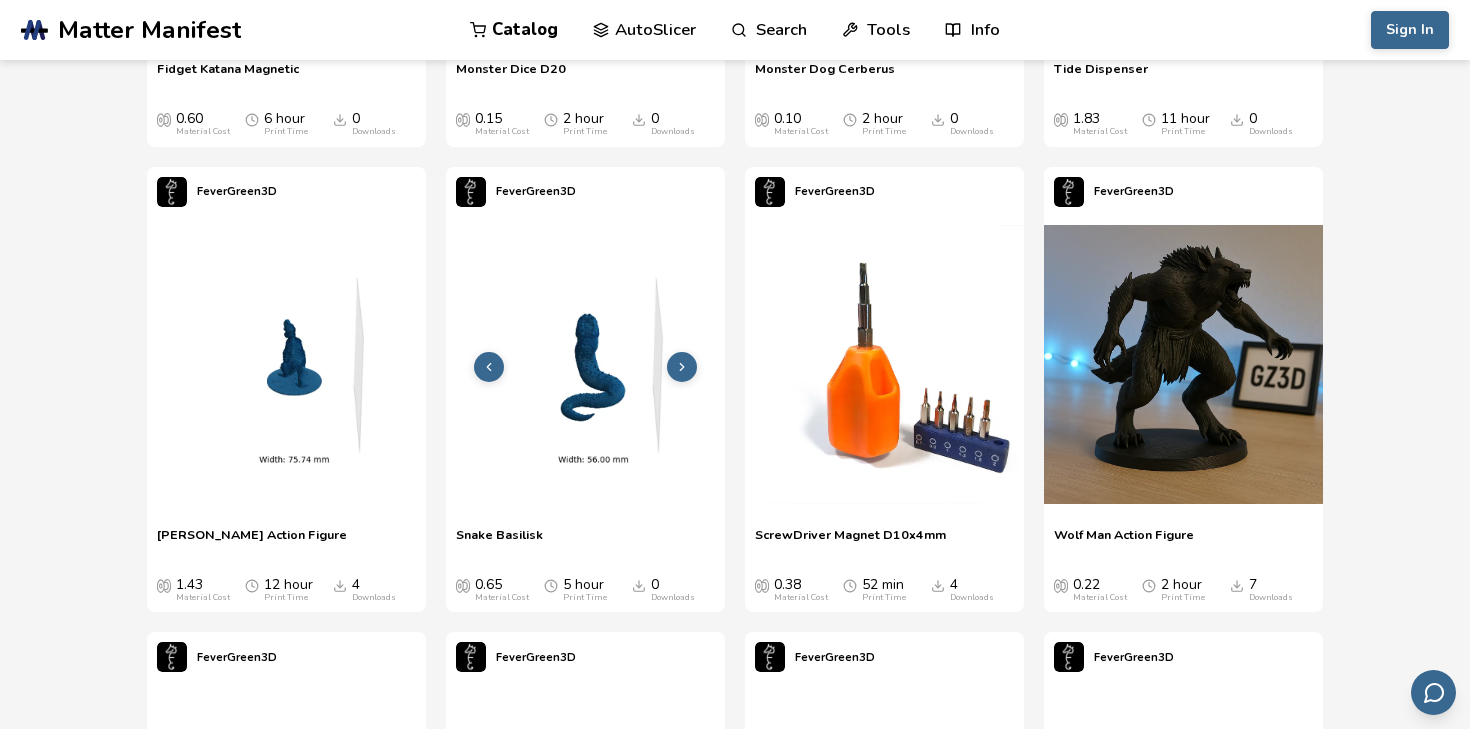 click at bounding box center (682, 367) 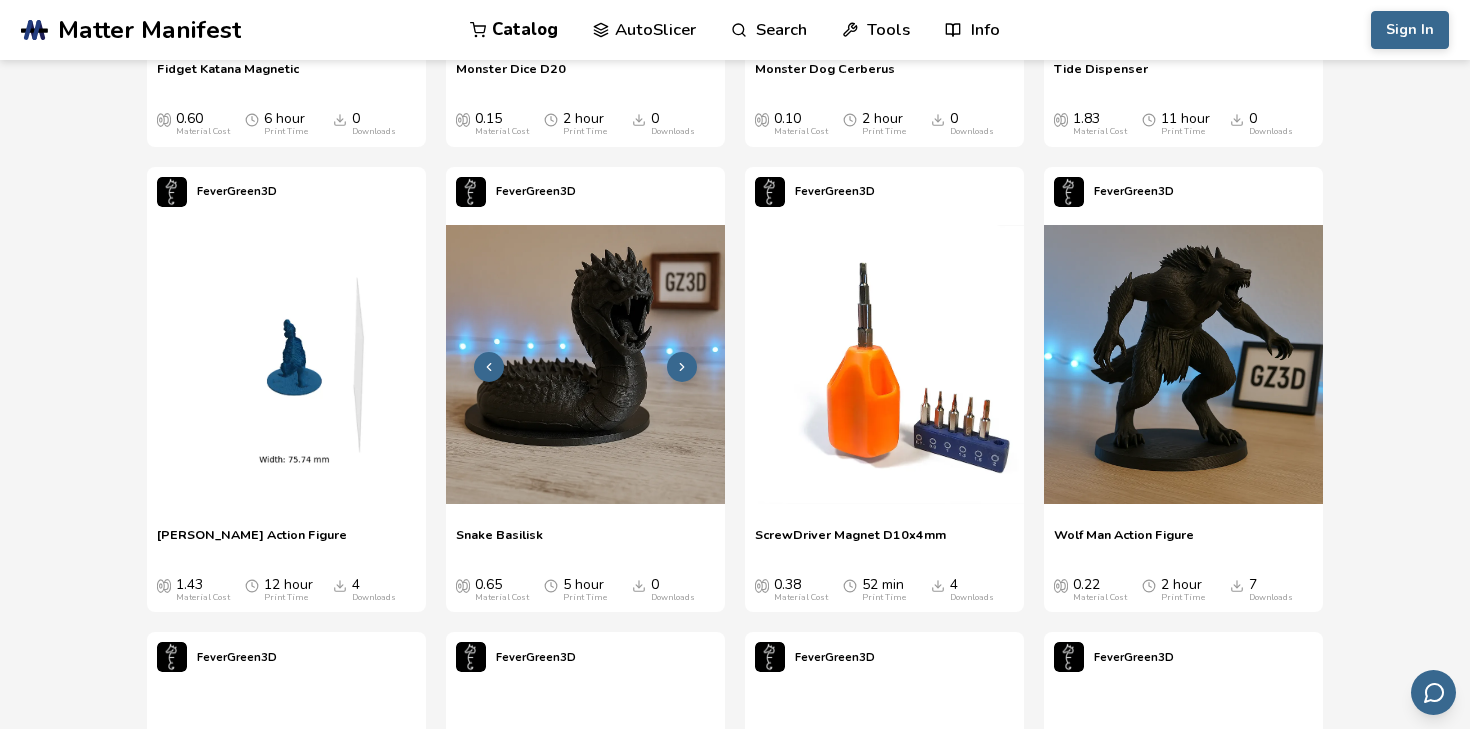 click at bounding box center (682, 367) 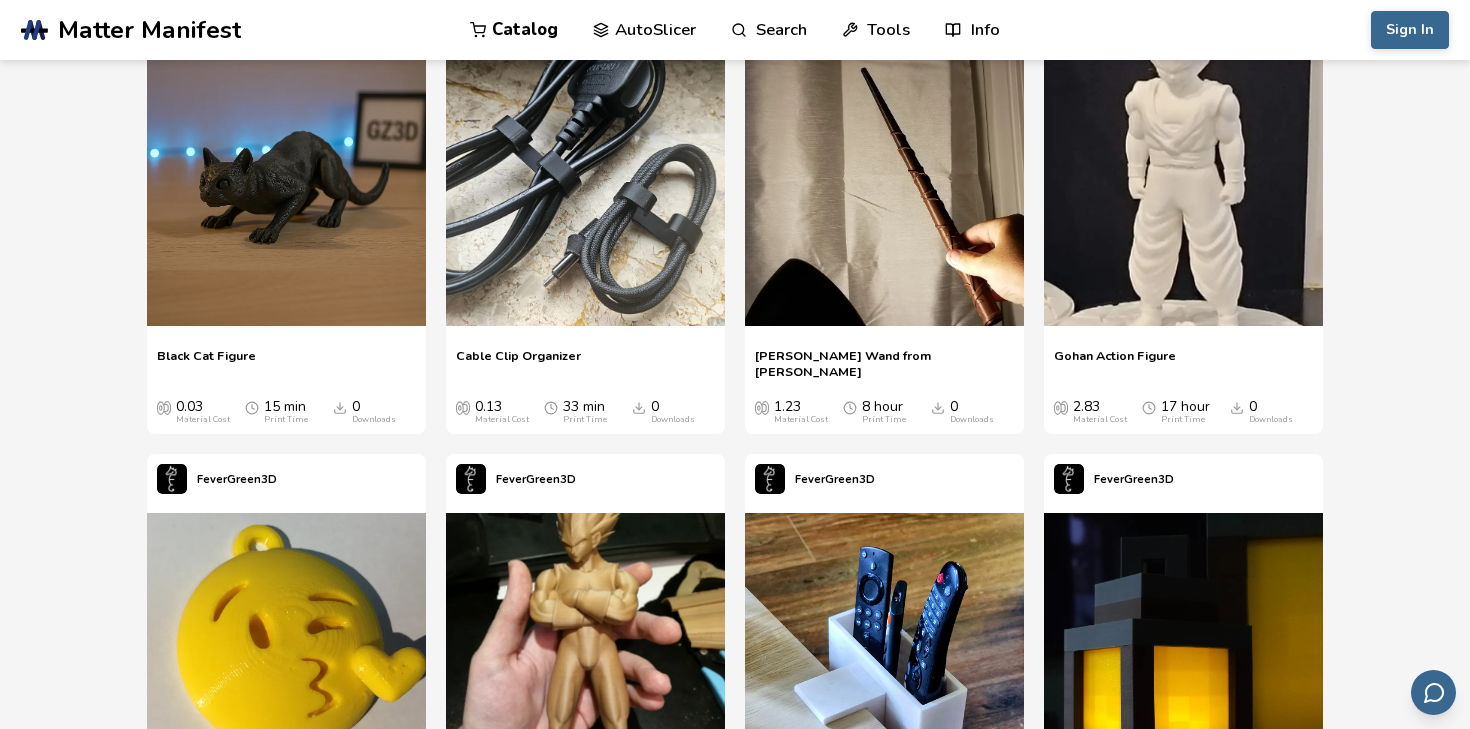 scroll, scrollTop: 6750, scrollLeft: 0, axis: vertical 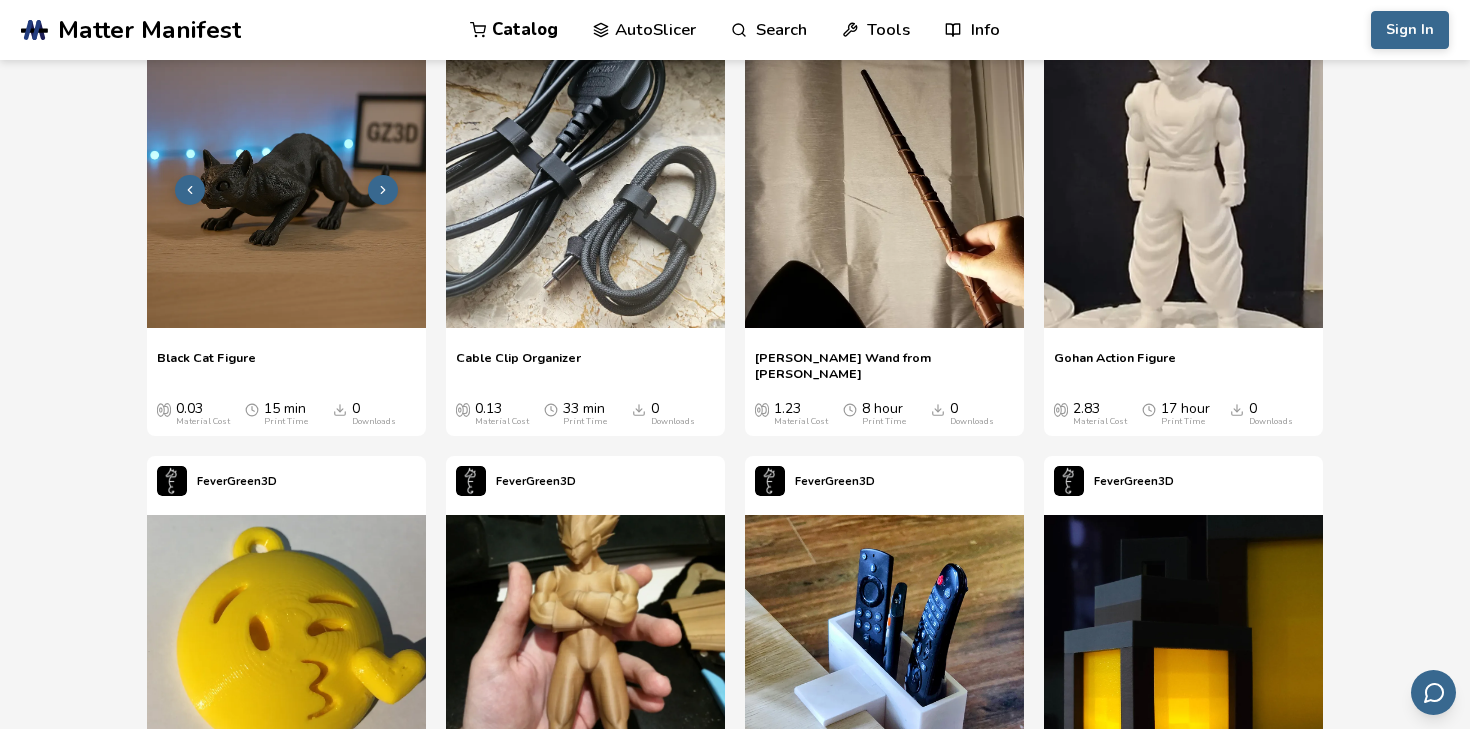 click at bounding box center [383, 190] 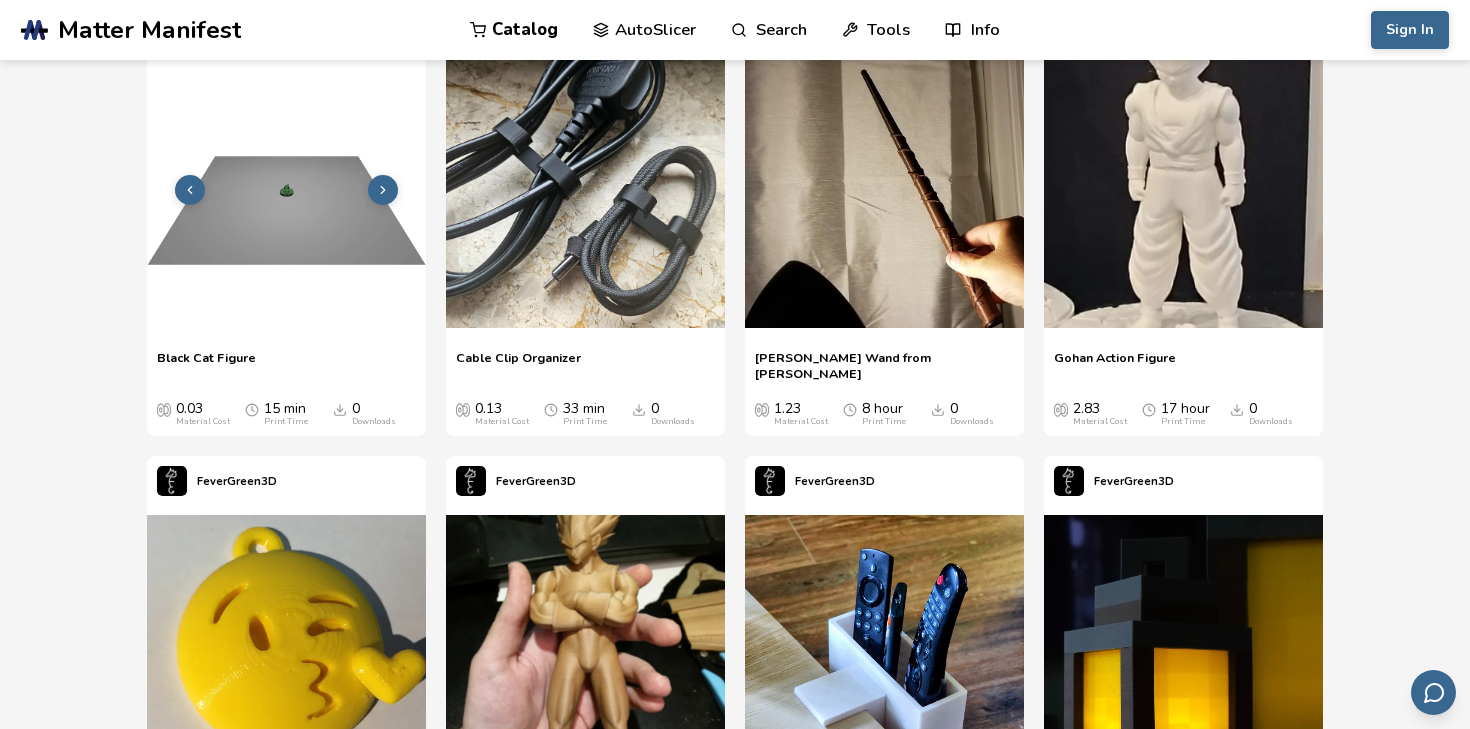 click at bounding box center [383, 190] 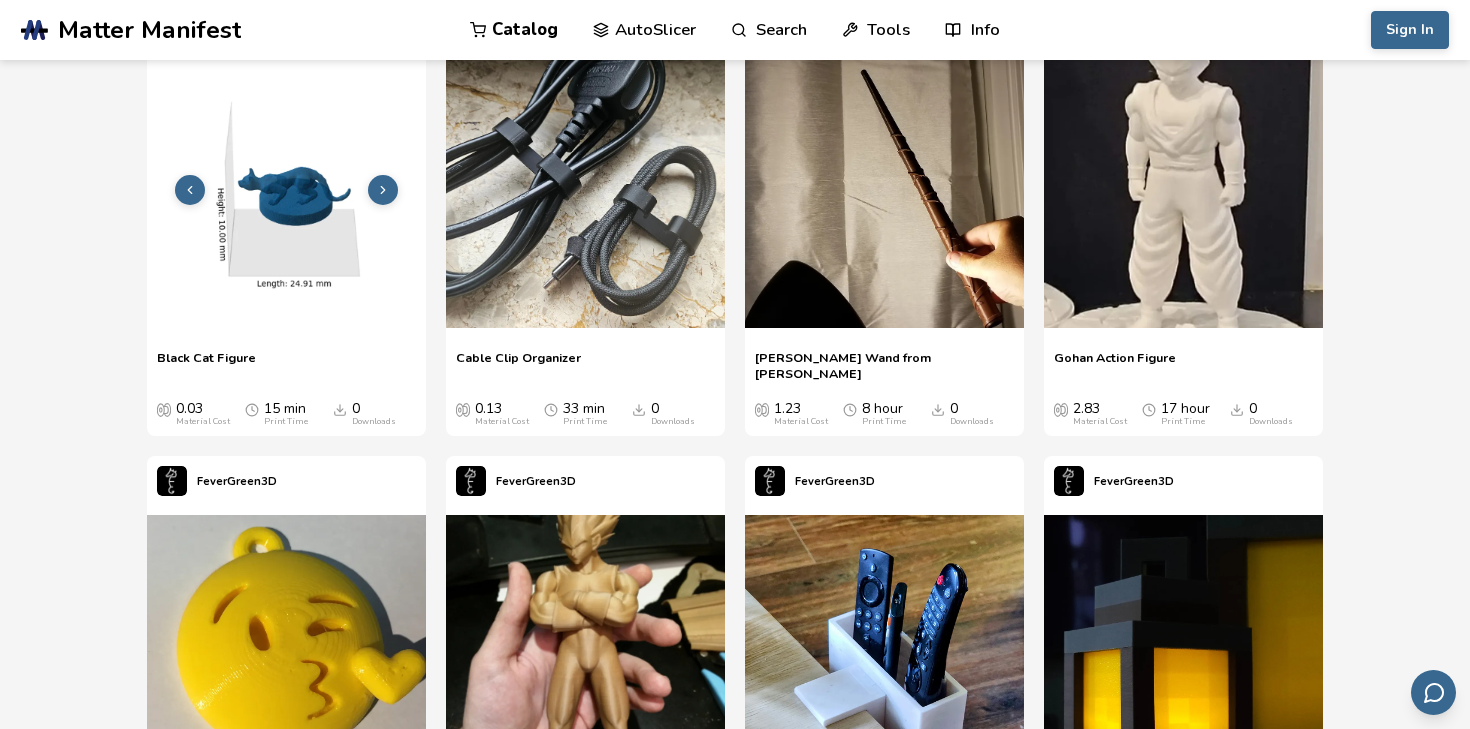 click at bounding box center [383, 190] 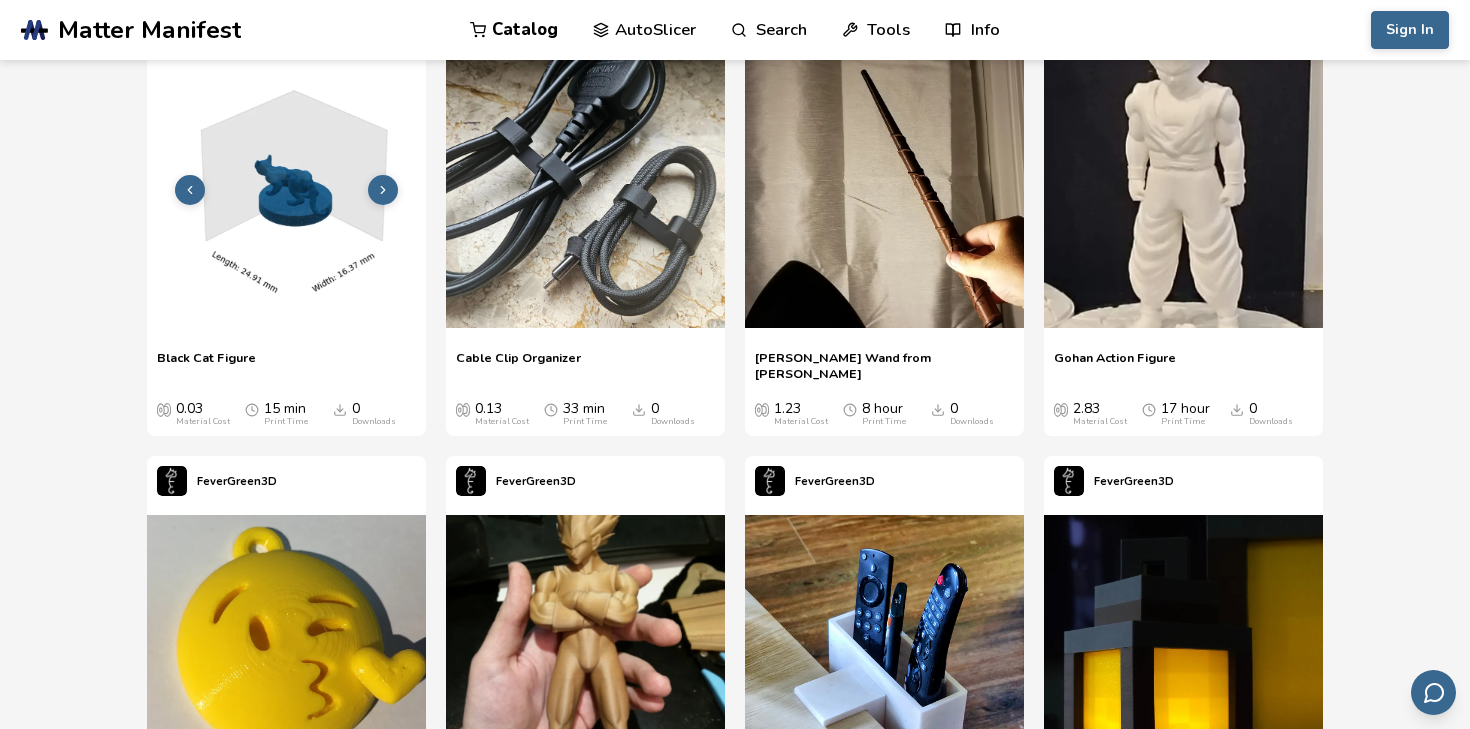 click at bounding box center (383, 190) 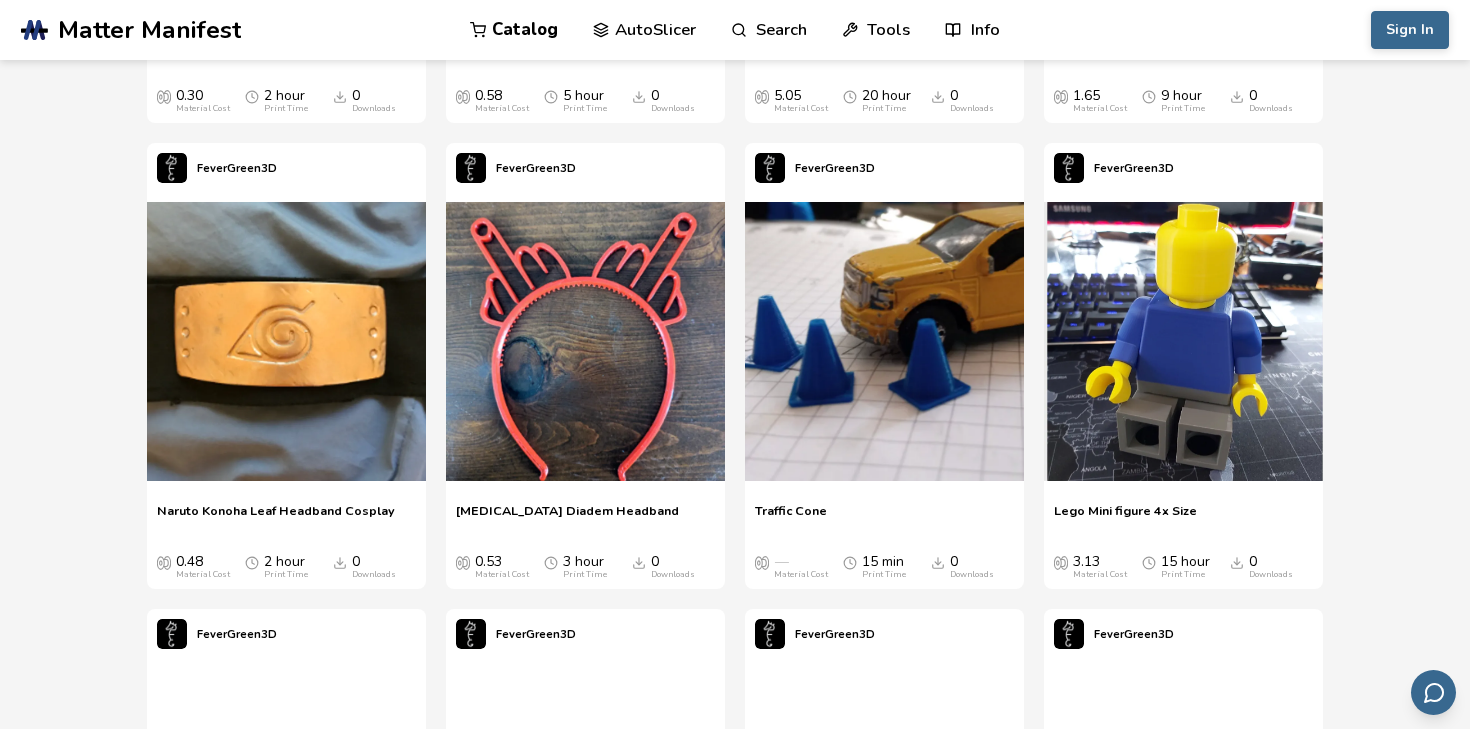 scroll, scrollTop: 7530, scrollLeft: 0, axis: vertical 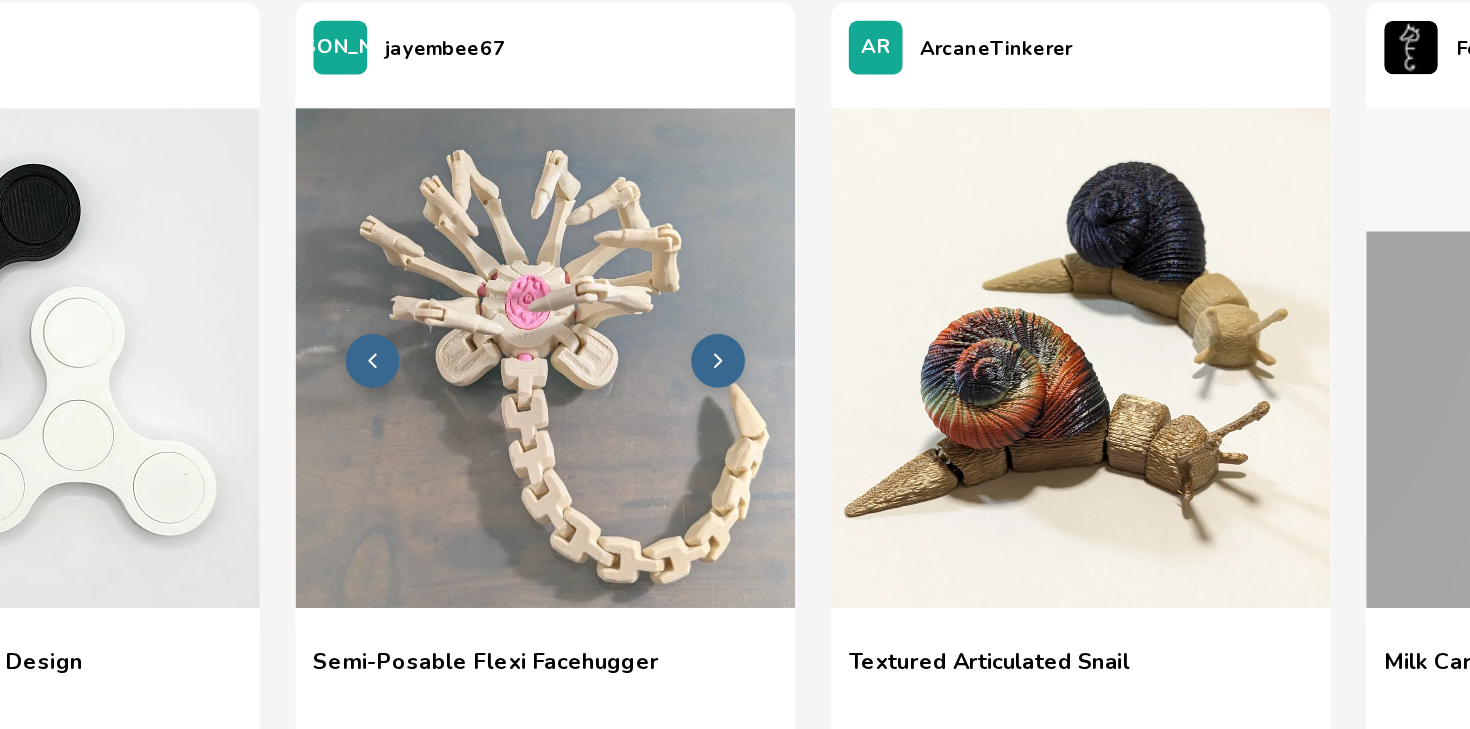 click 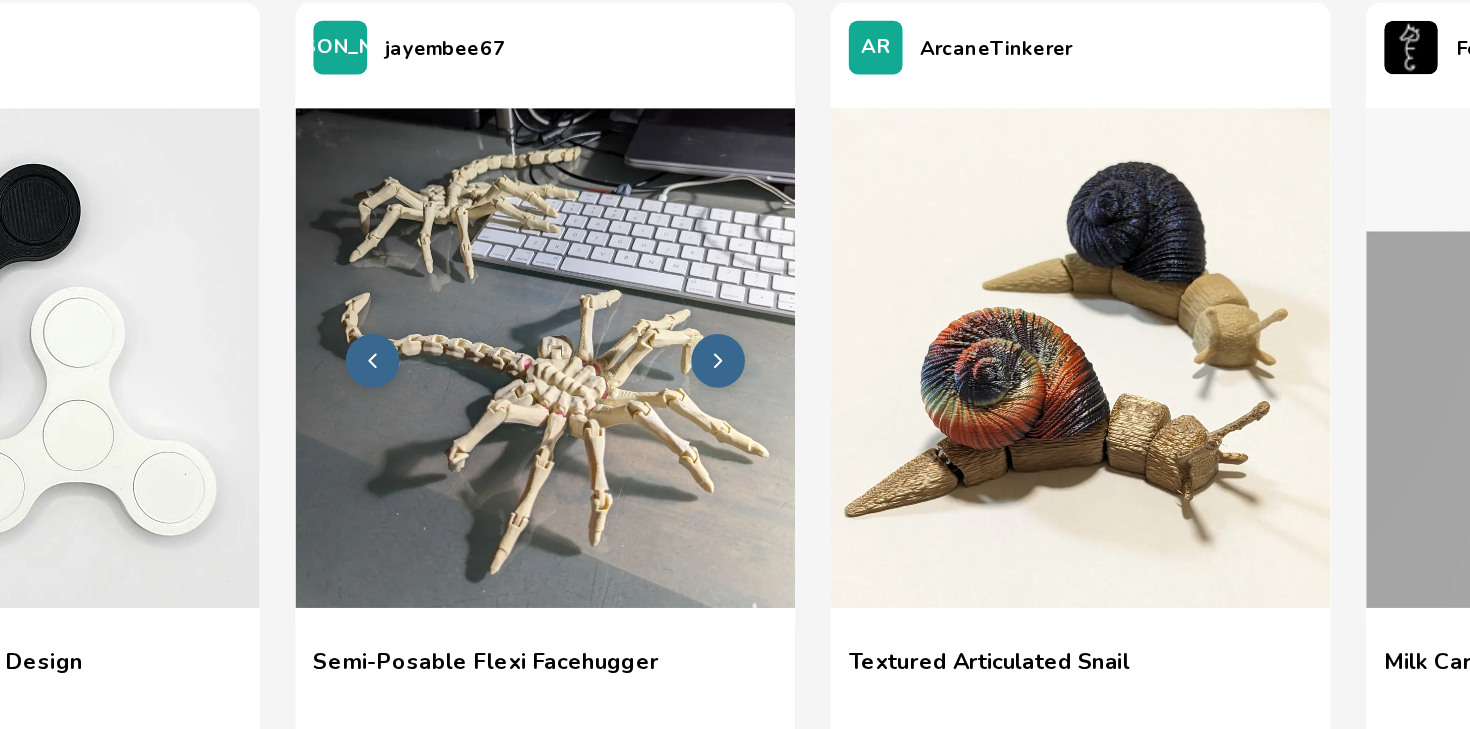 click 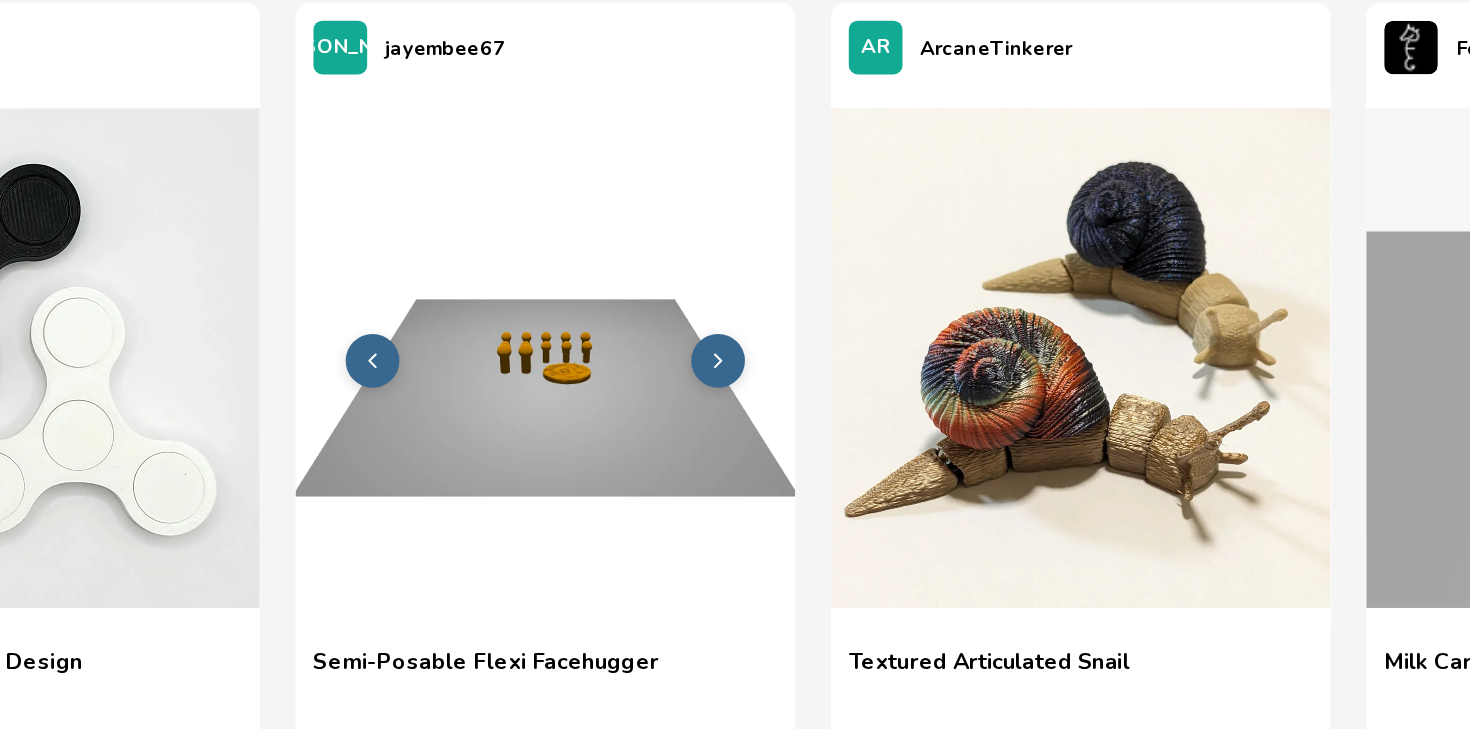click 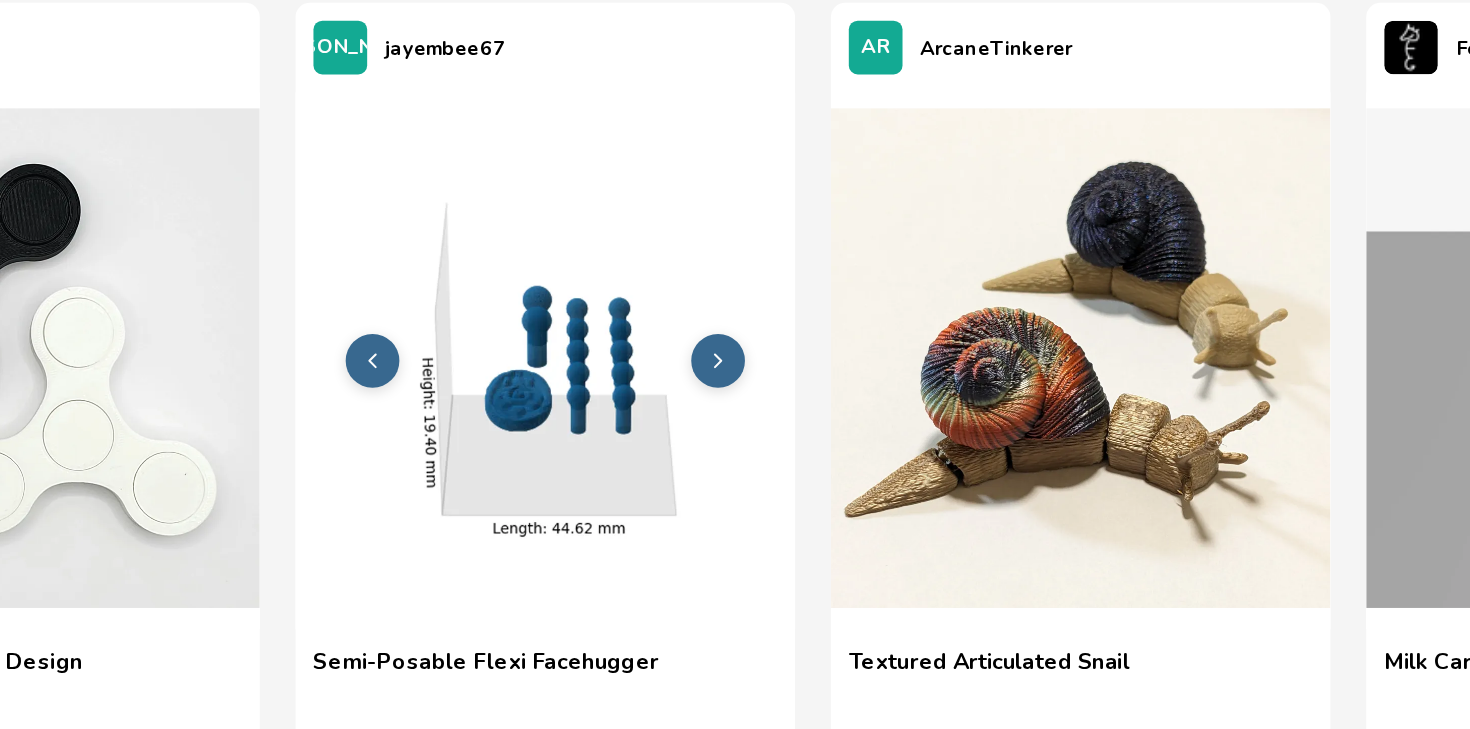 click 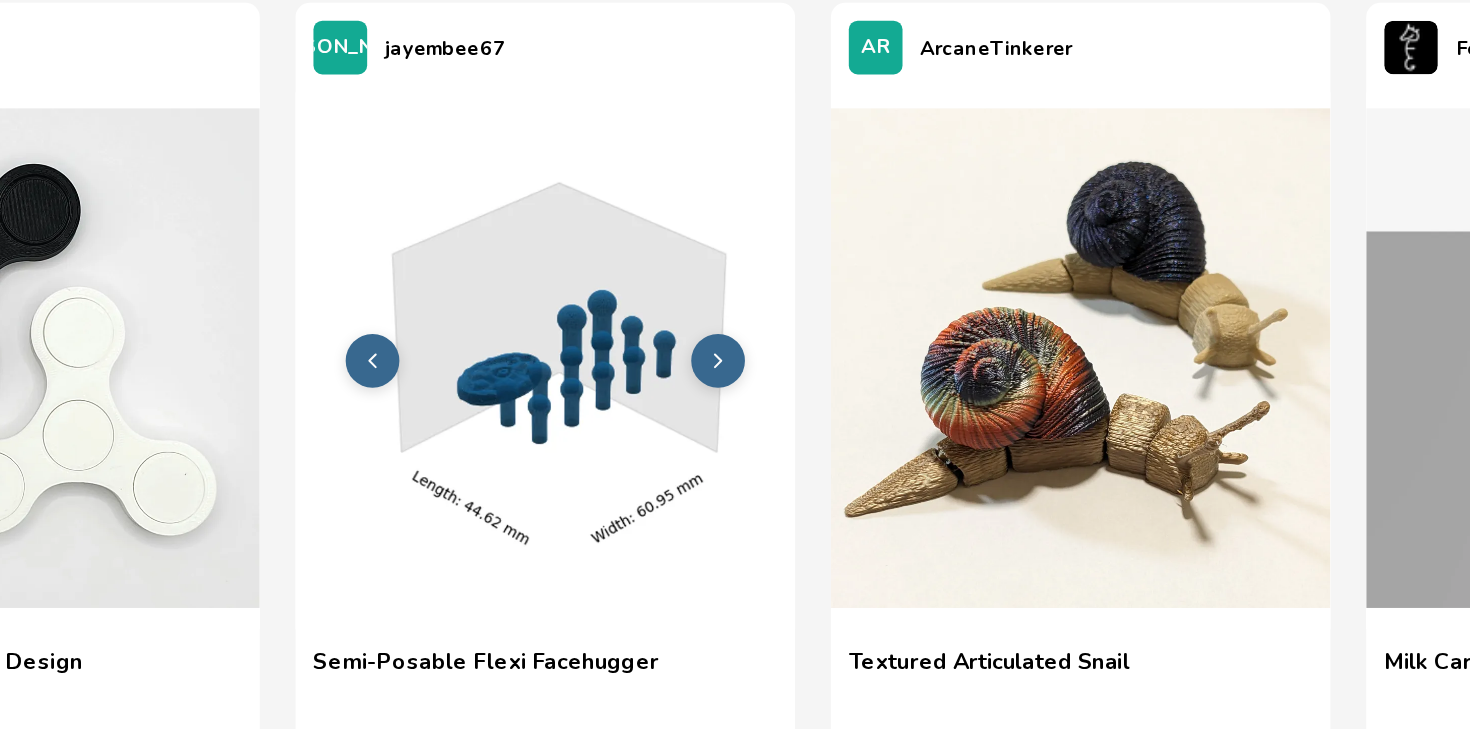 click 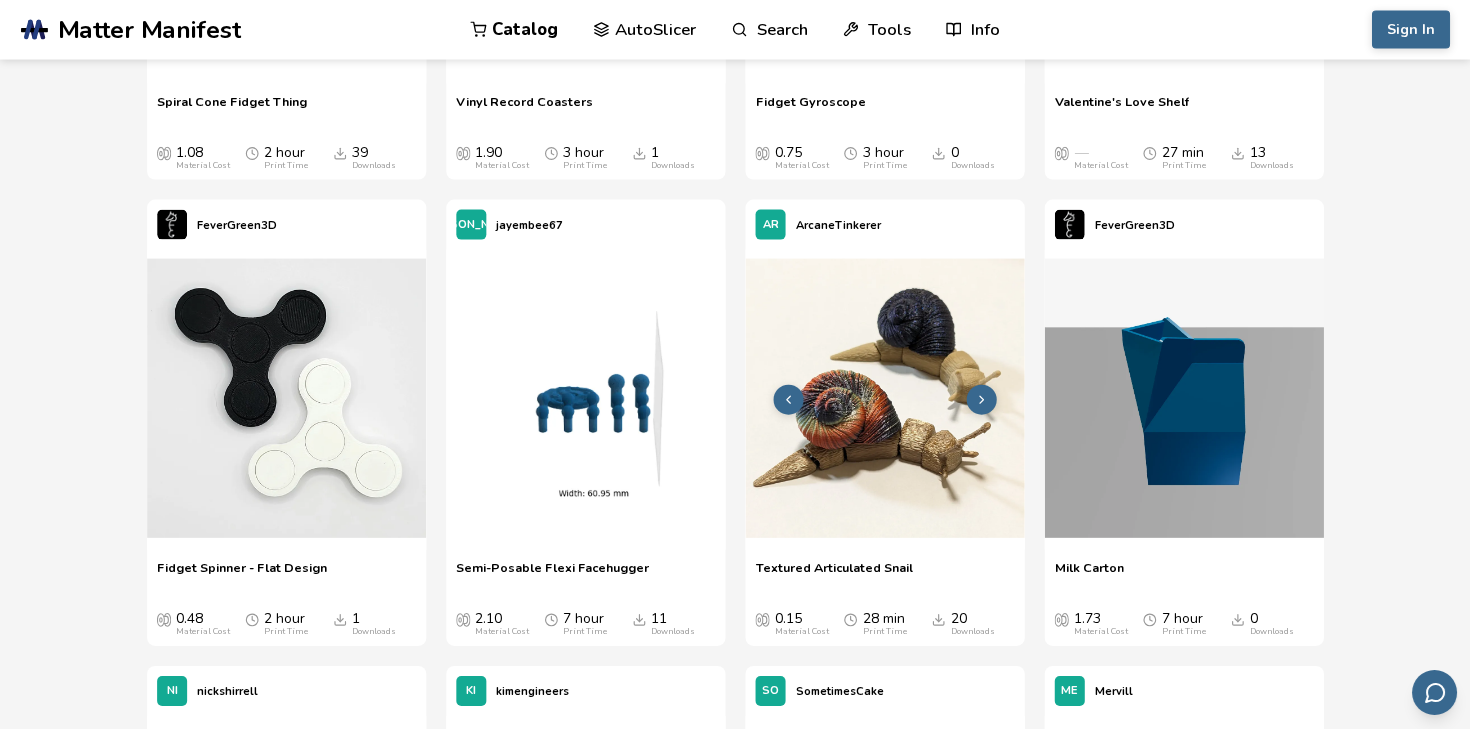 scroll, scrollTop: 11667, scrollLeft: 0, axis: vertical 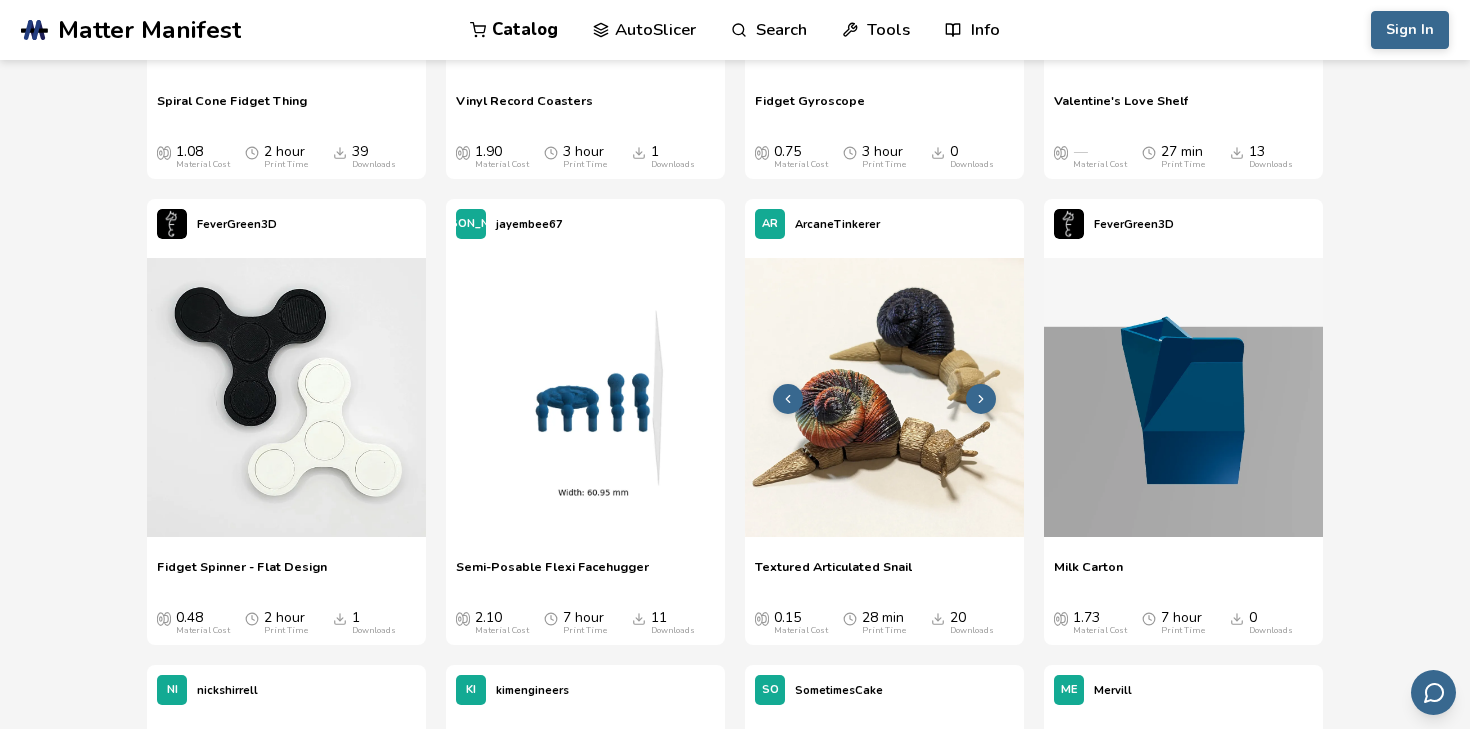click 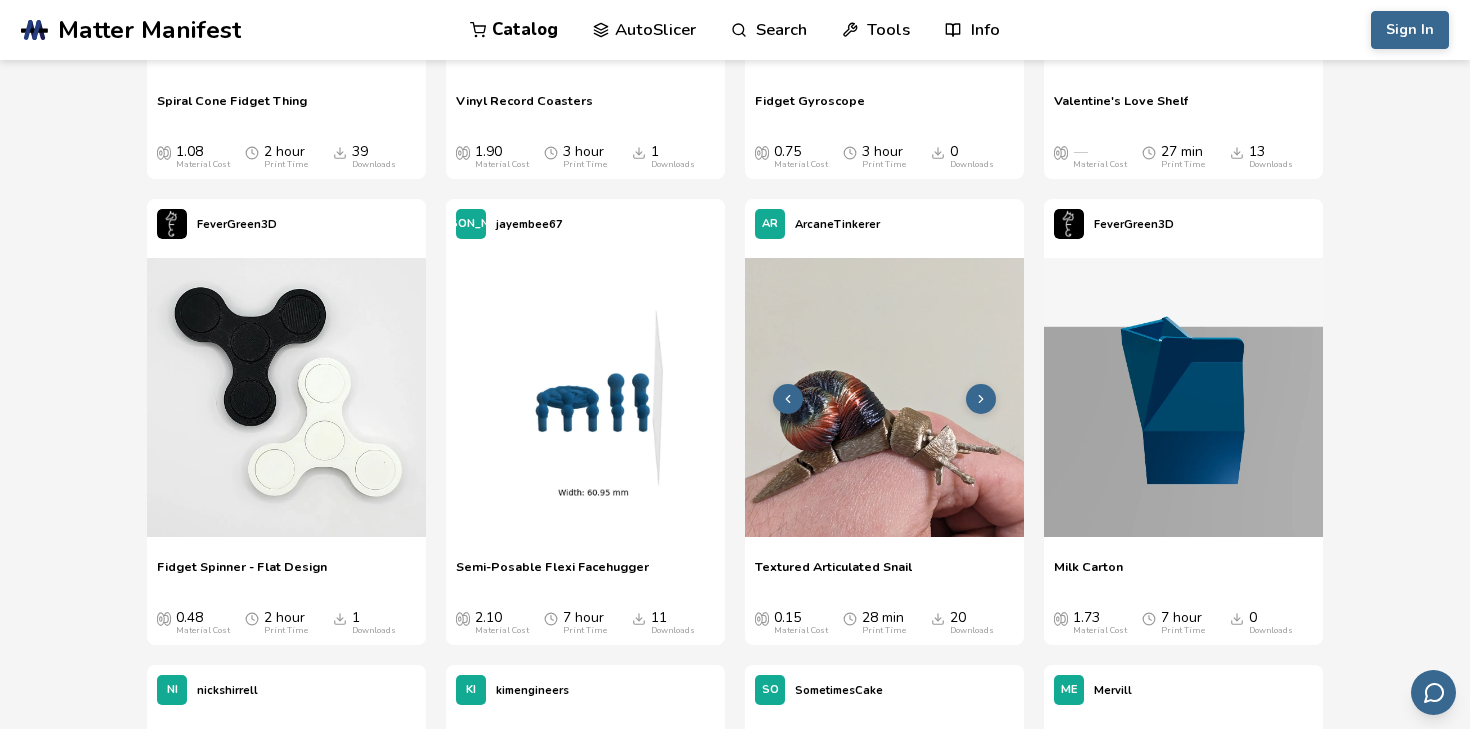 click 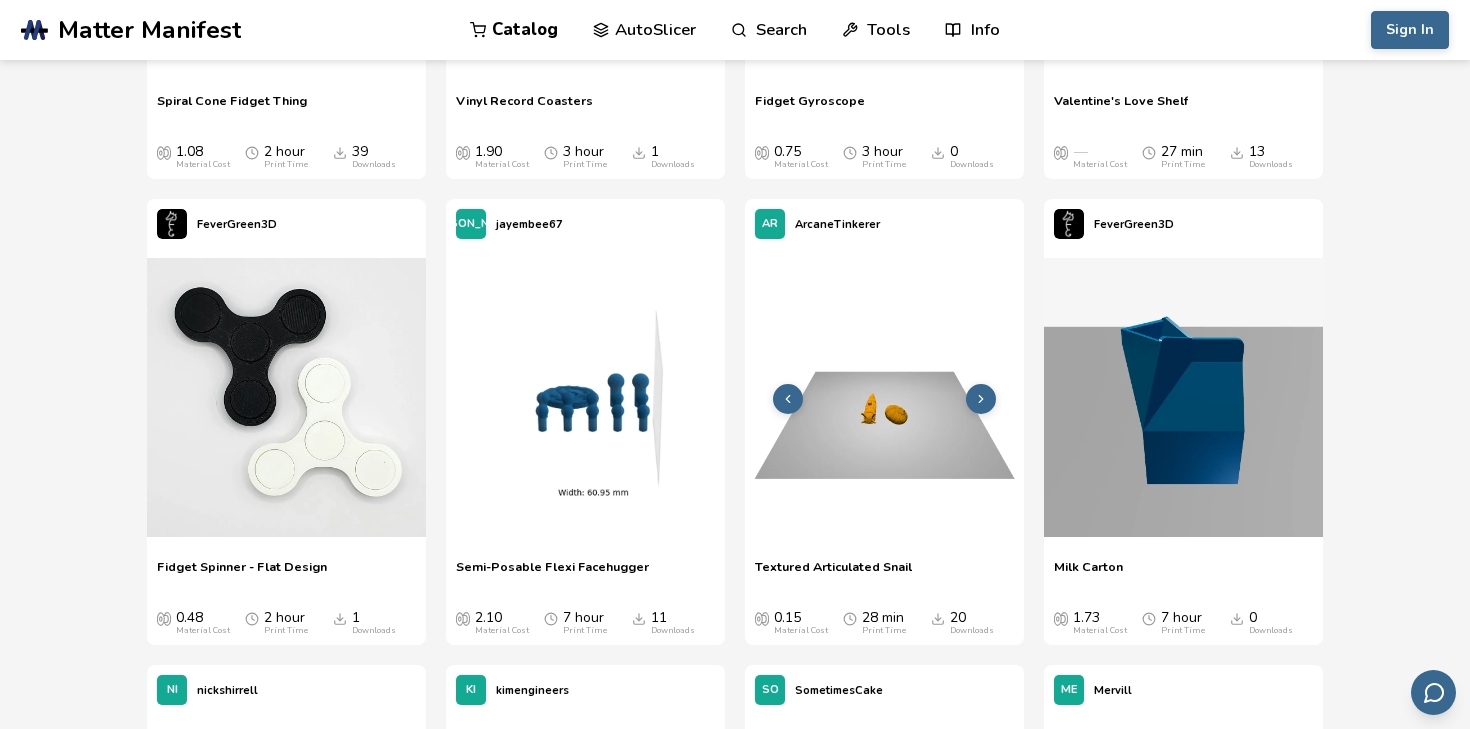 click 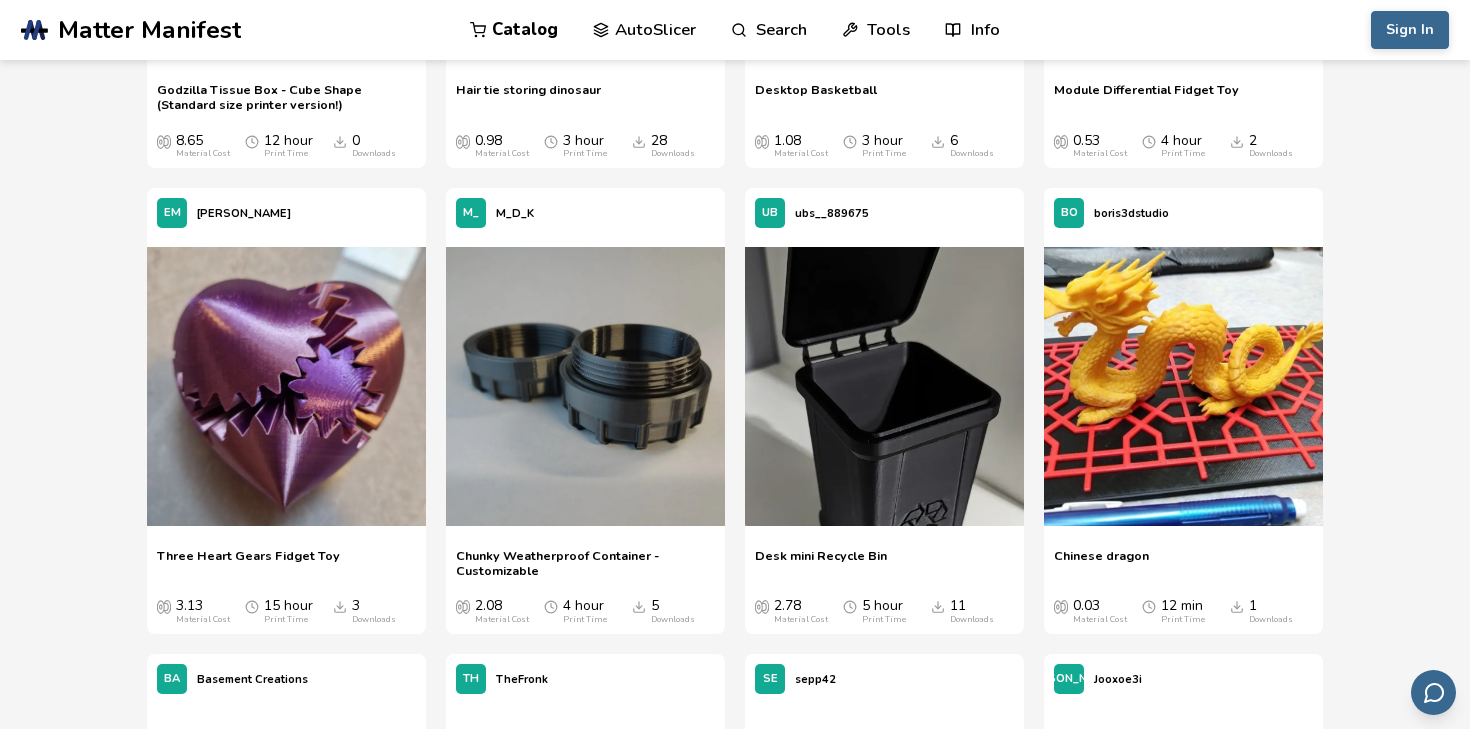 scroll, scrollTop: 12615, scrollLeft: 0, axis: vertical 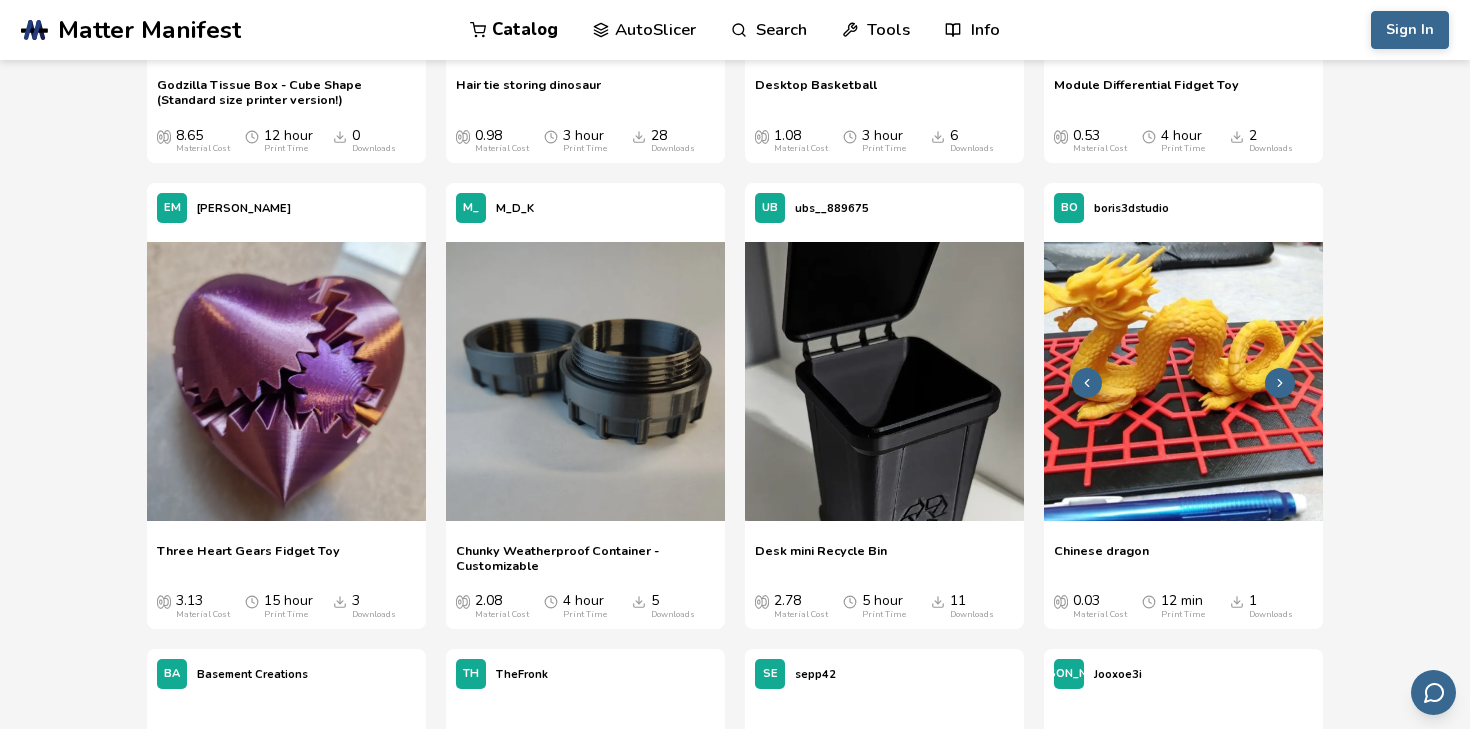 click at bounding box center [1280, 383] 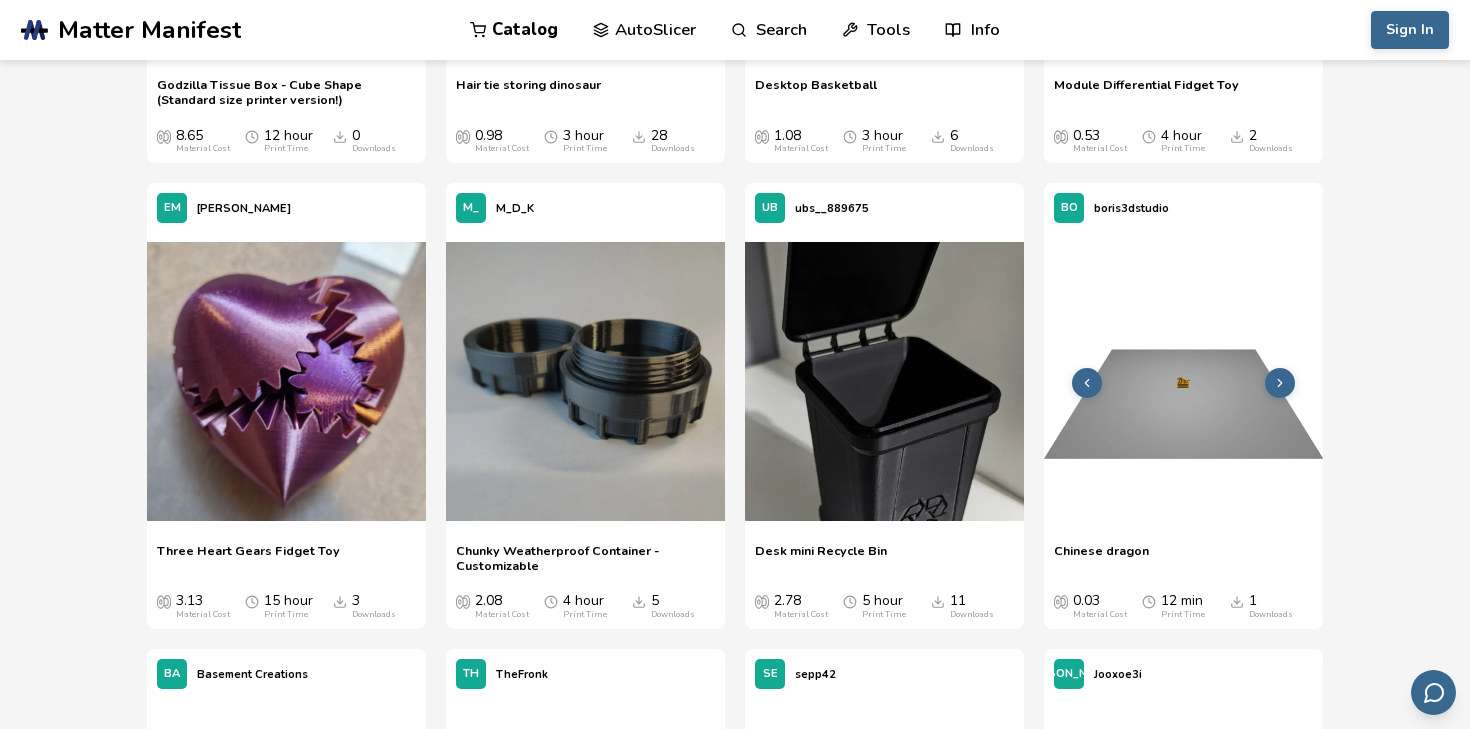 click at bounding box center [1280, 383] 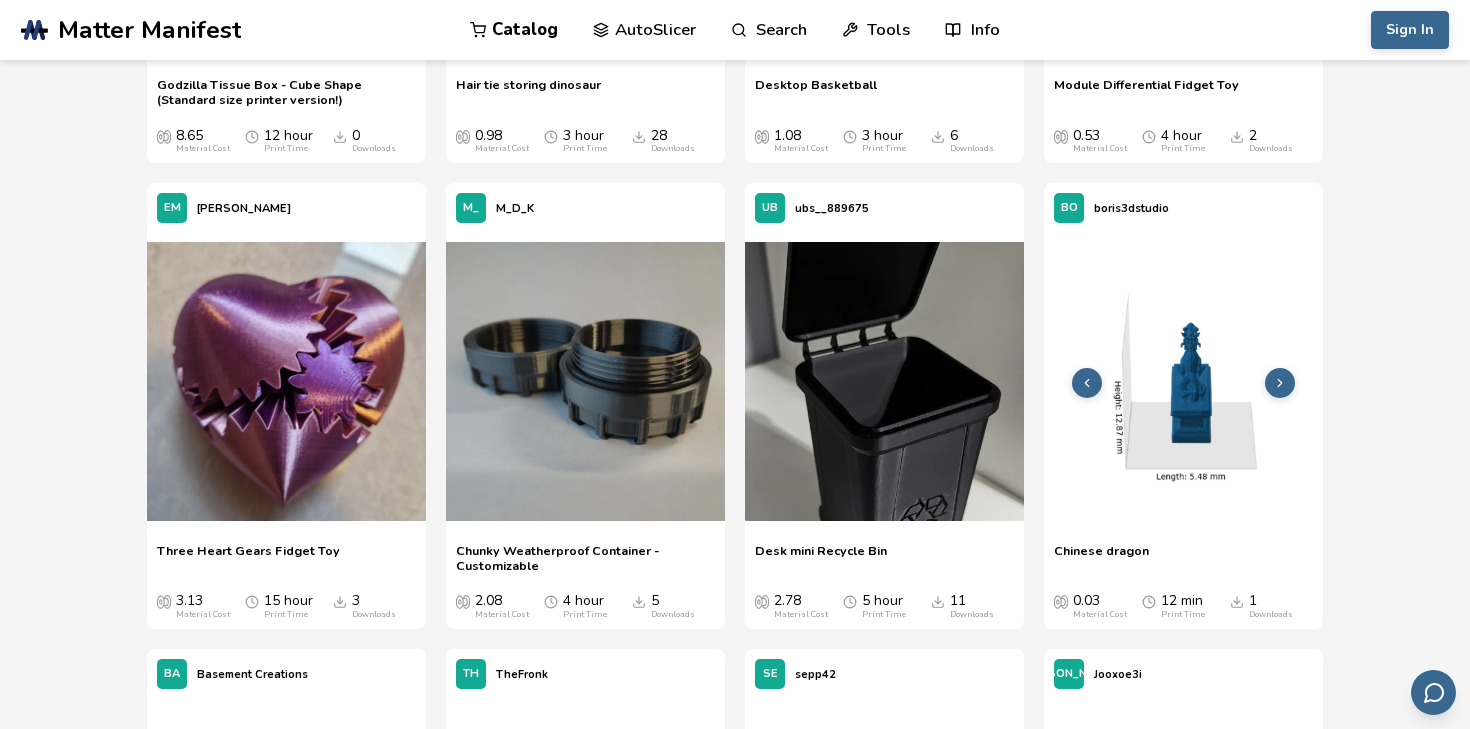 click at bounding box center [1280, 383] 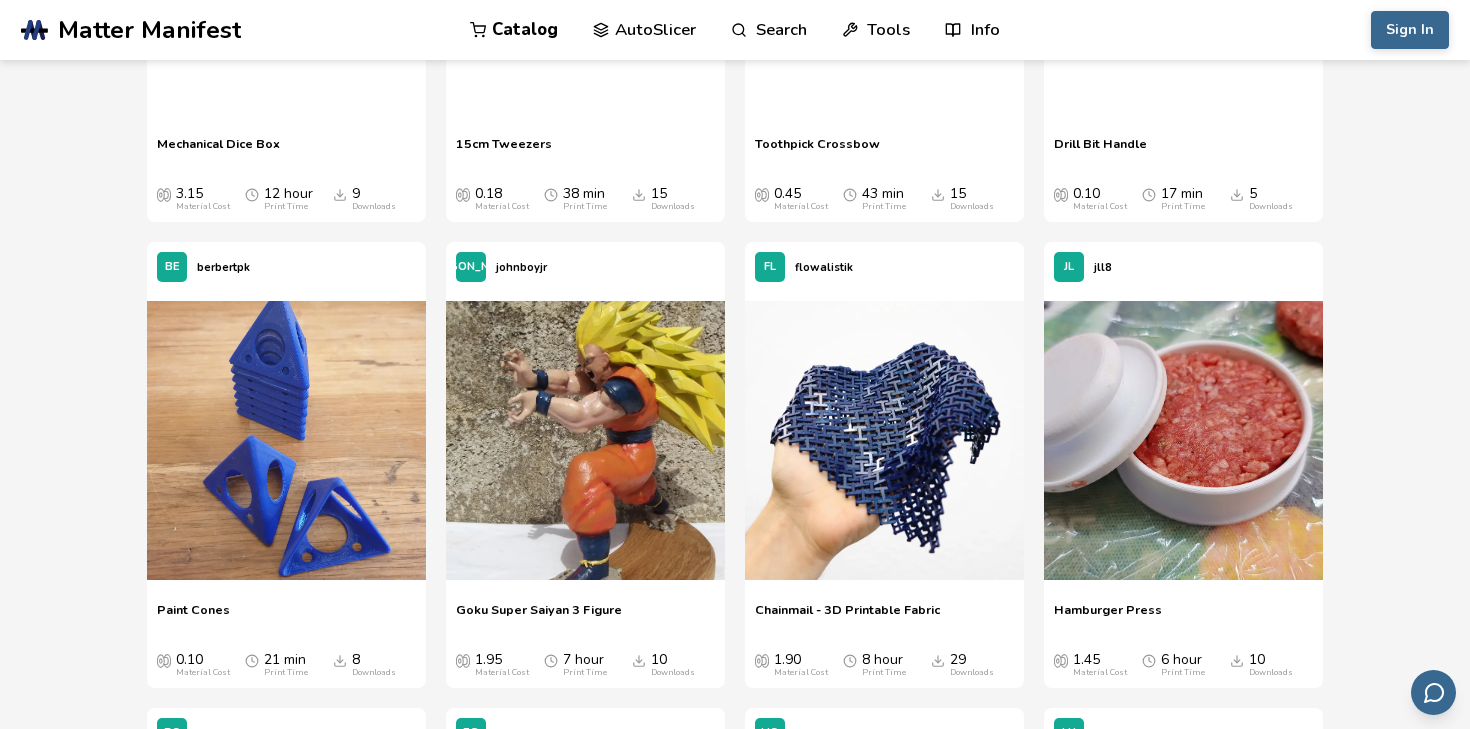 scroll, scrollTop: 15819, scrollLeft: 0, axis: vertical 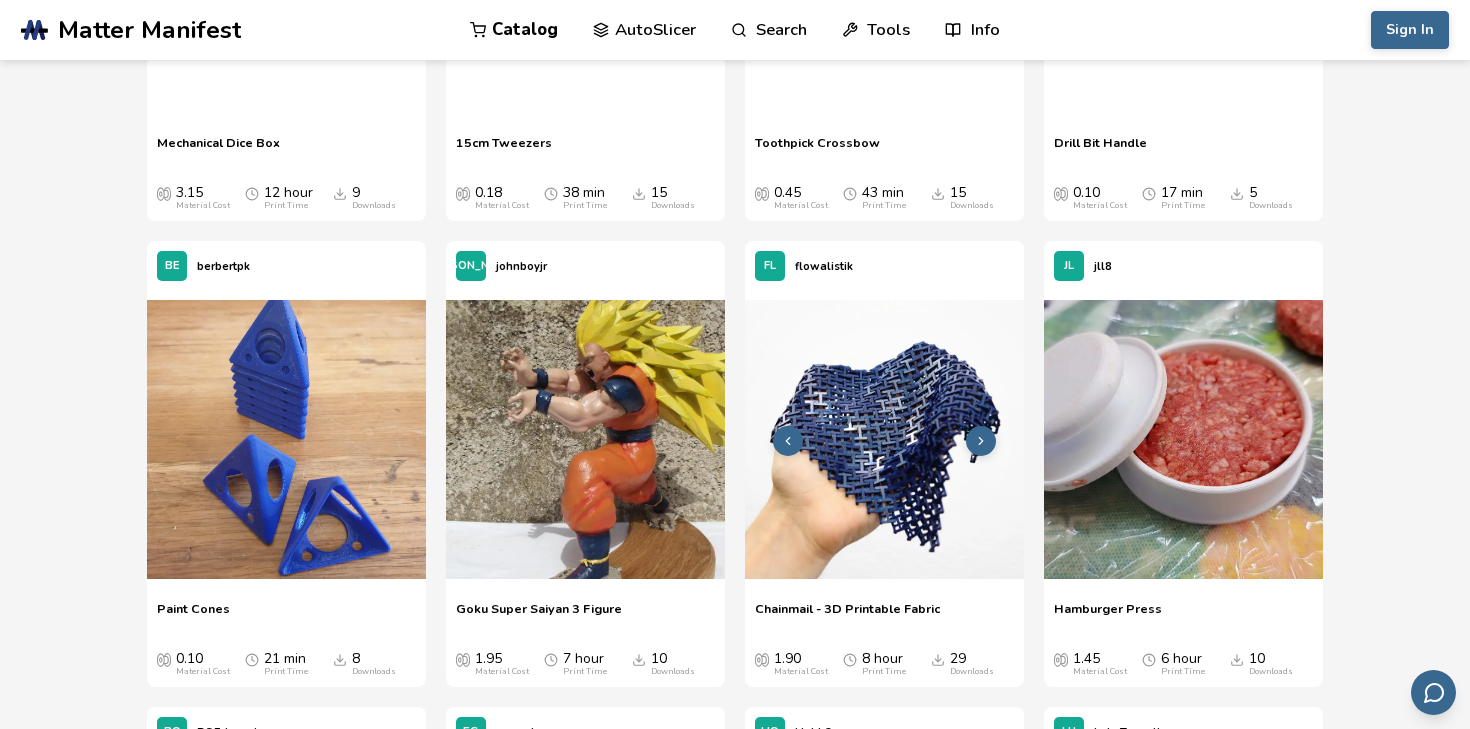 click 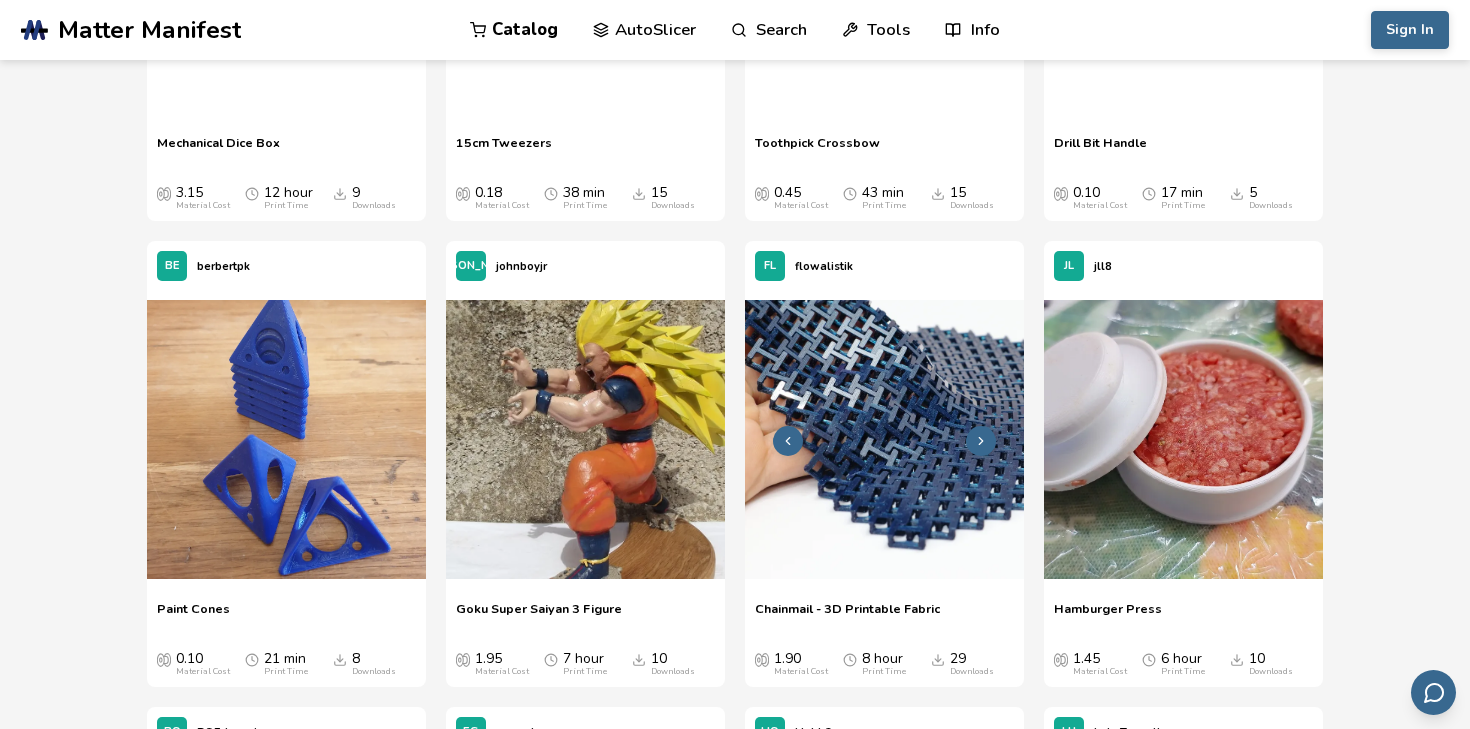 click 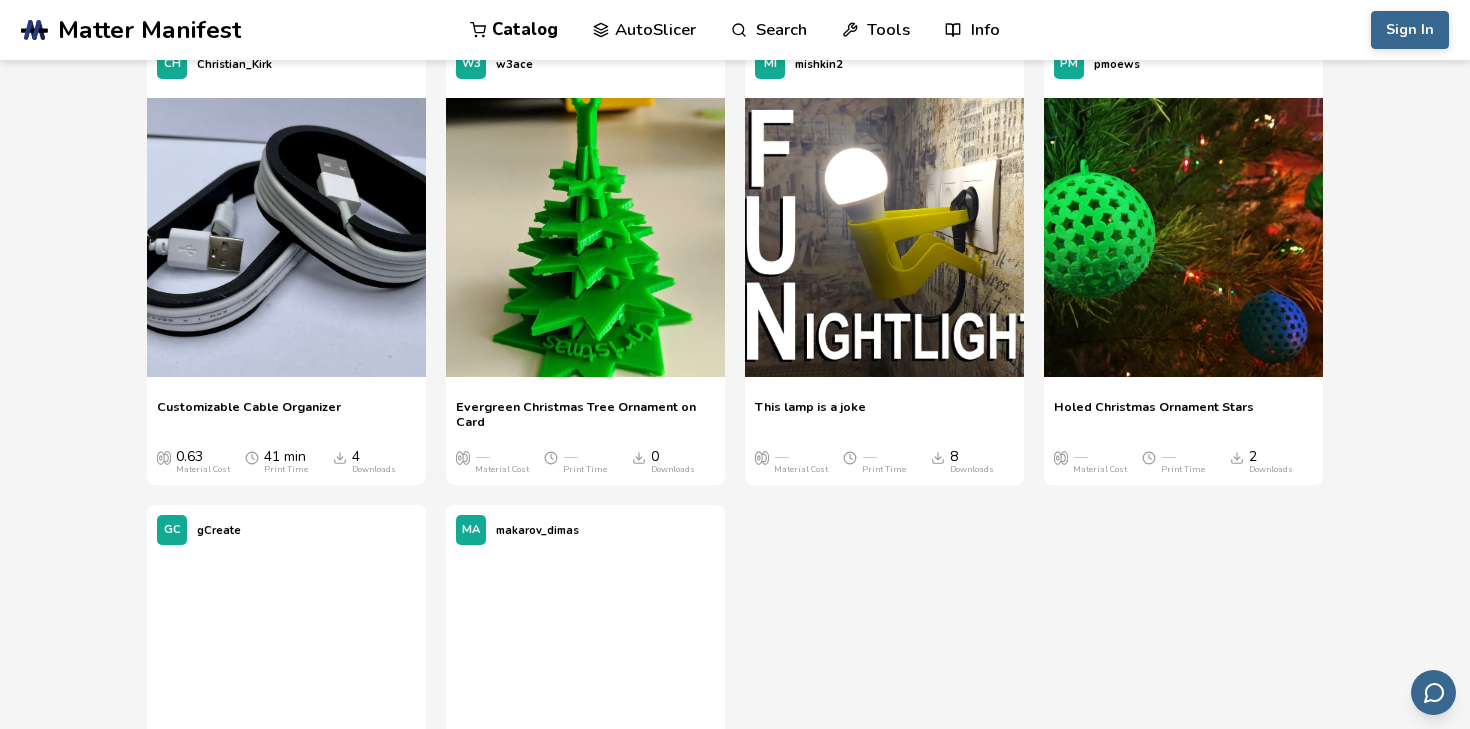 scroll, scrollTop: 17420, scrollLeft: 0, axis: vertical 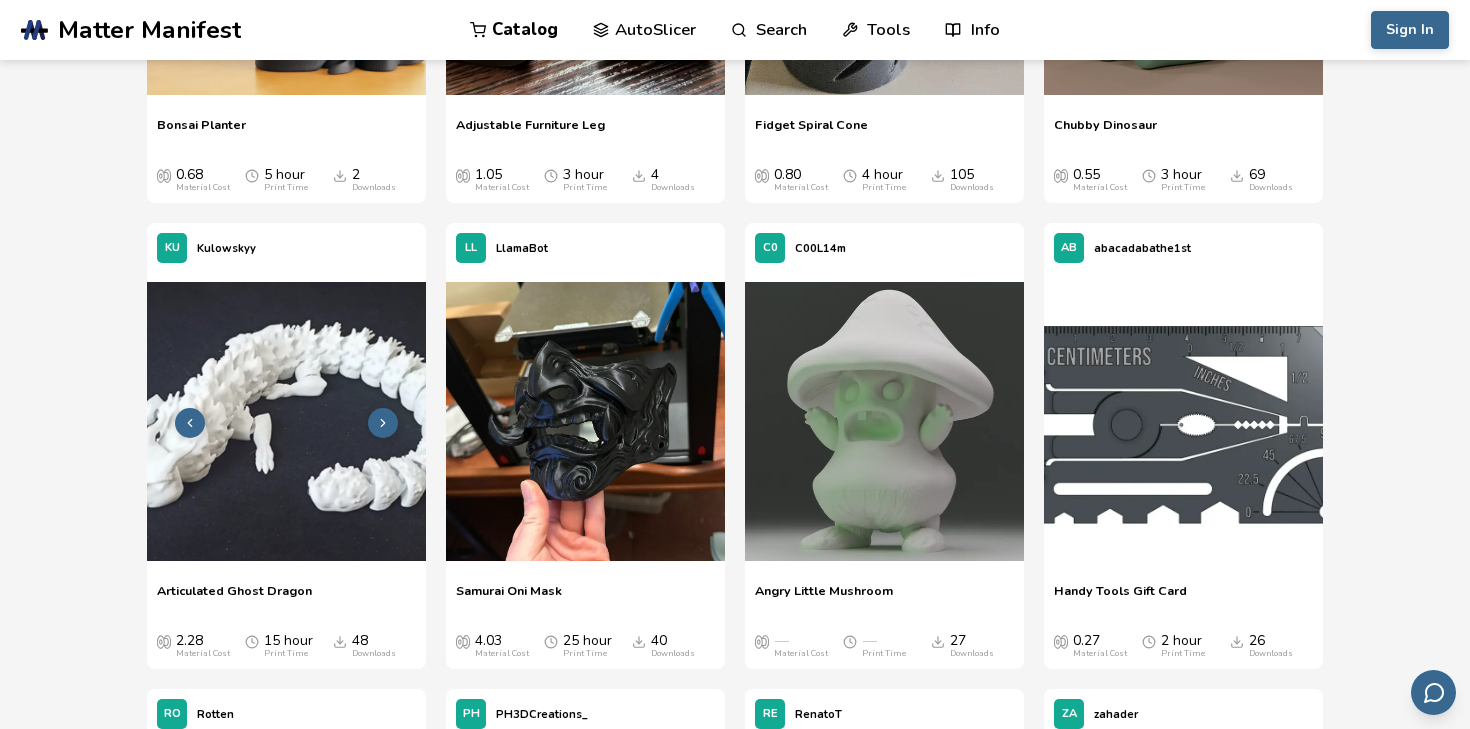 click at bounding box center [383, 423] 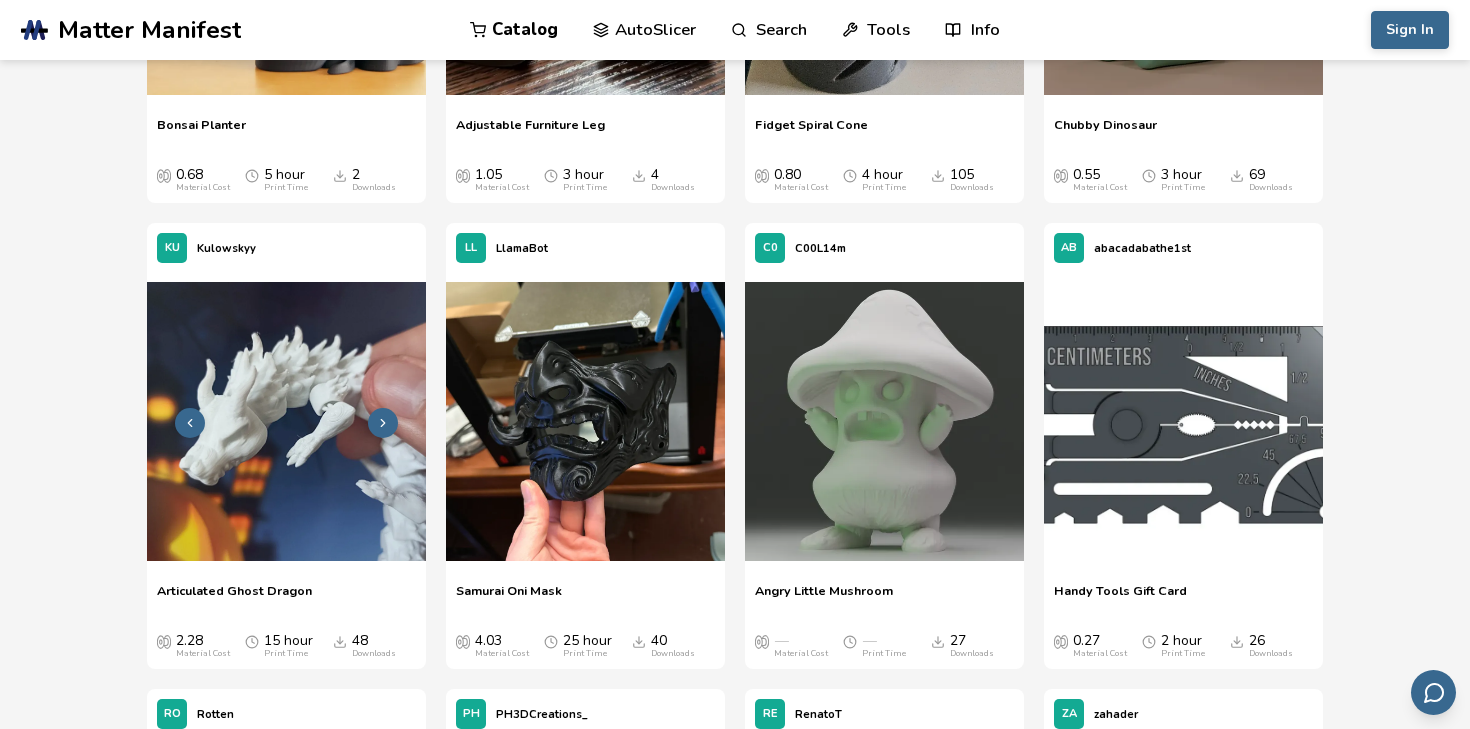 click 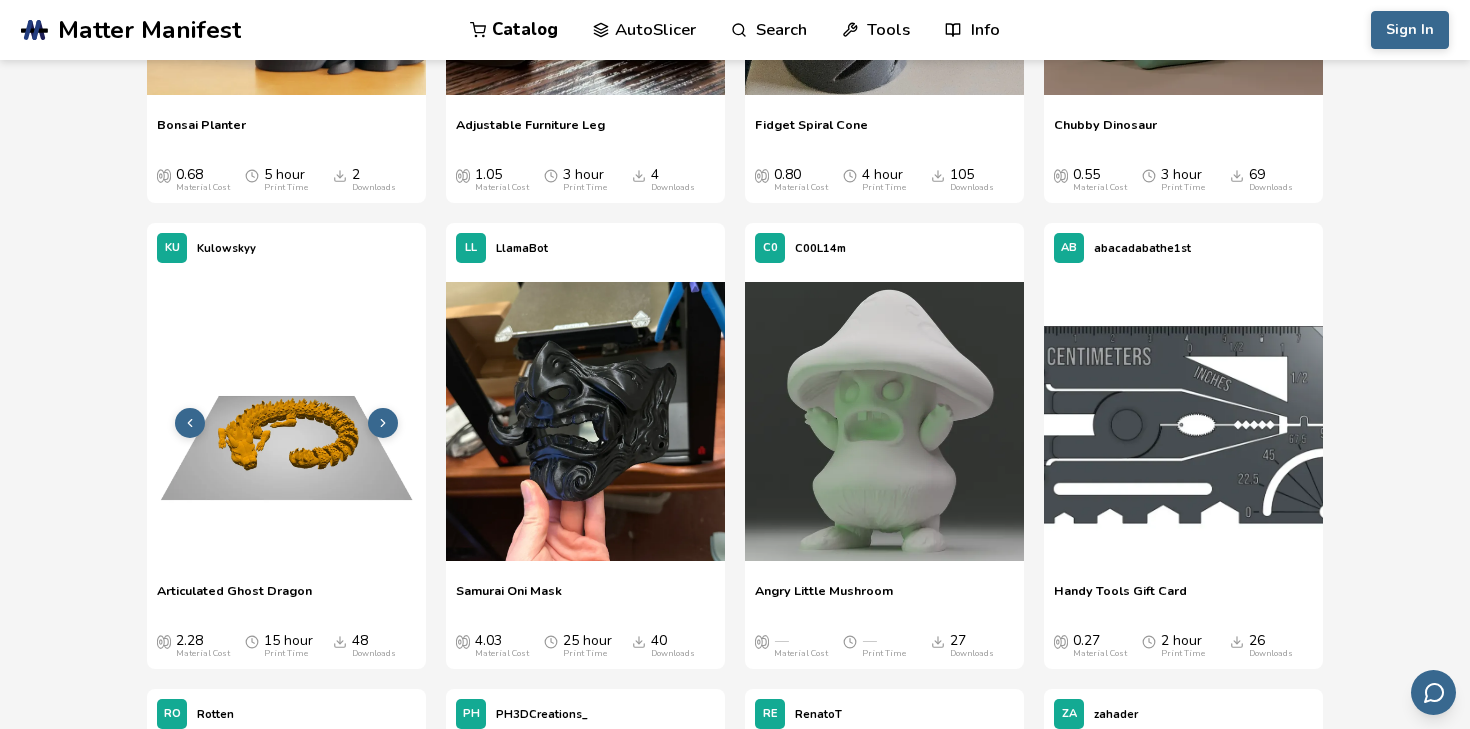 click 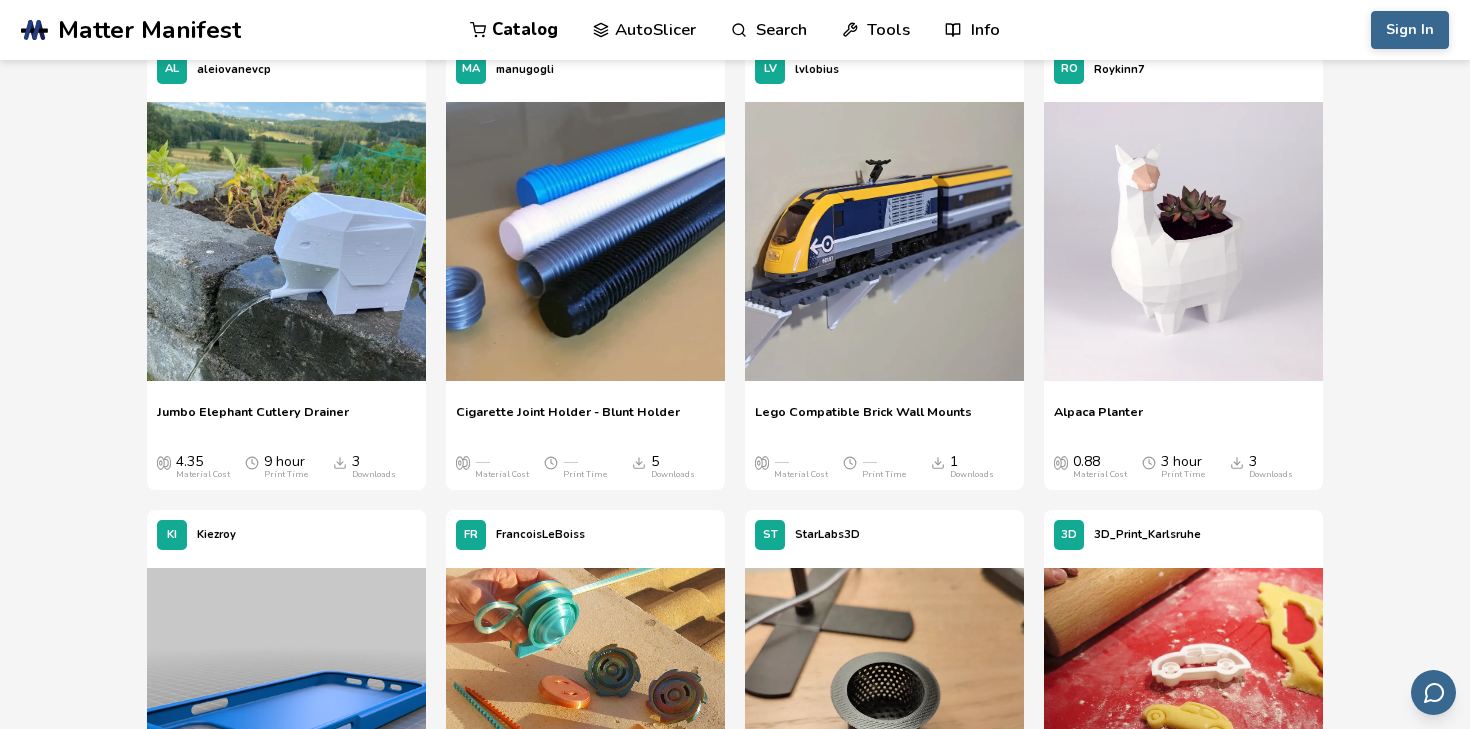 scroll, scrollTop: 20224, scrollLeft: 0, axis: vertical 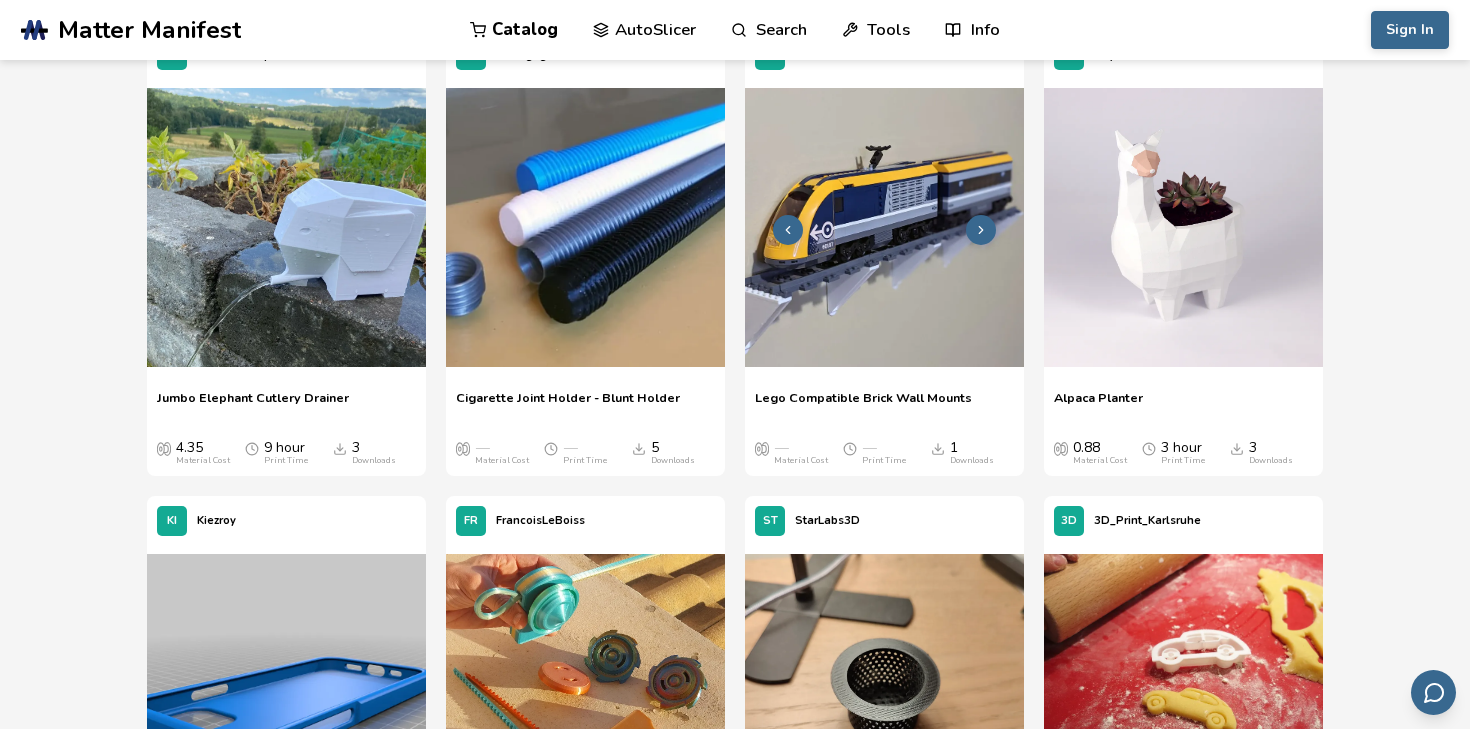 click 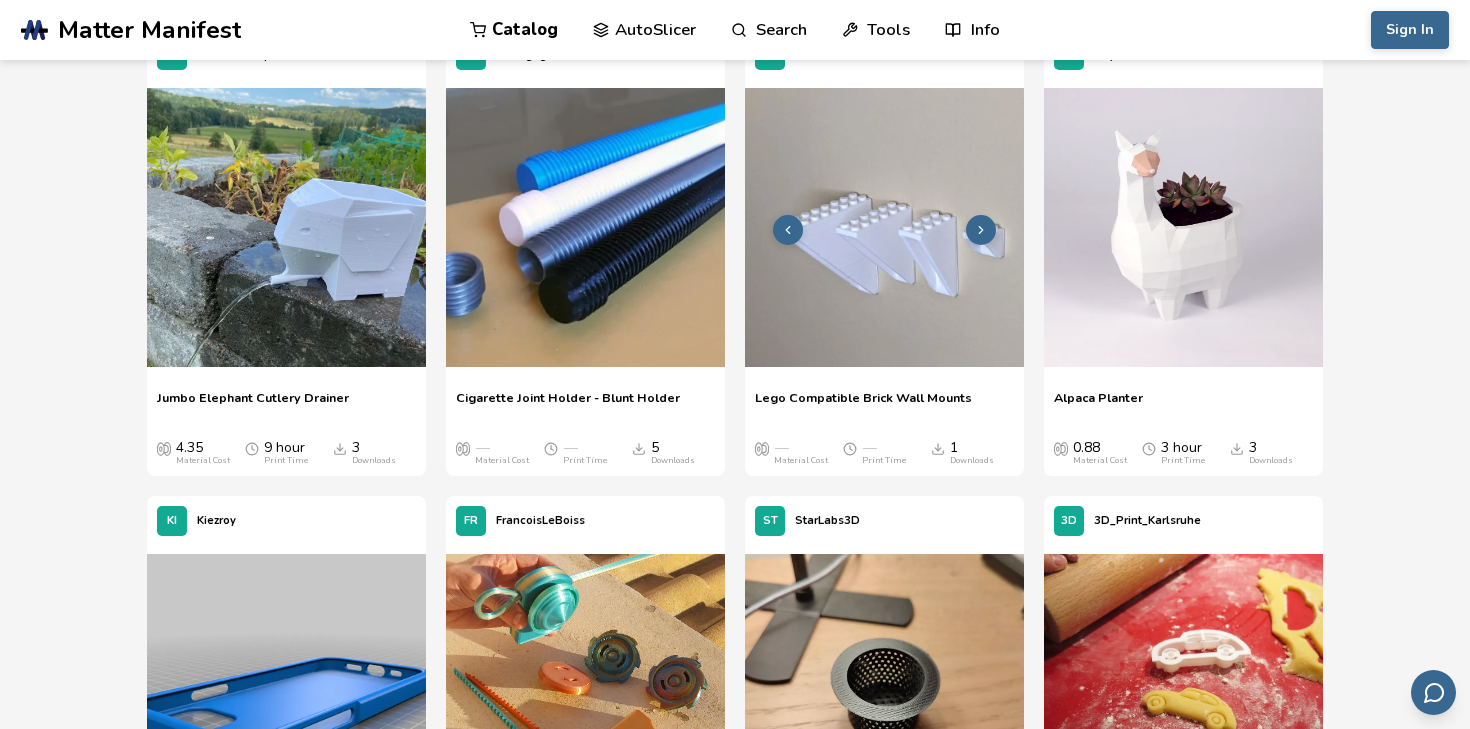 click 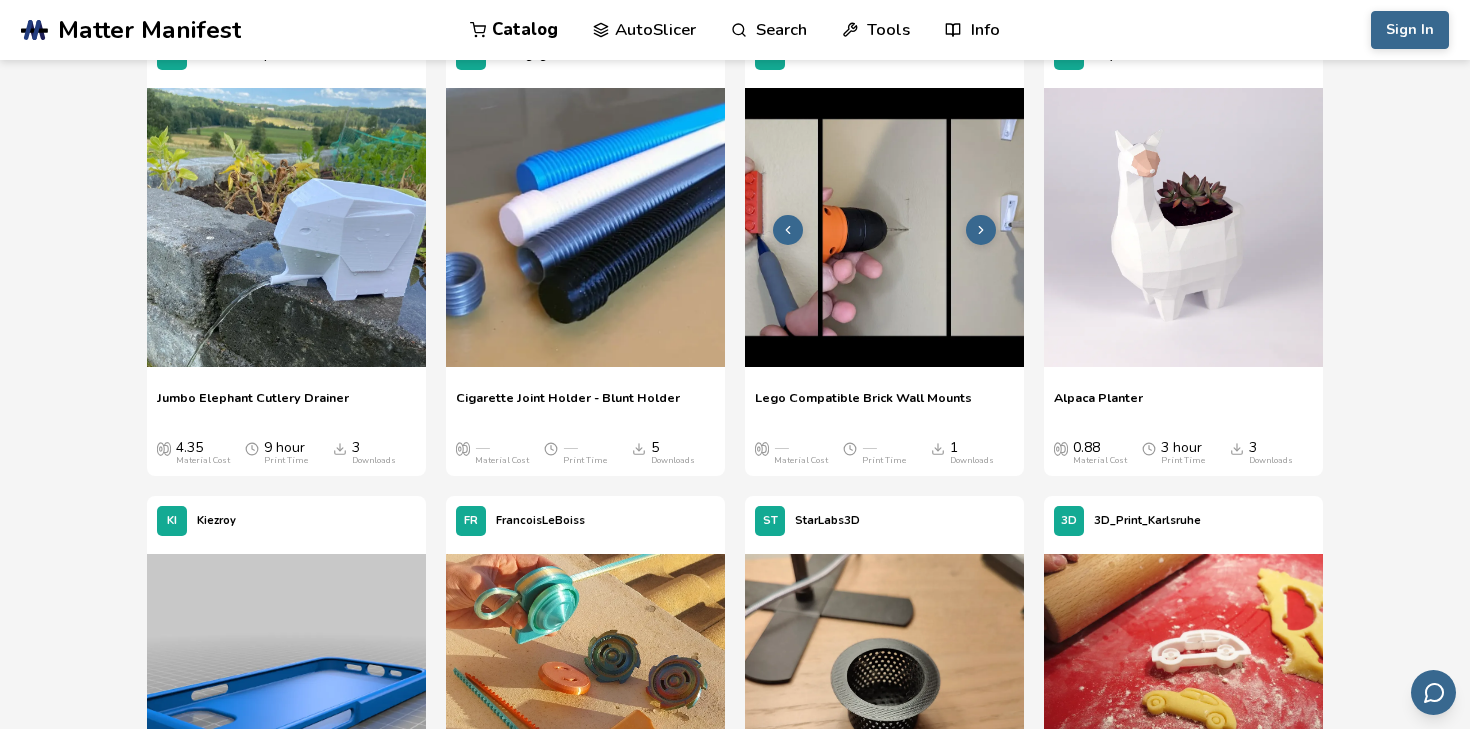 click 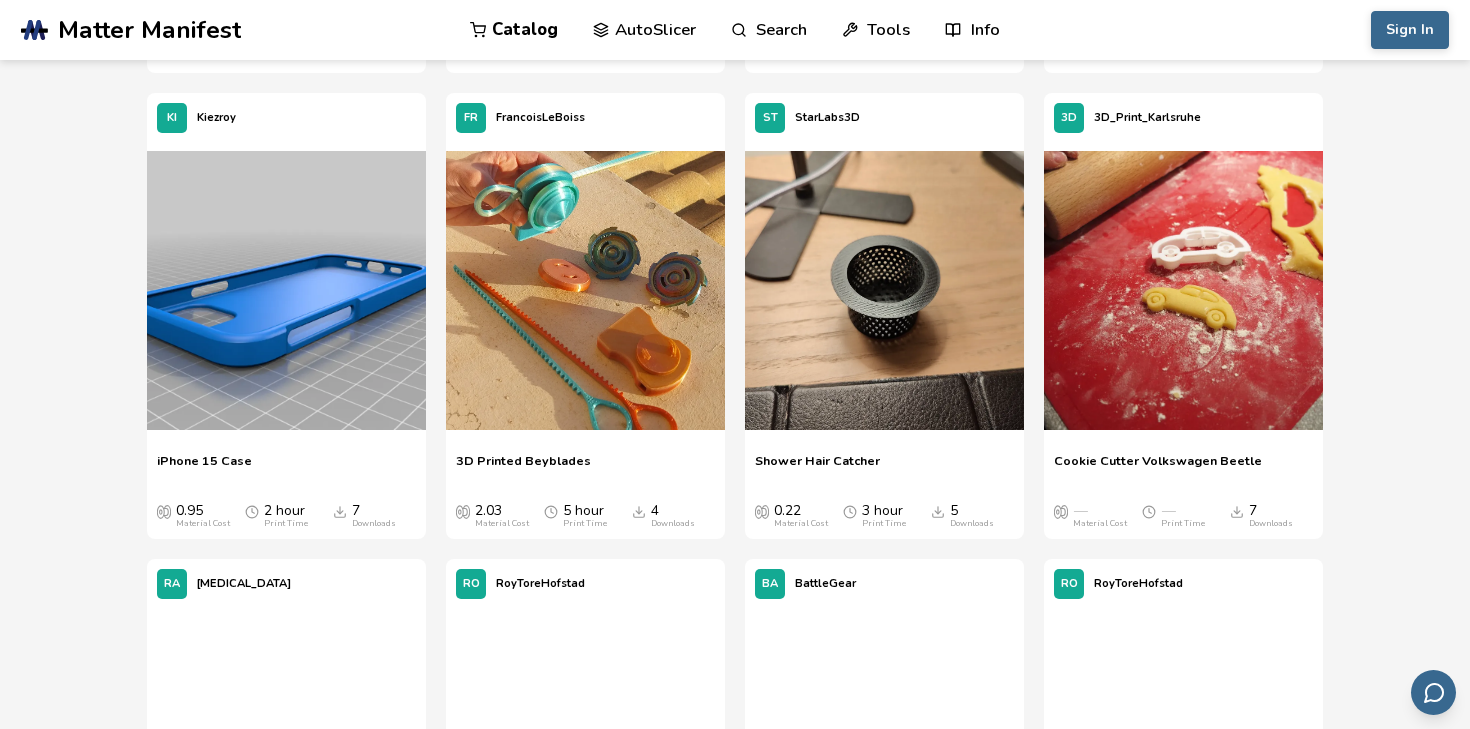 scroll, scrollTop: 20628, scrollLeft: 0, axis: vertical 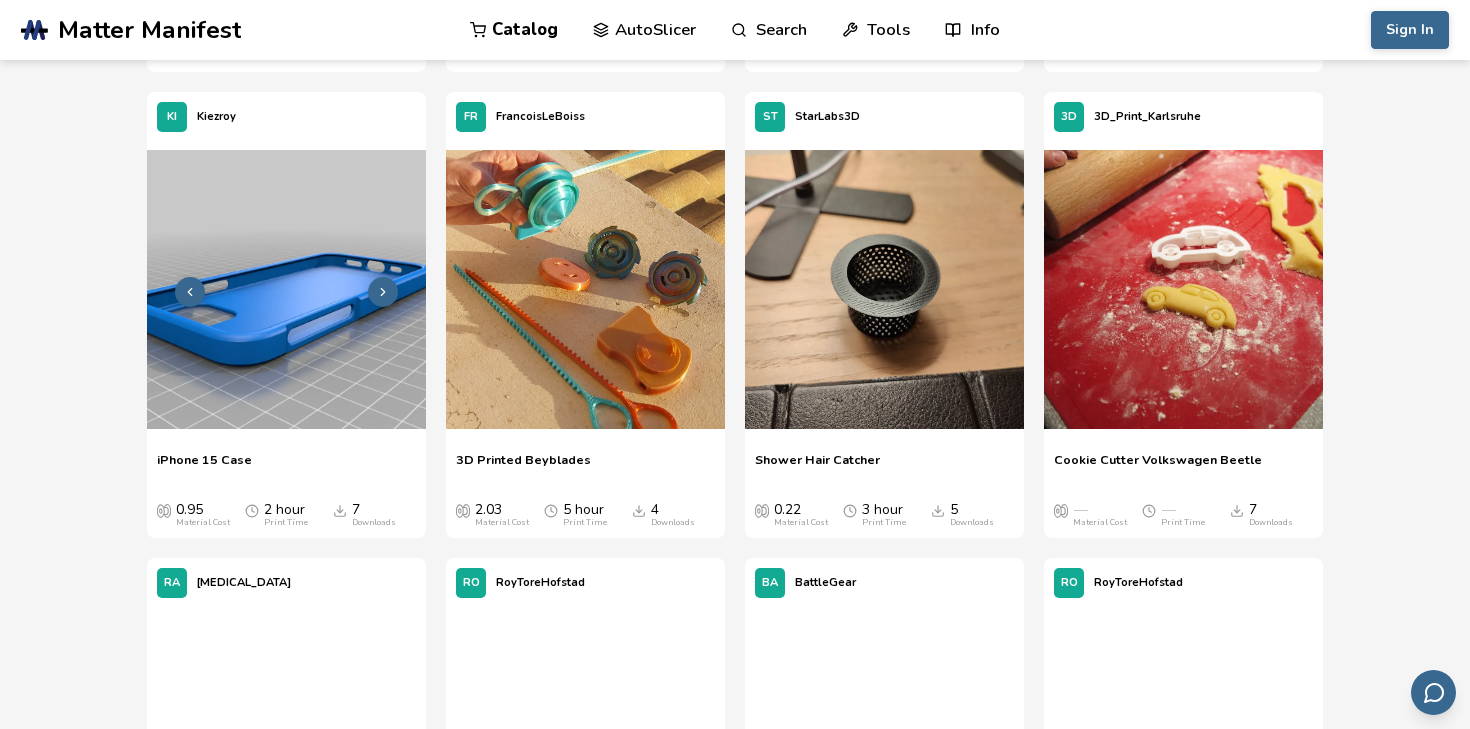 click 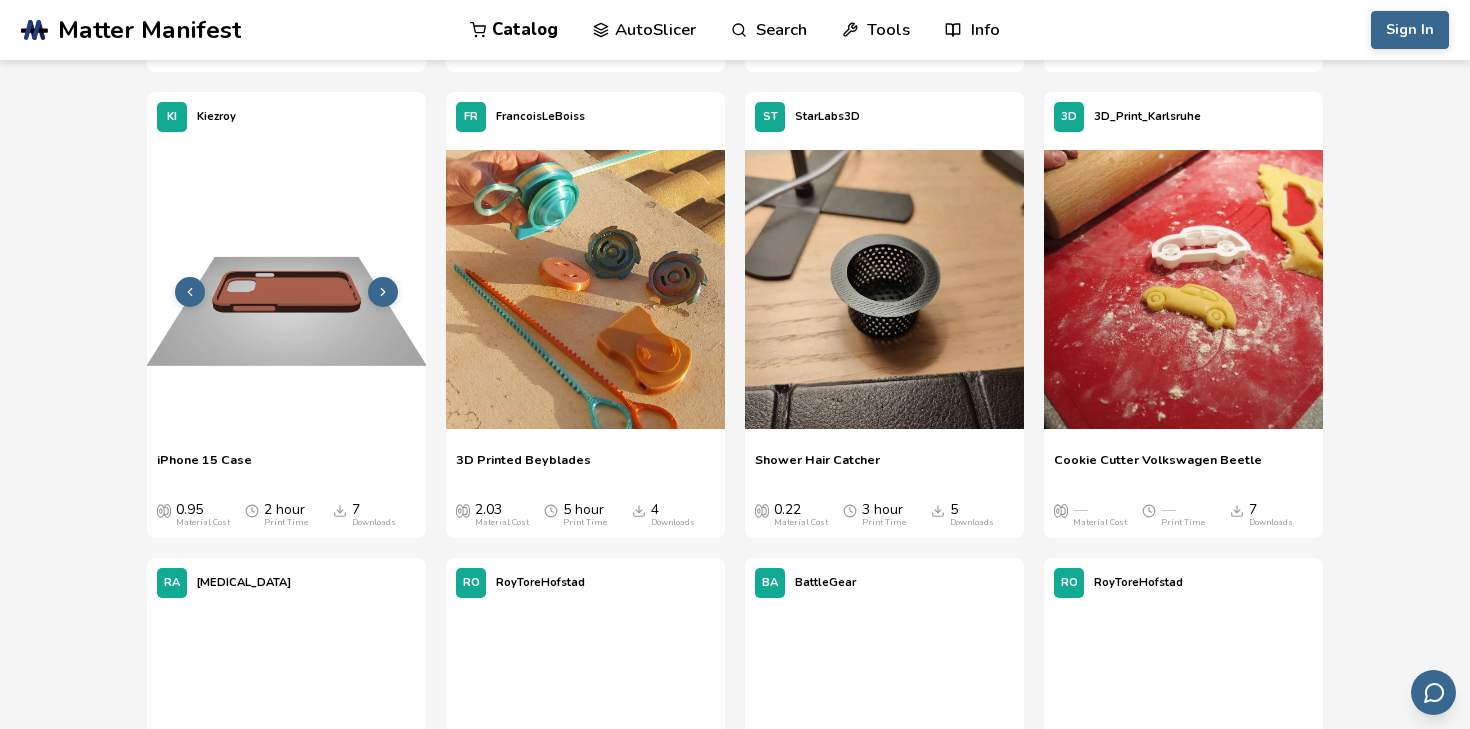 click 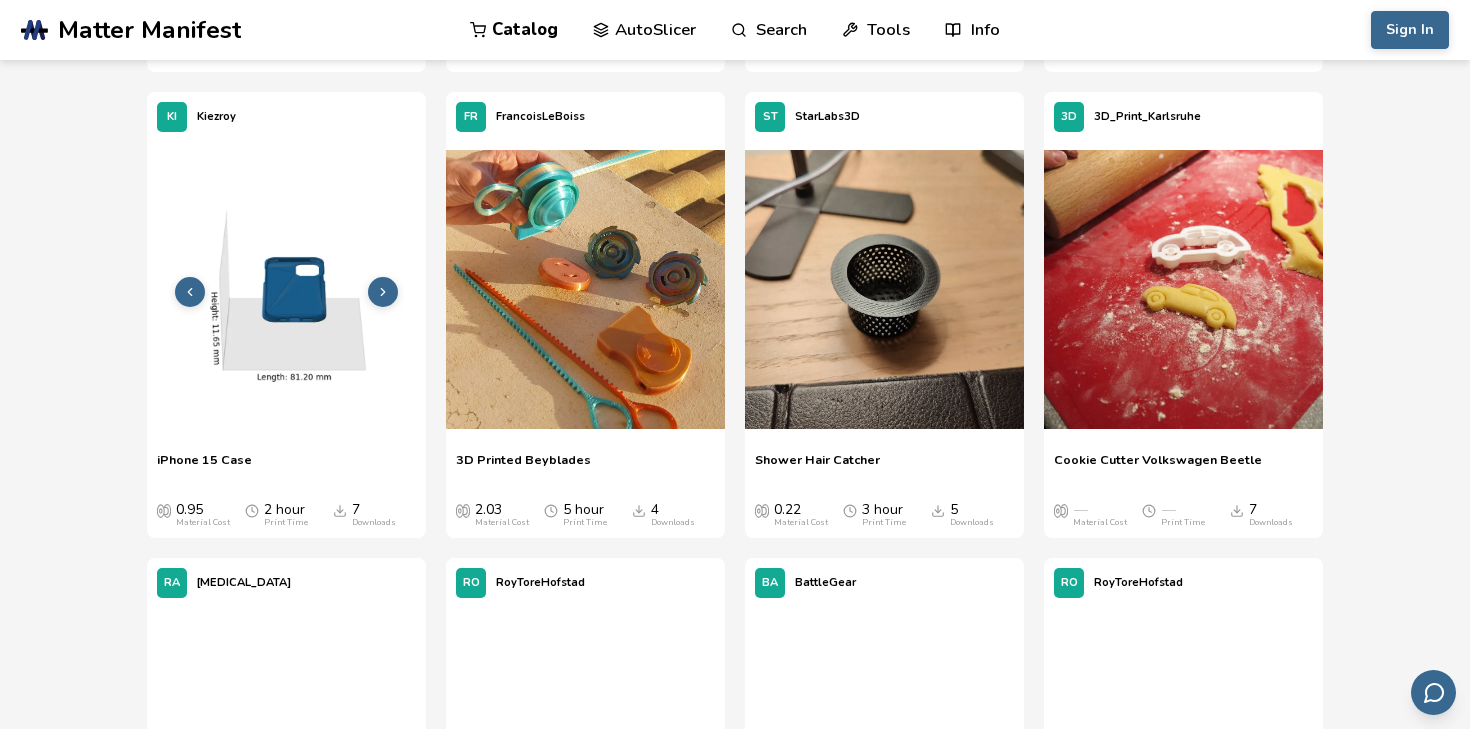 click 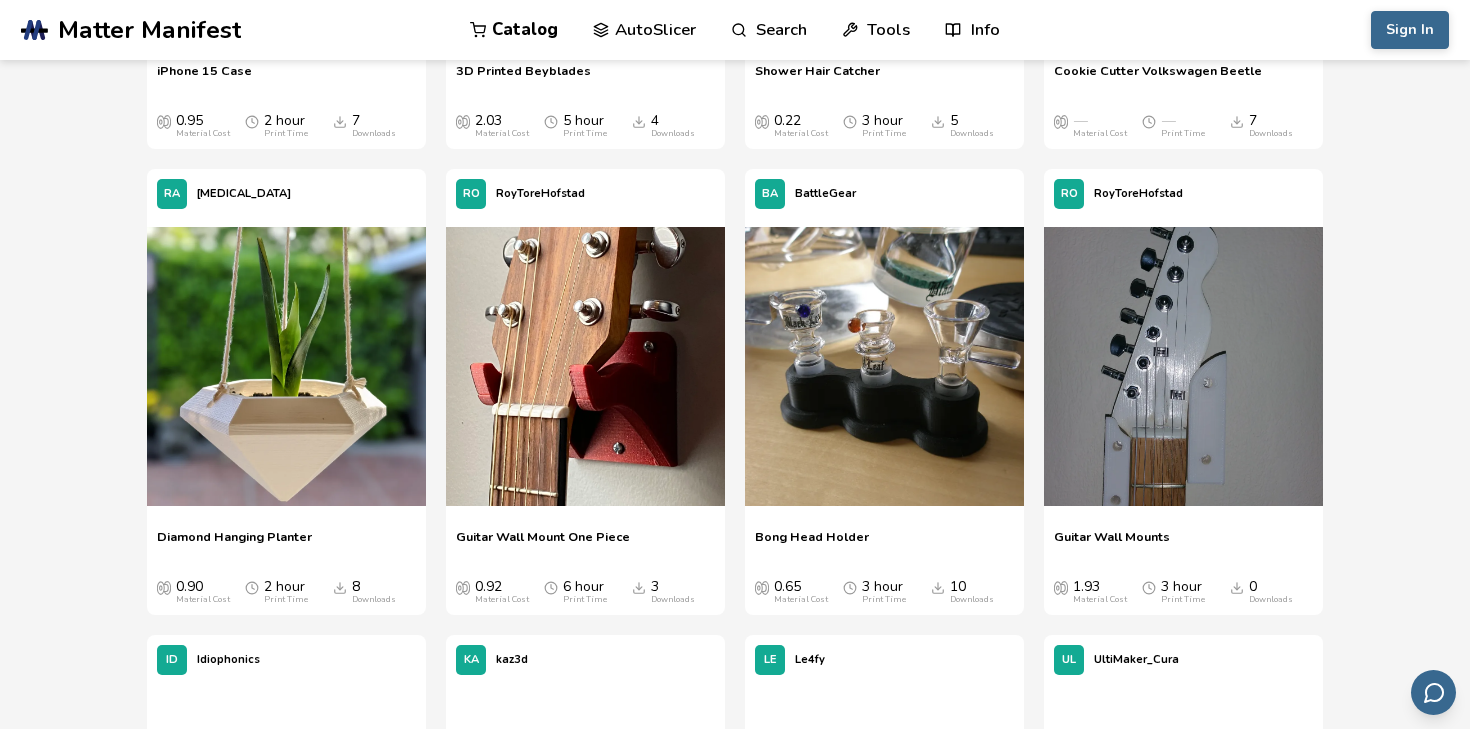 scroll, scrollTop: 21026, scrollLeft: 0, axis: vertical 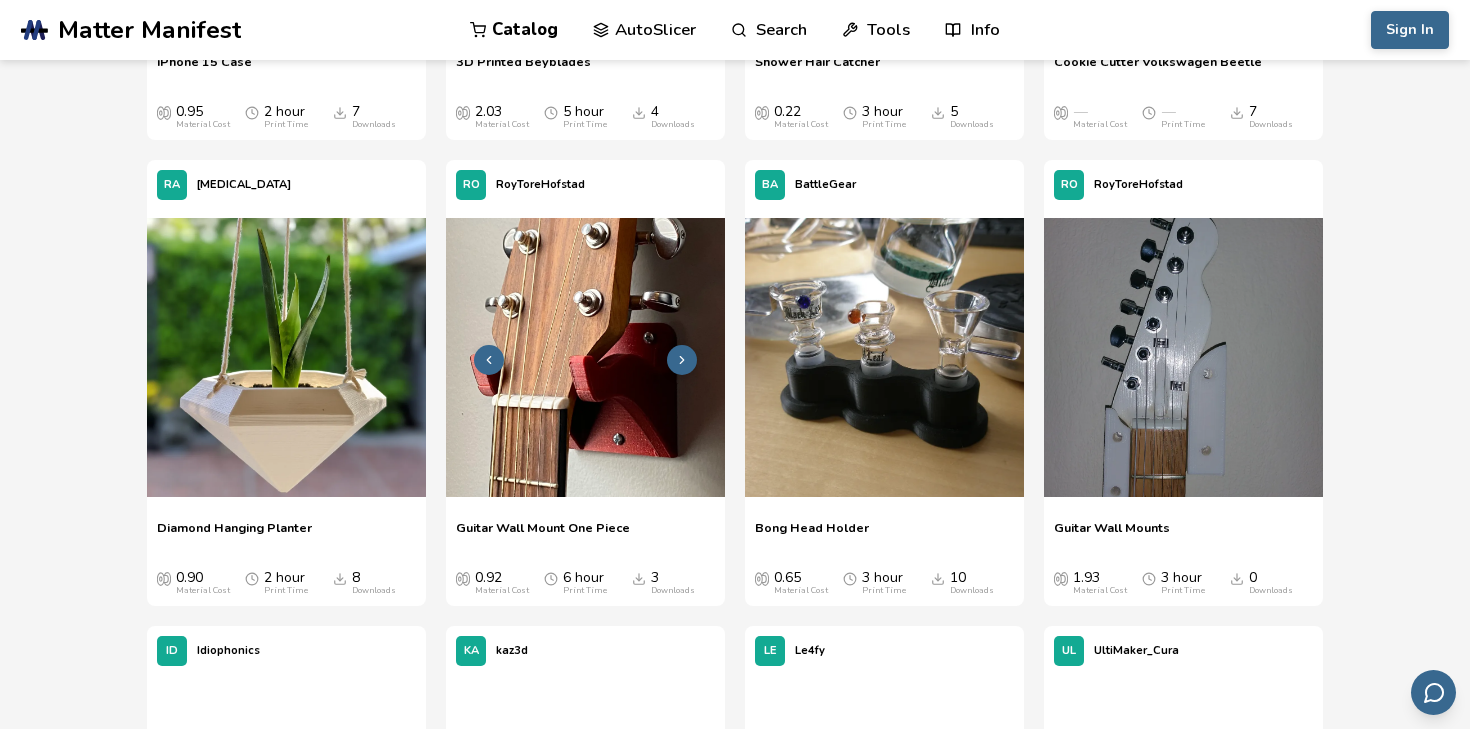 click at bounding box center (682, 360) 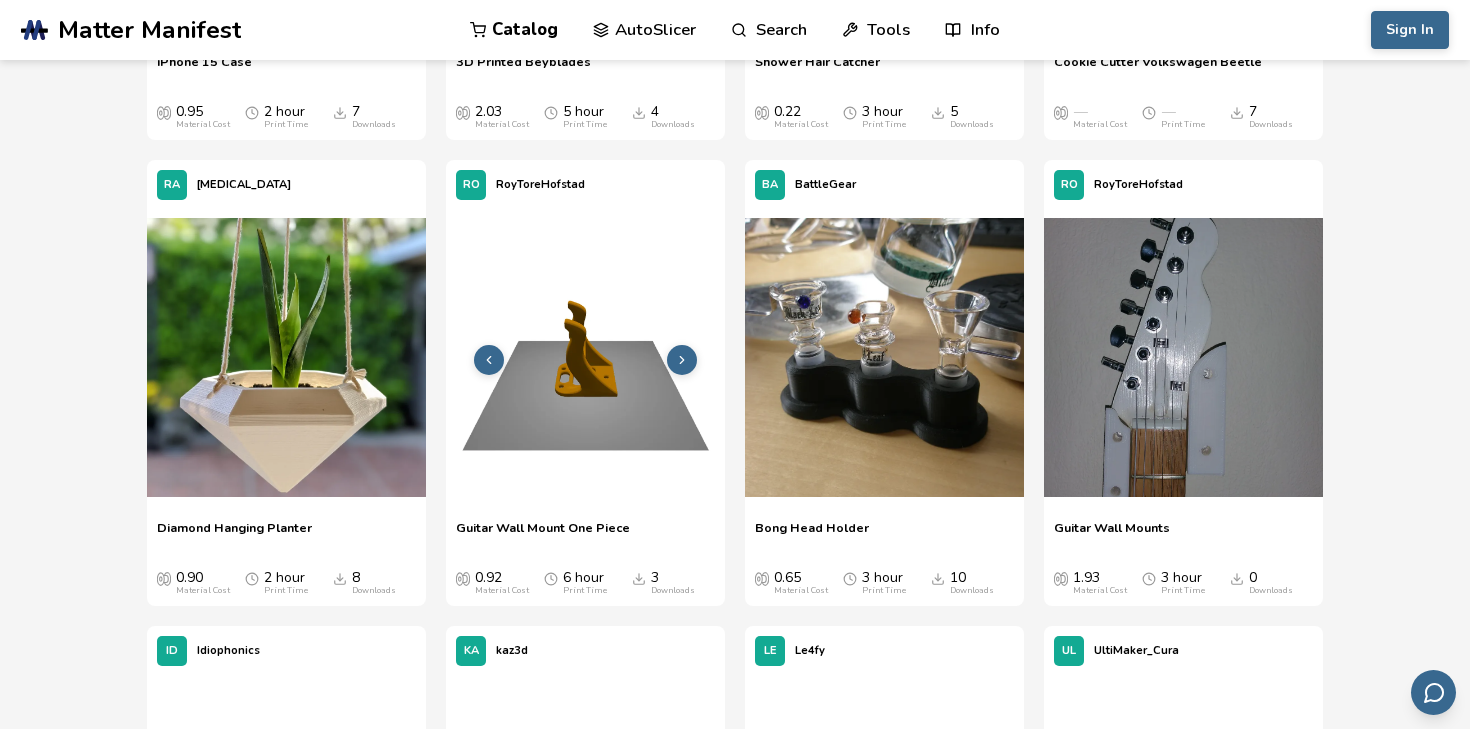 click at bounding box center (682, 360) 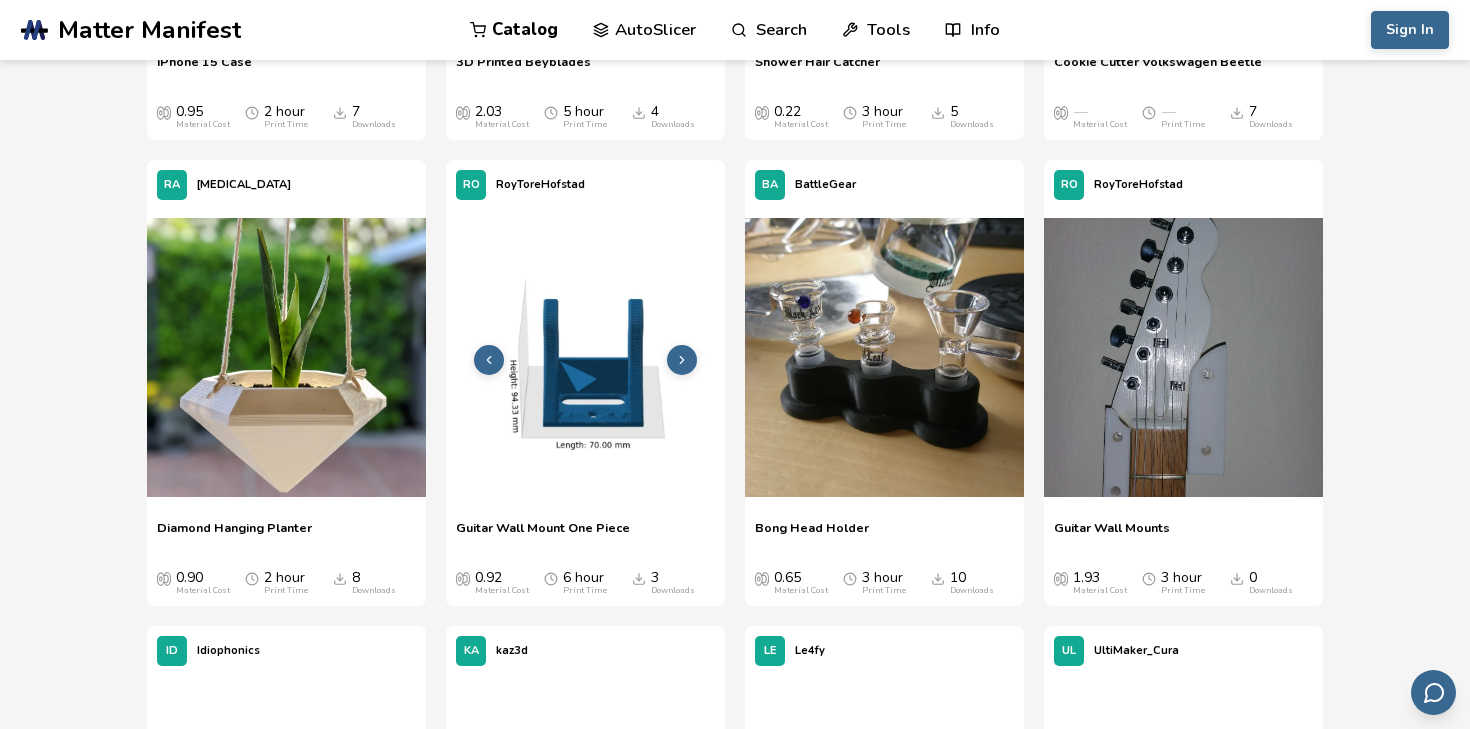 click at bounding box center (682, 360) 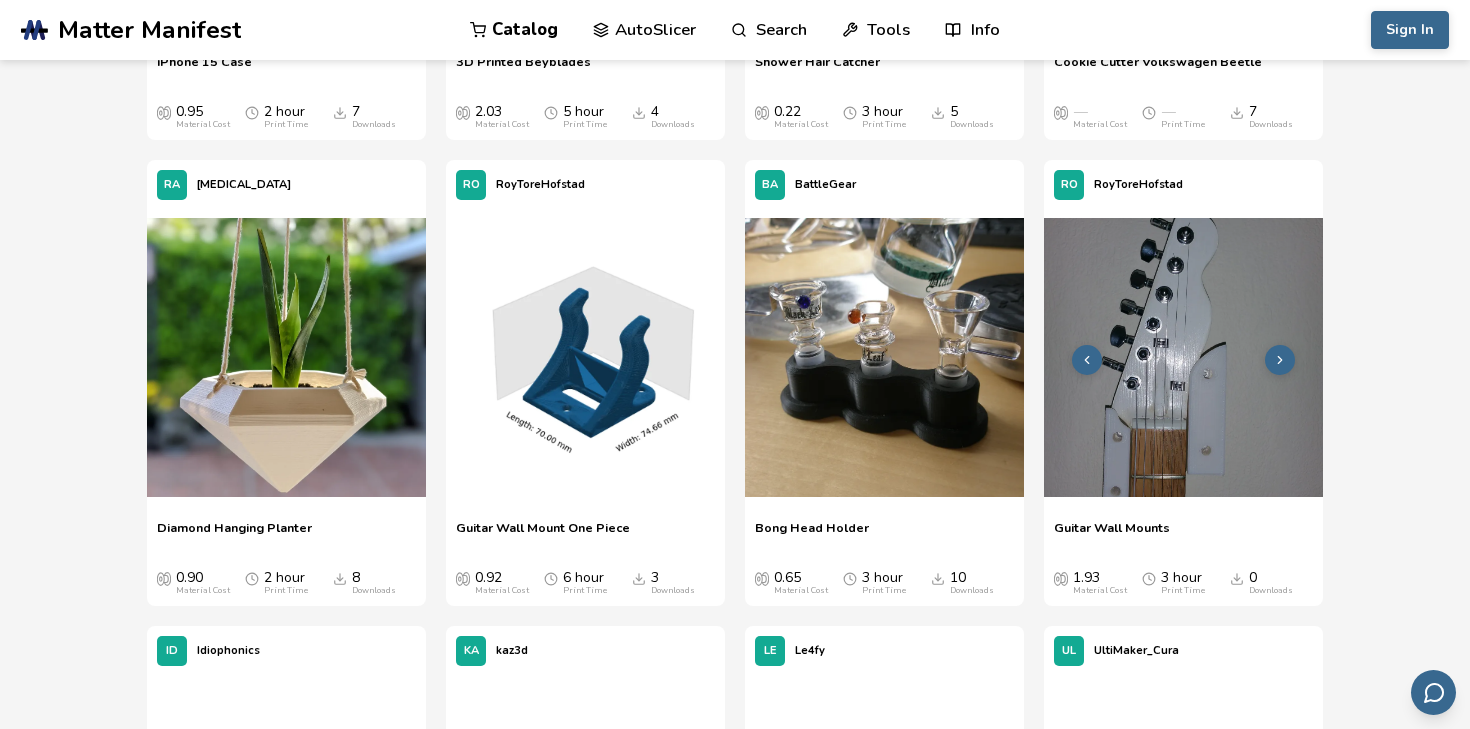 click 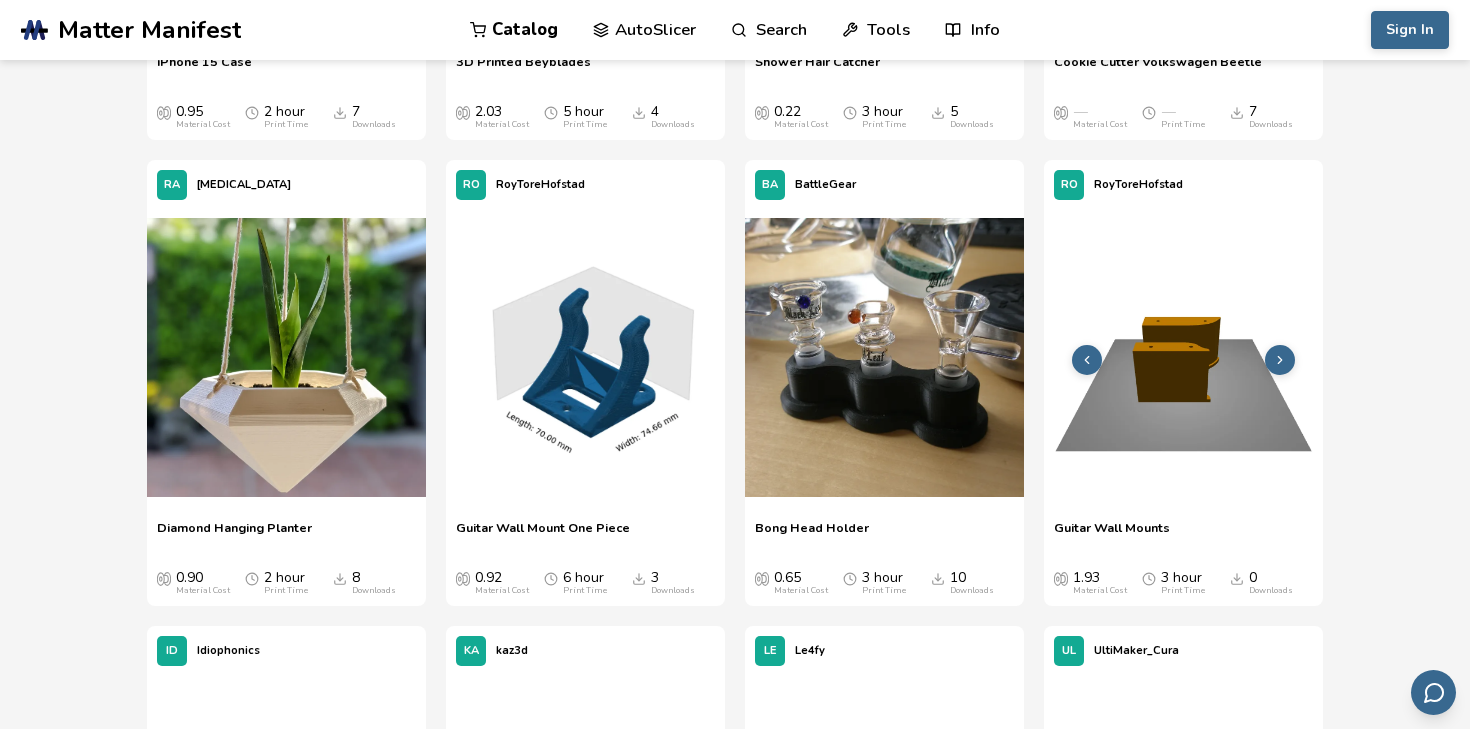 click 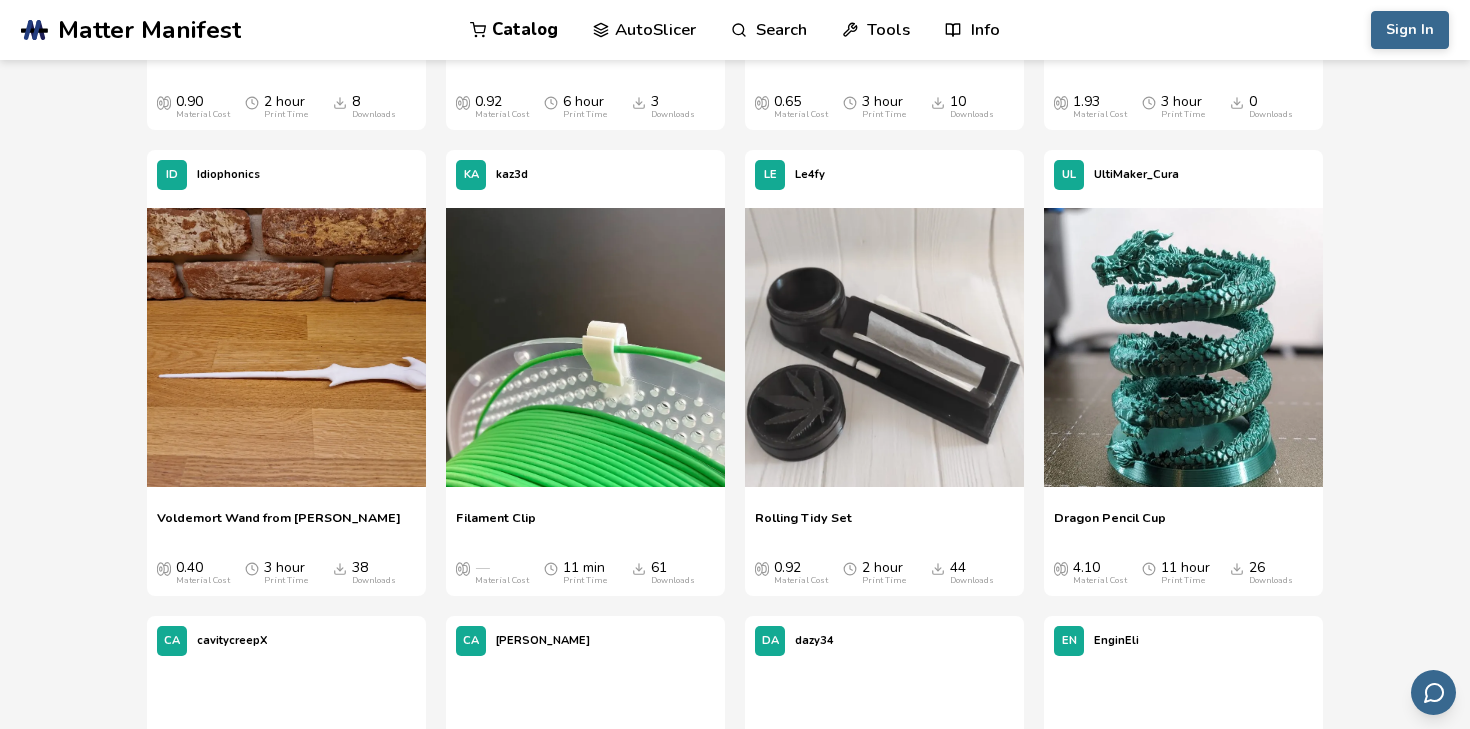 scroll, scrollTop: 21503, scrollLeft: 0, axis: vertical 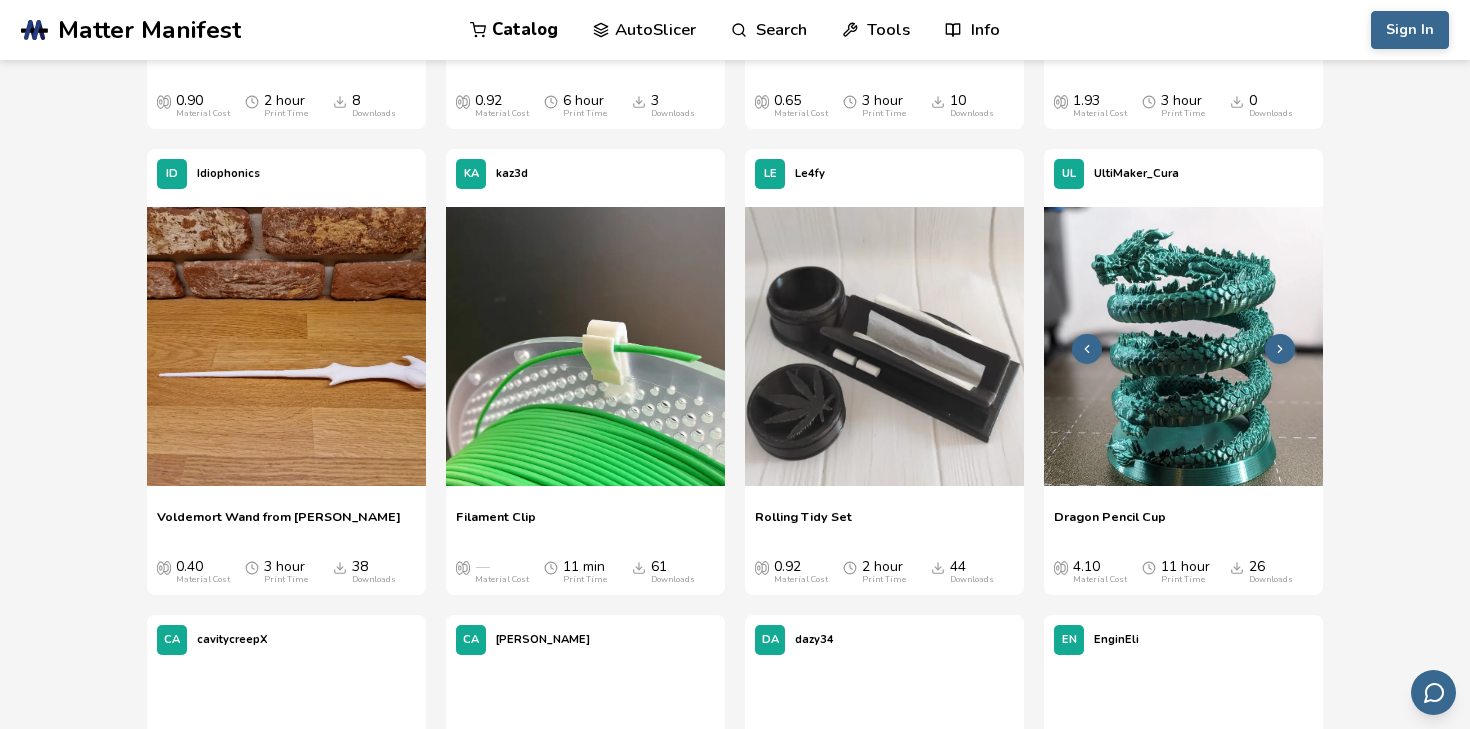 click 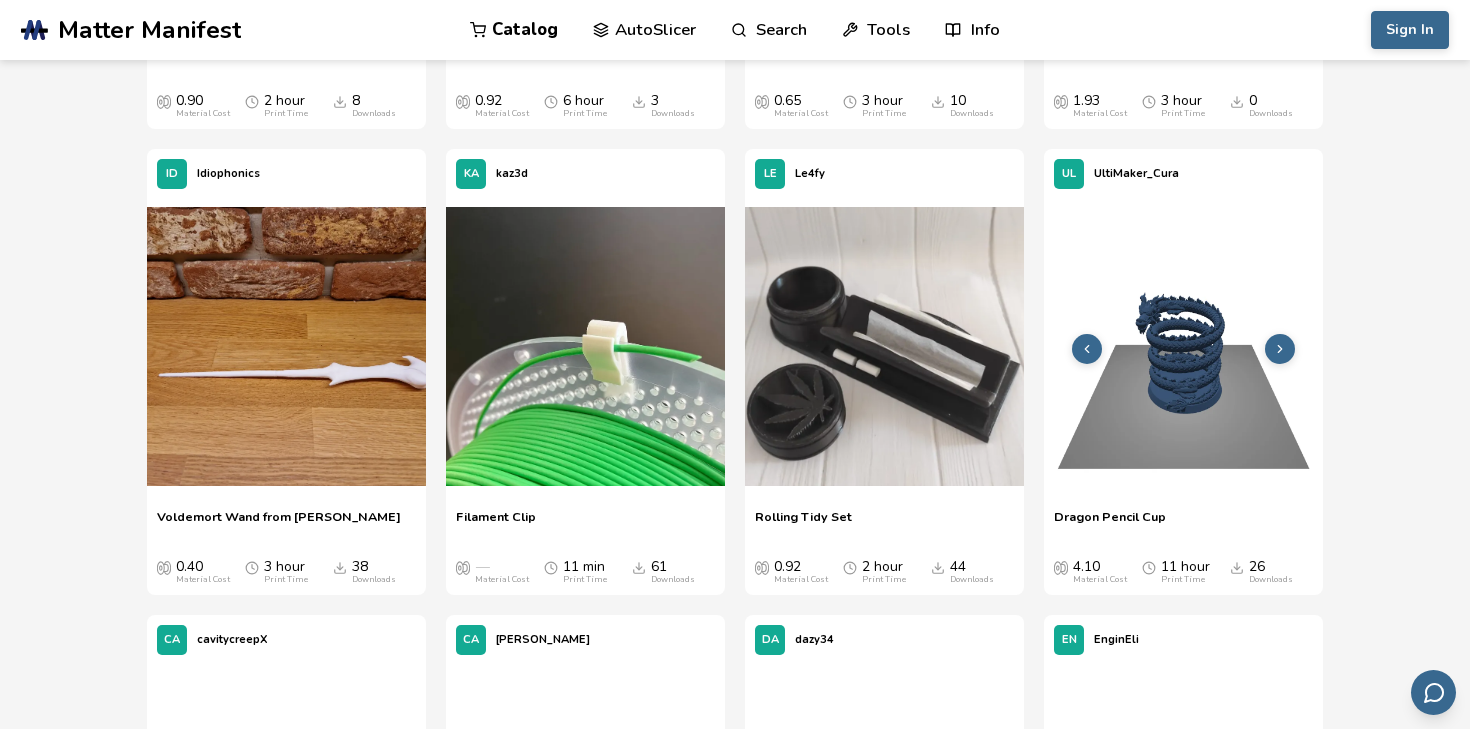 click 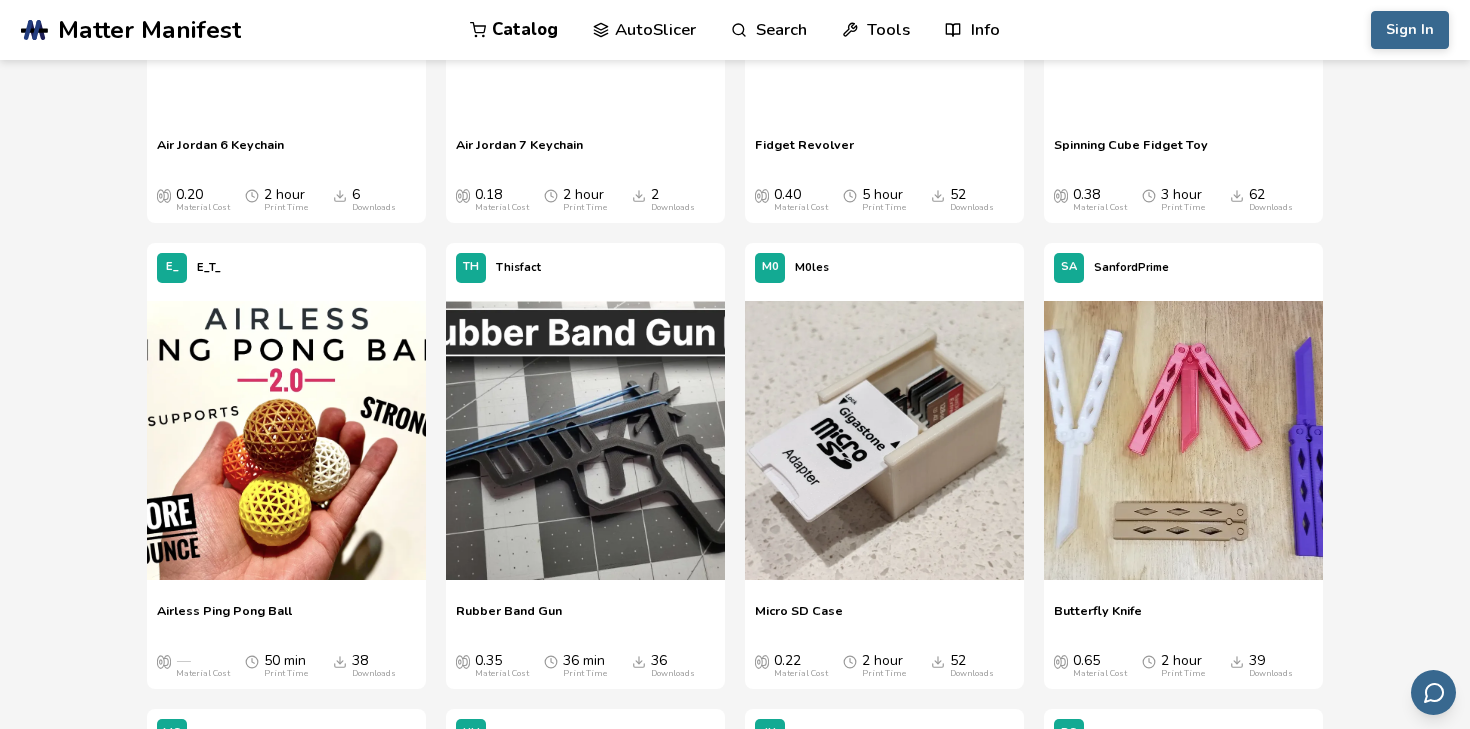 scroll, scrollTop: 25213, scrollLeft: 0, axis: vertical 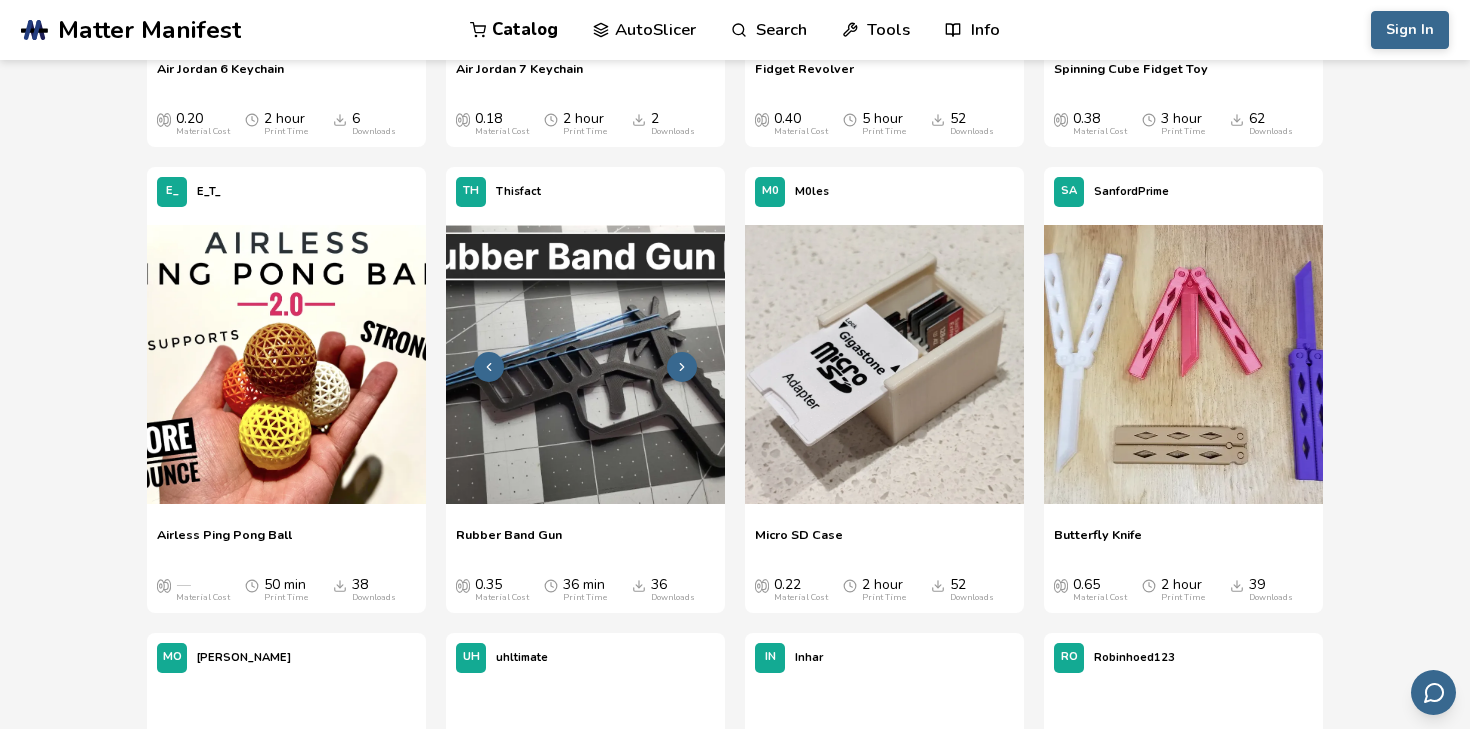 click 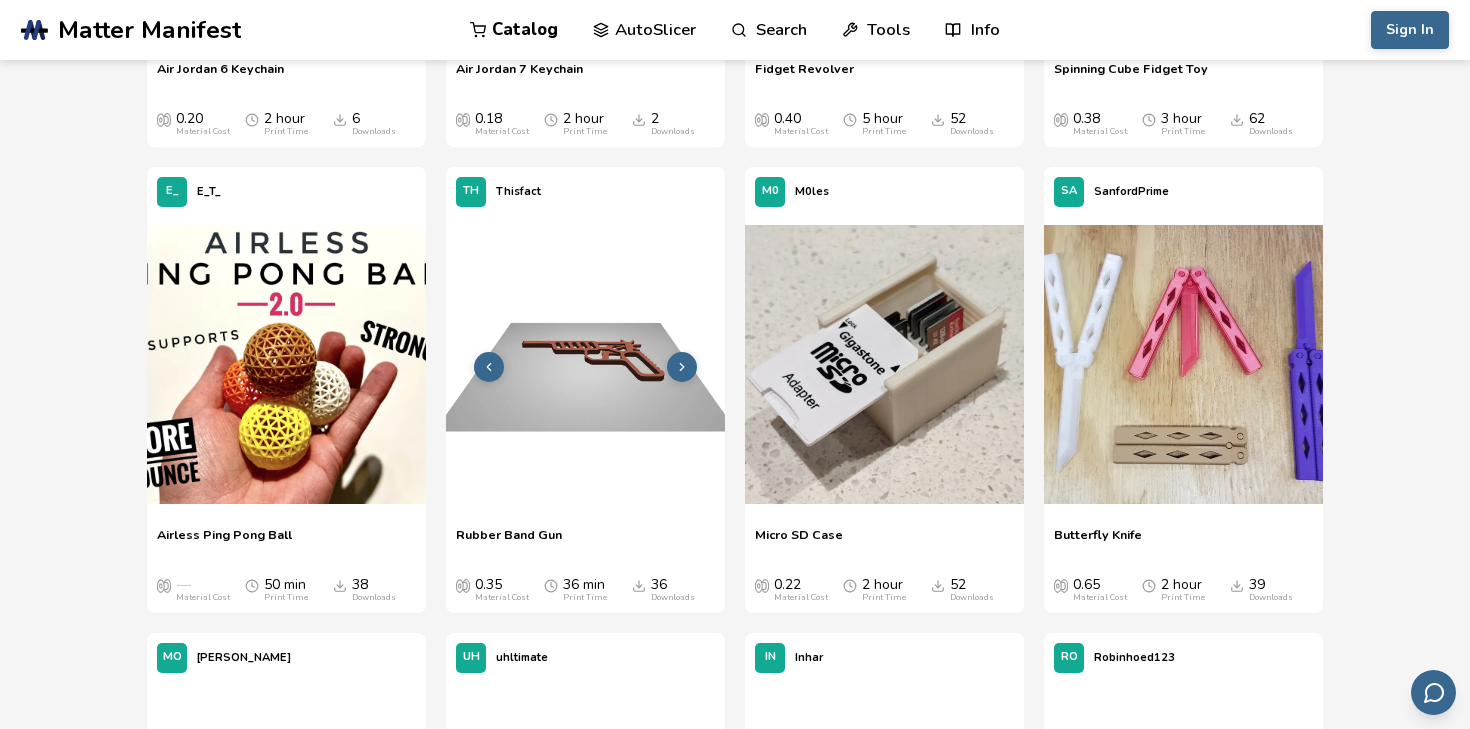 click 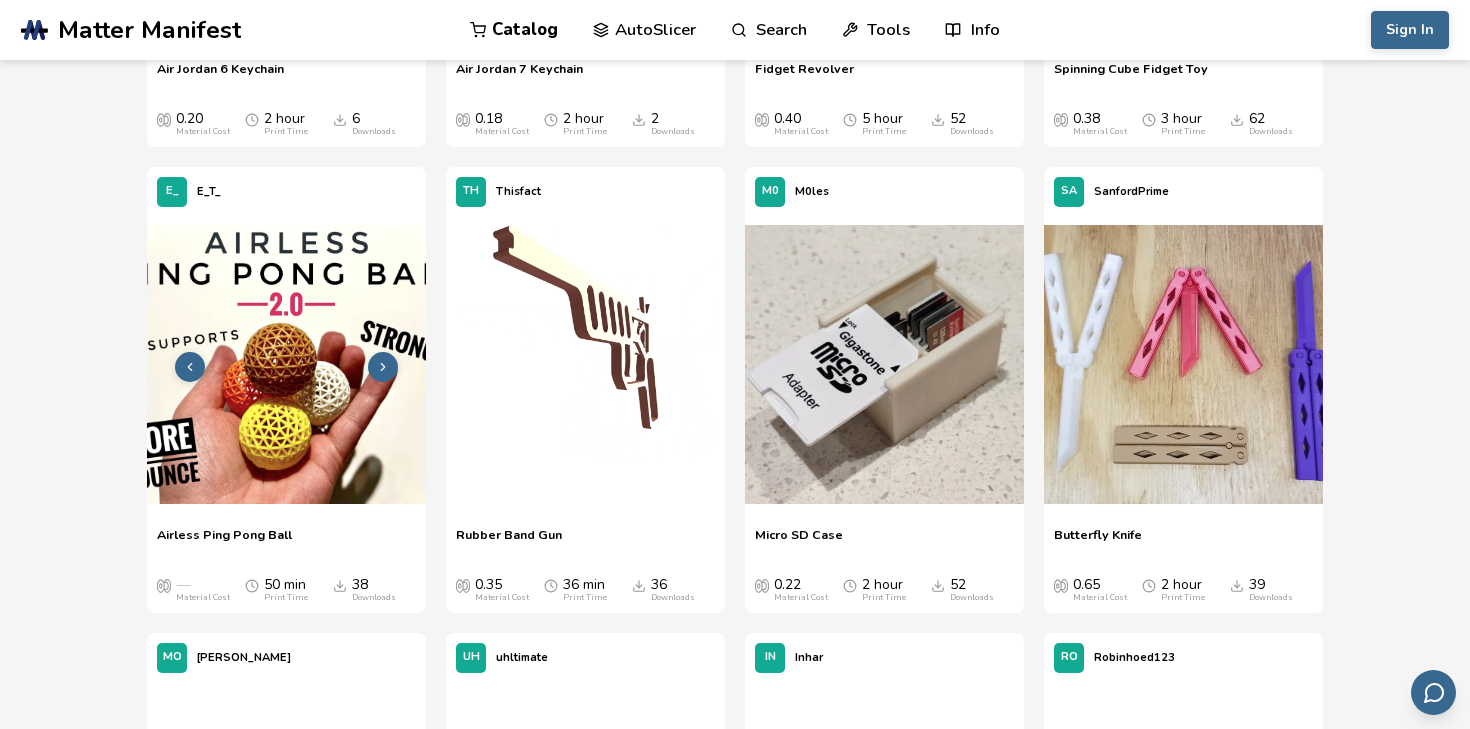 click 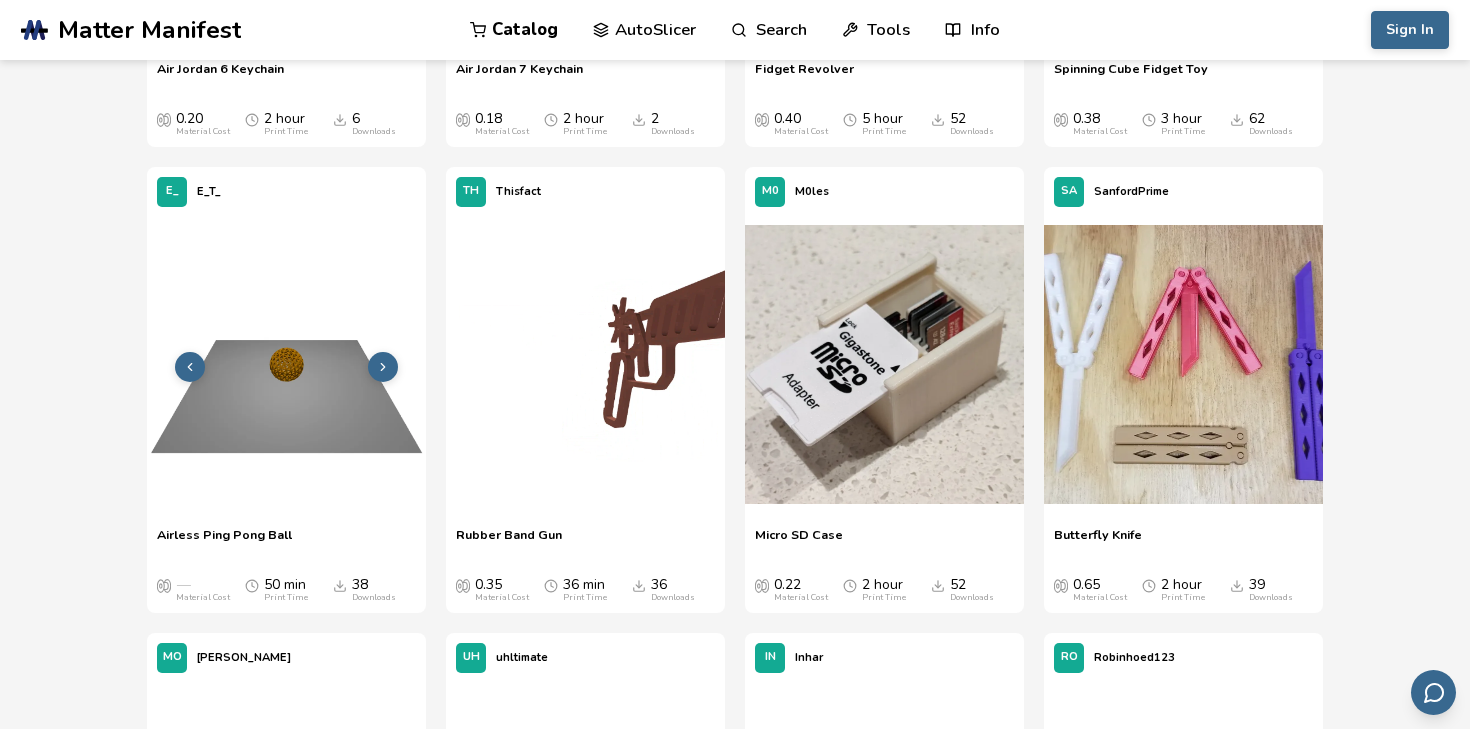 click 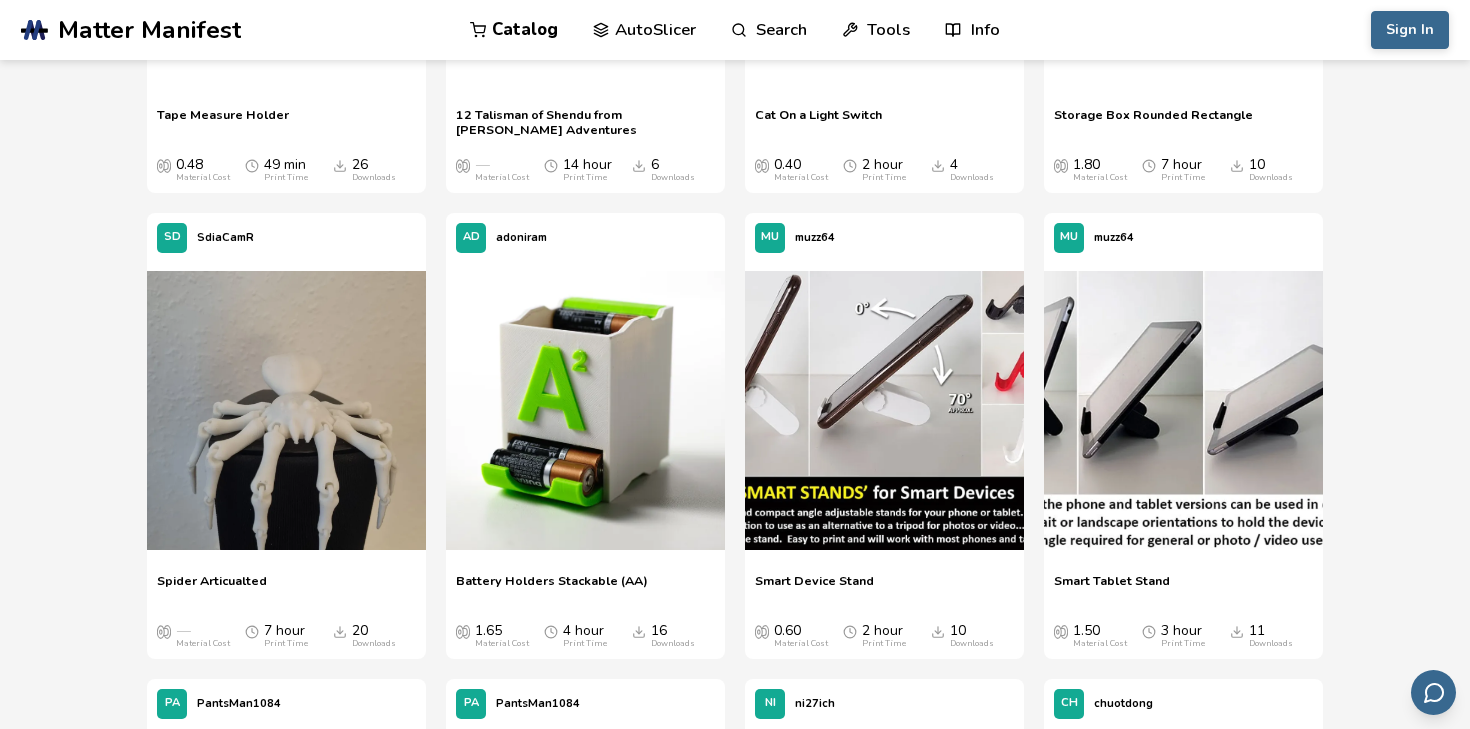 scroll, scrollTop: 28906, scrollLeft: 0, axis: vertical 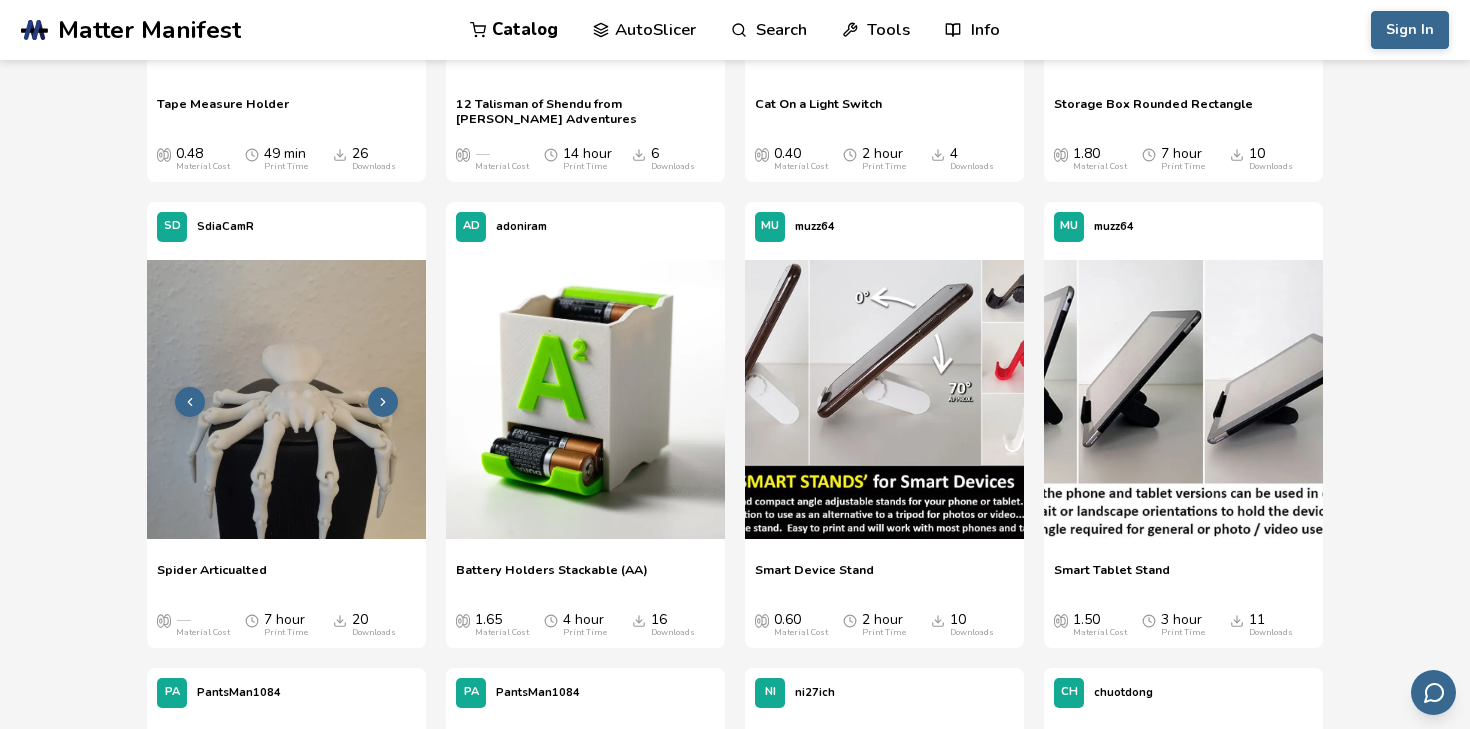 click 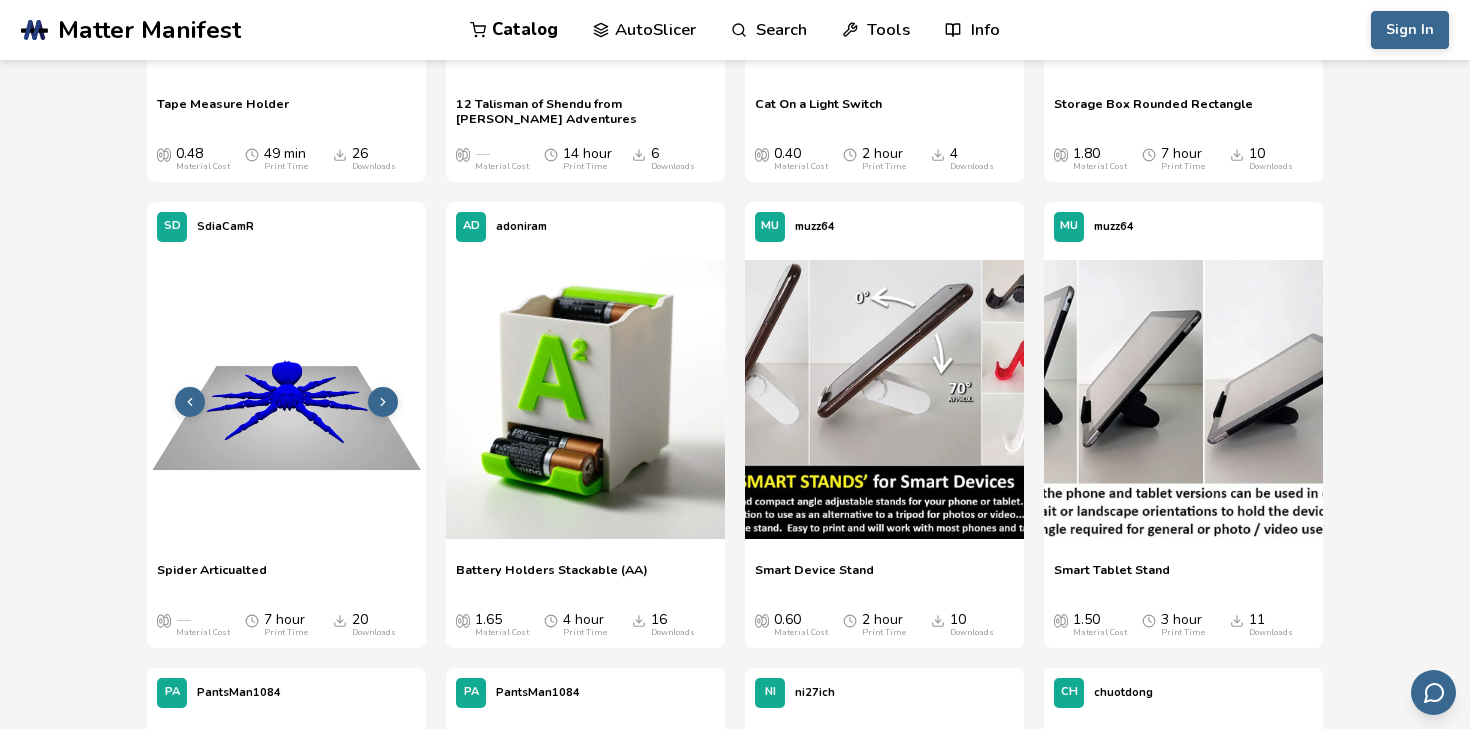 click 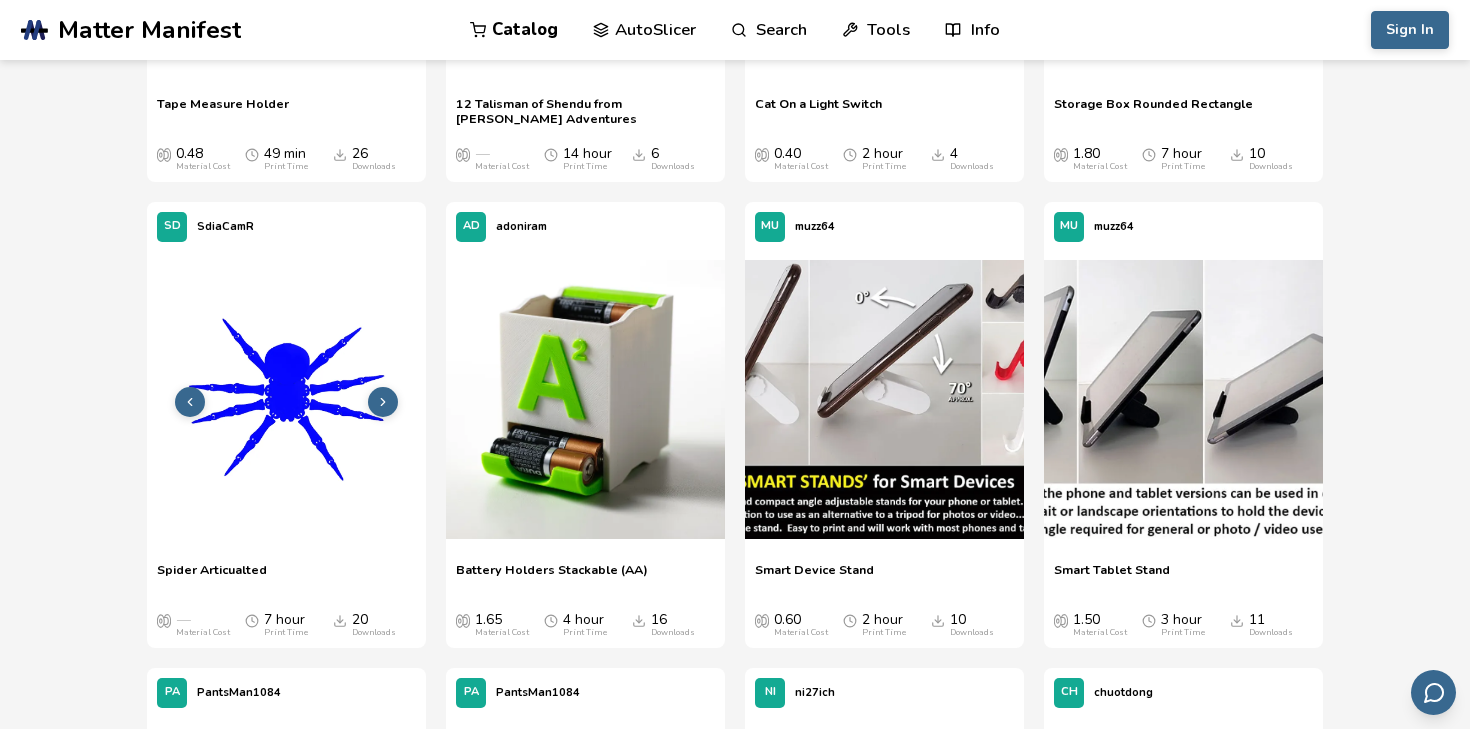 click 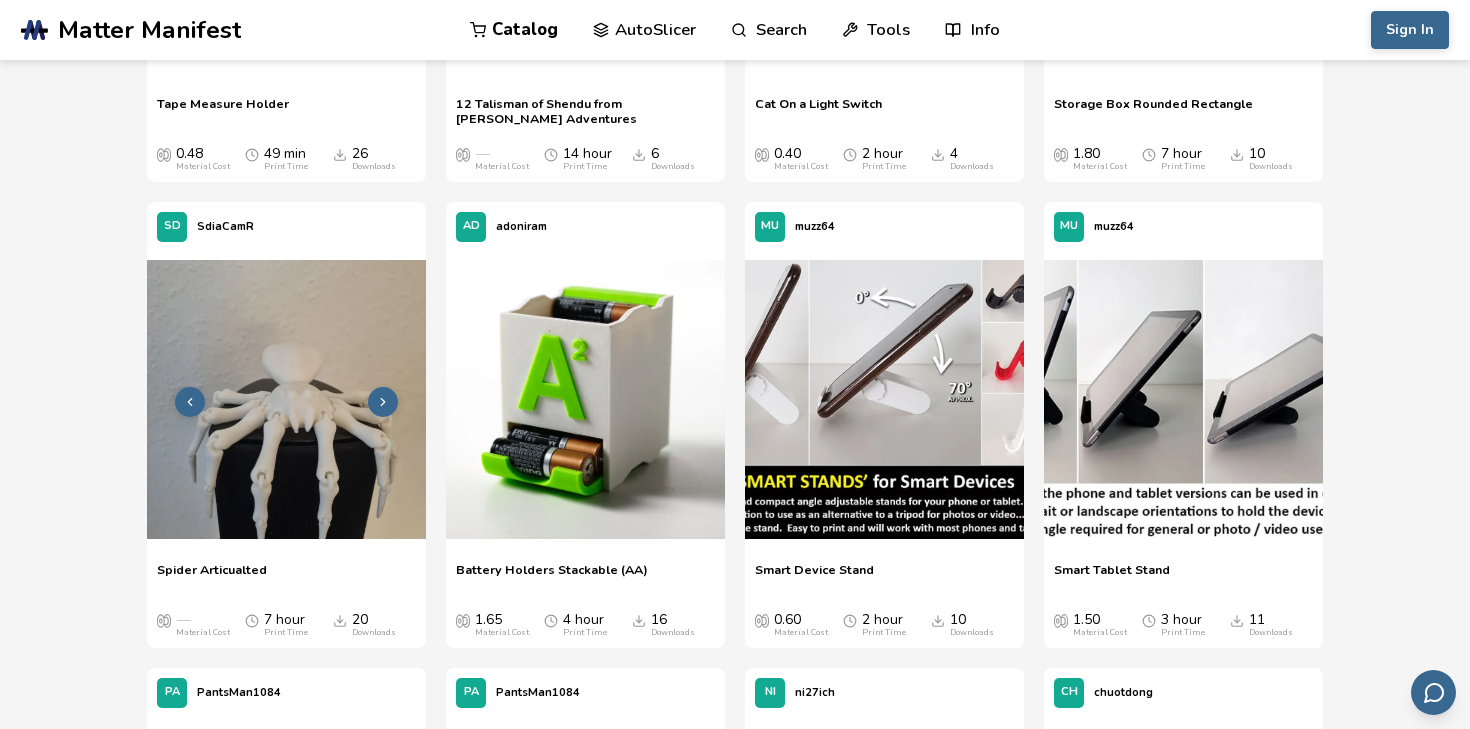click 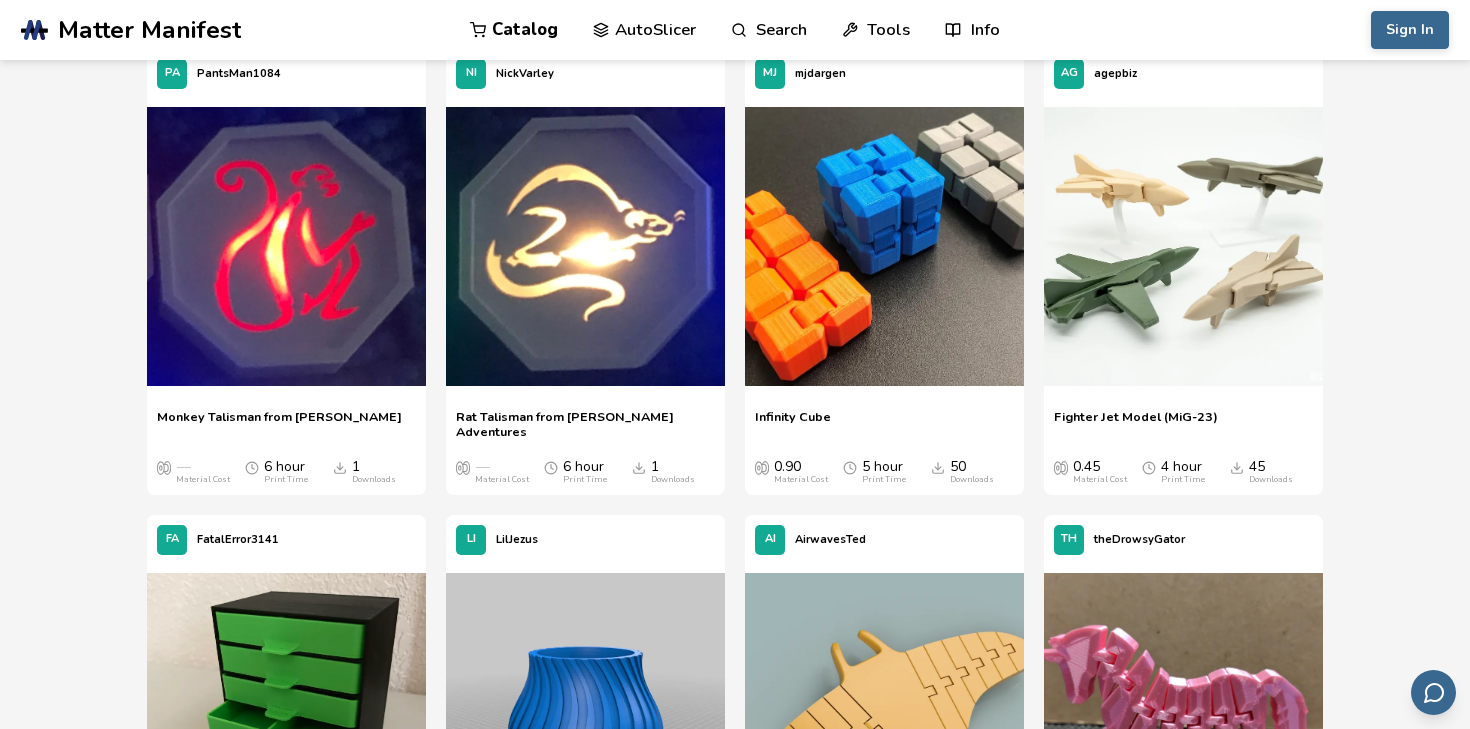 scroll, scrollTop: 31859, scrollLeft: 0, axis: vertical 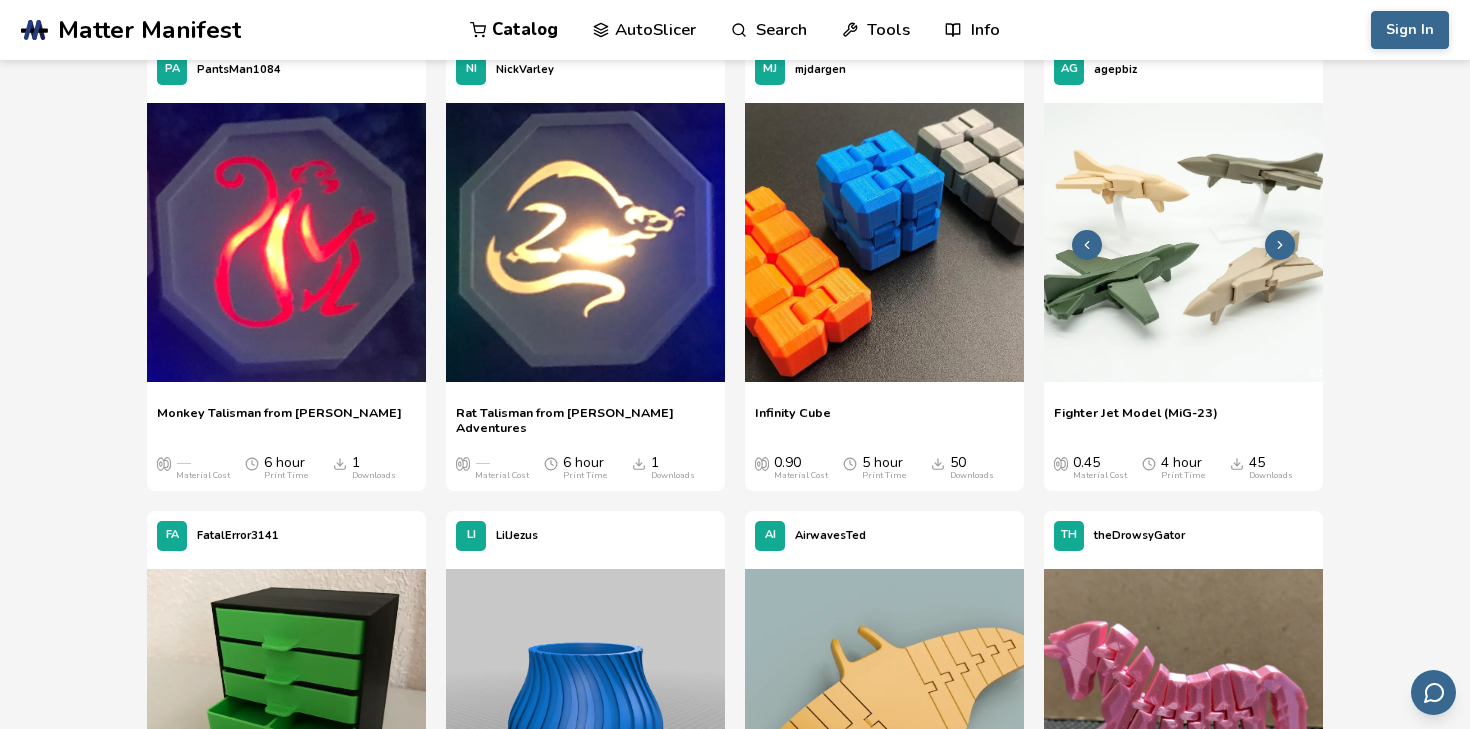 click 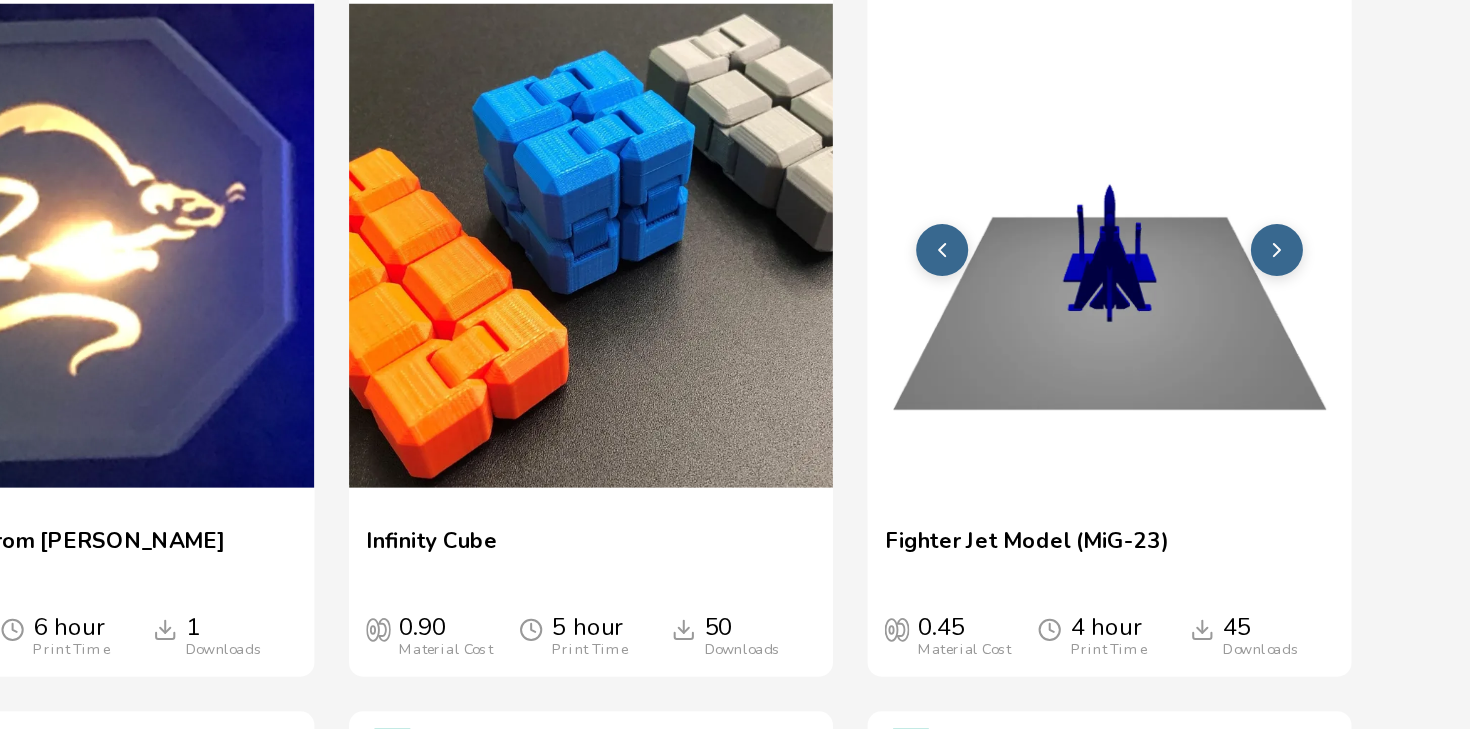 click 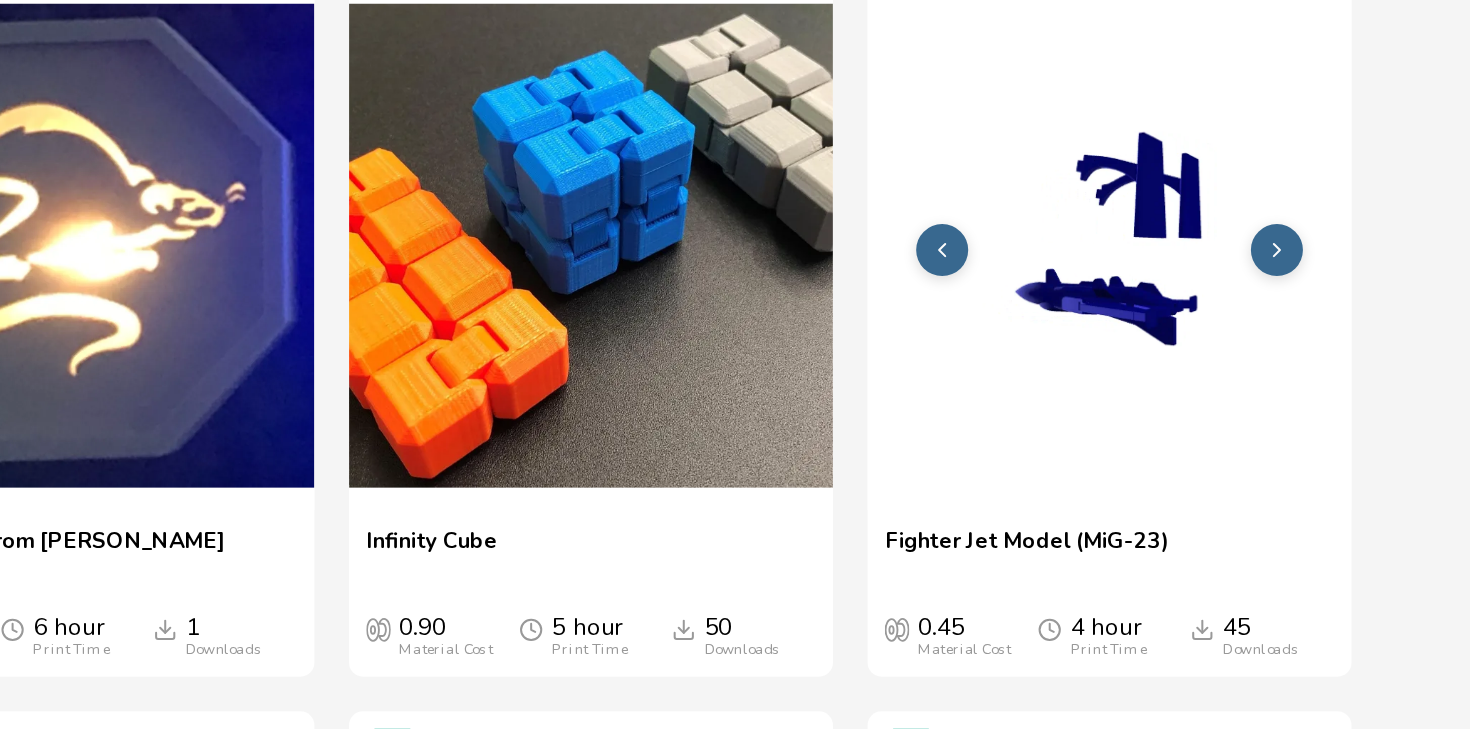 click 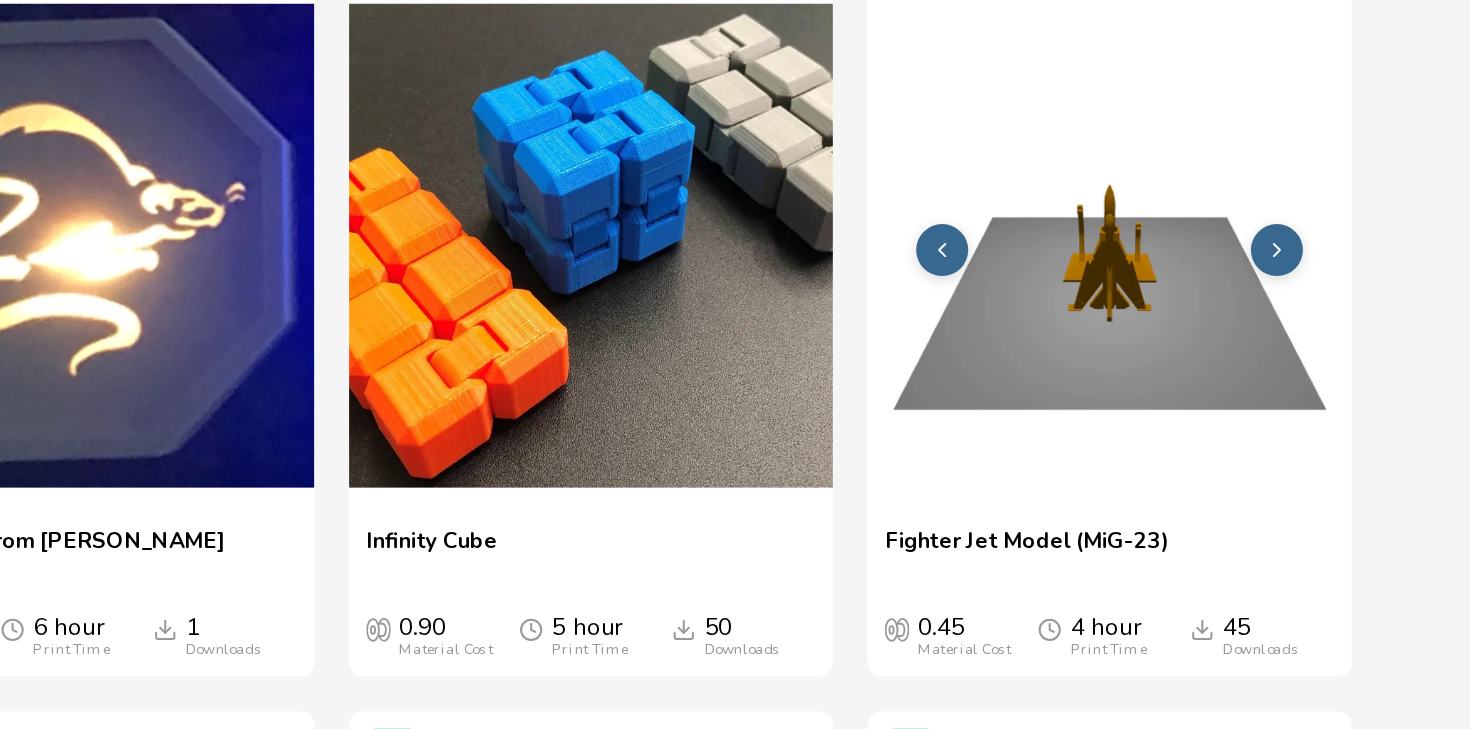 click 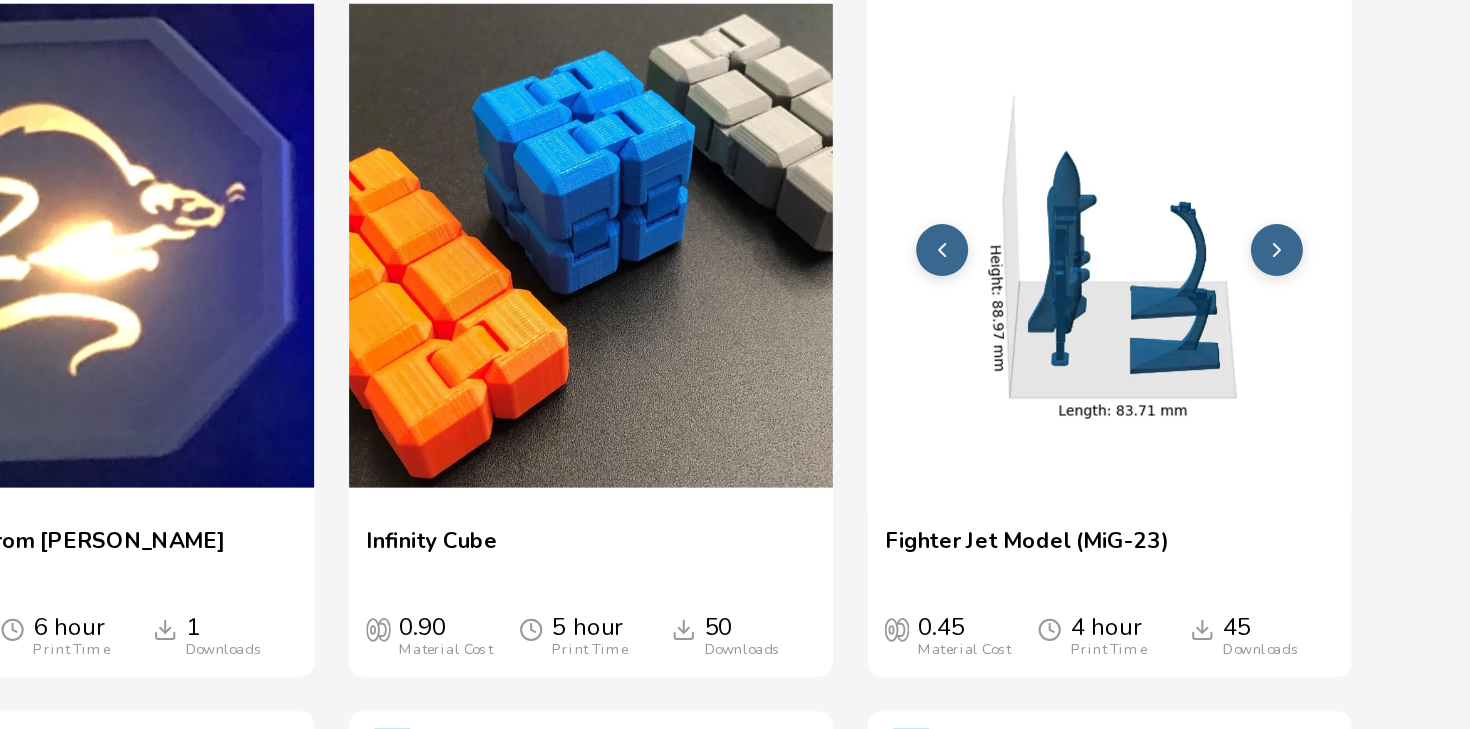 click 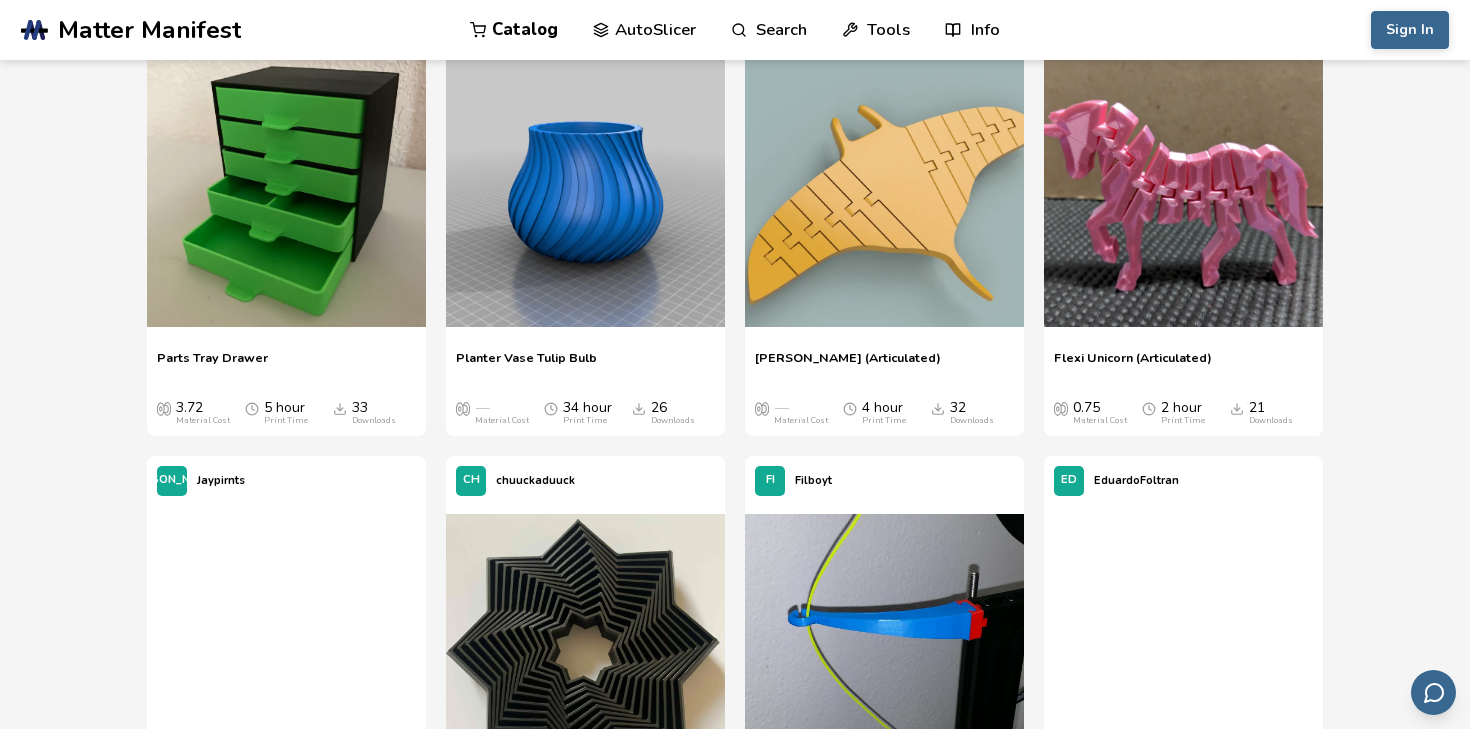 scroll, scrollTop: 32417, scrollLeft: 0, axis: vertical 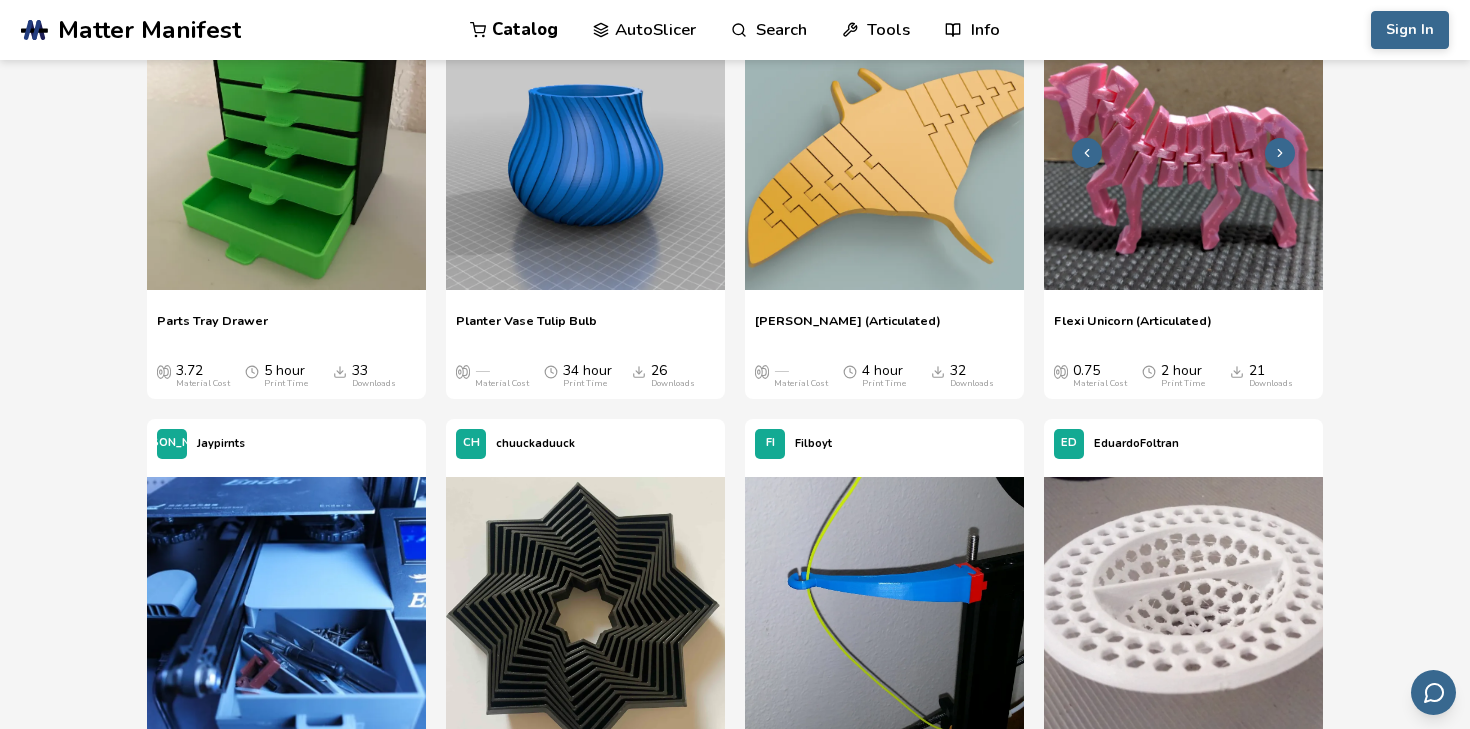 click at bounding box center [1280, 153] 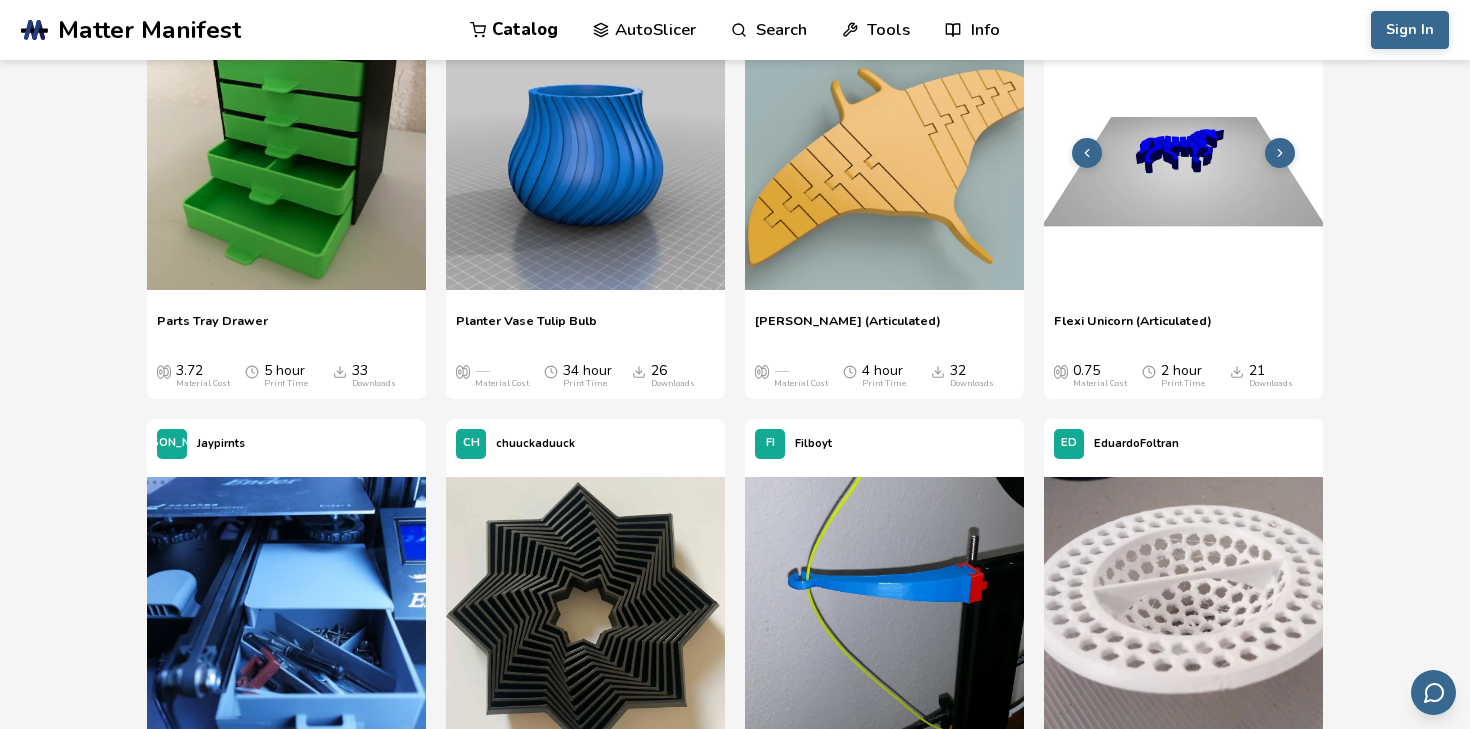 click at bounding box center [1280, 153] 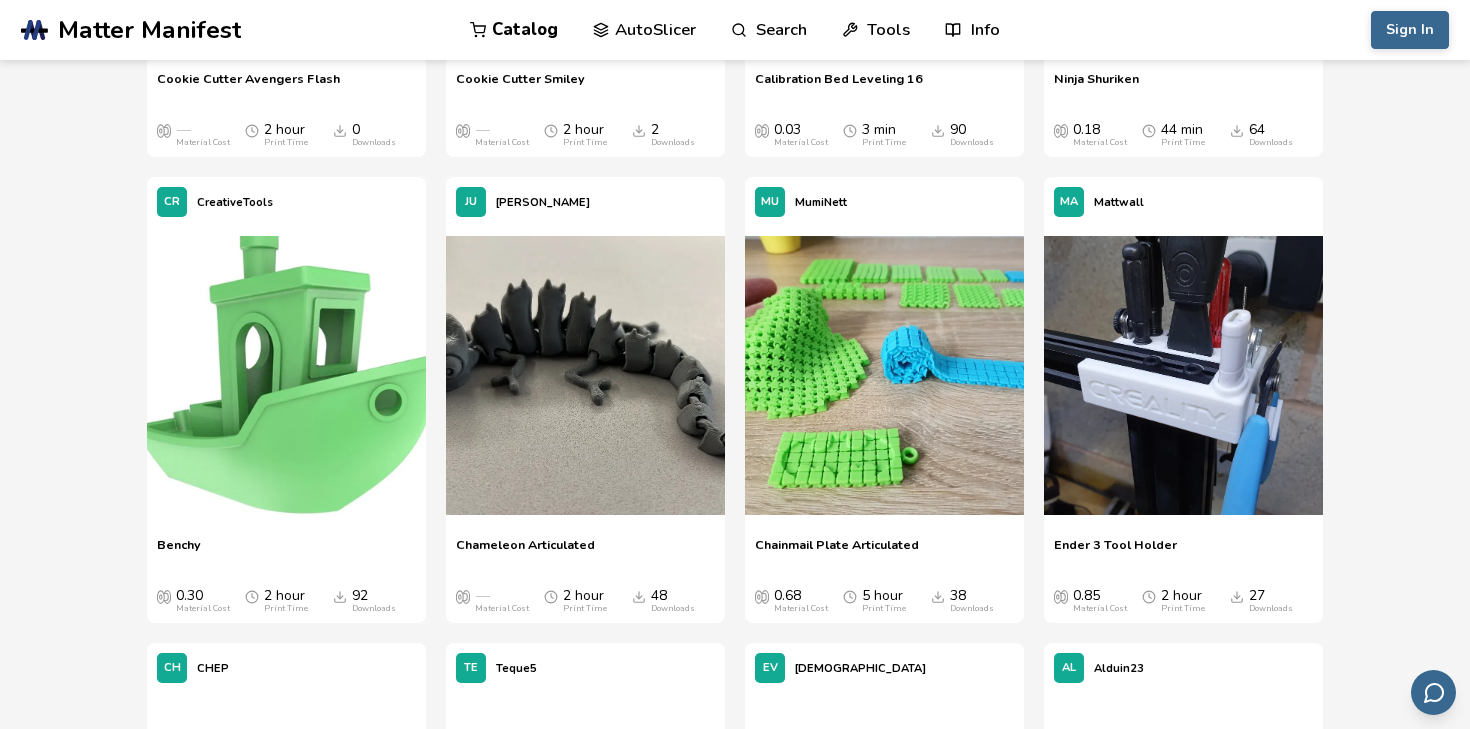 scroll, scrollTop: 39247, scrollLeft: 0, axis: vertical 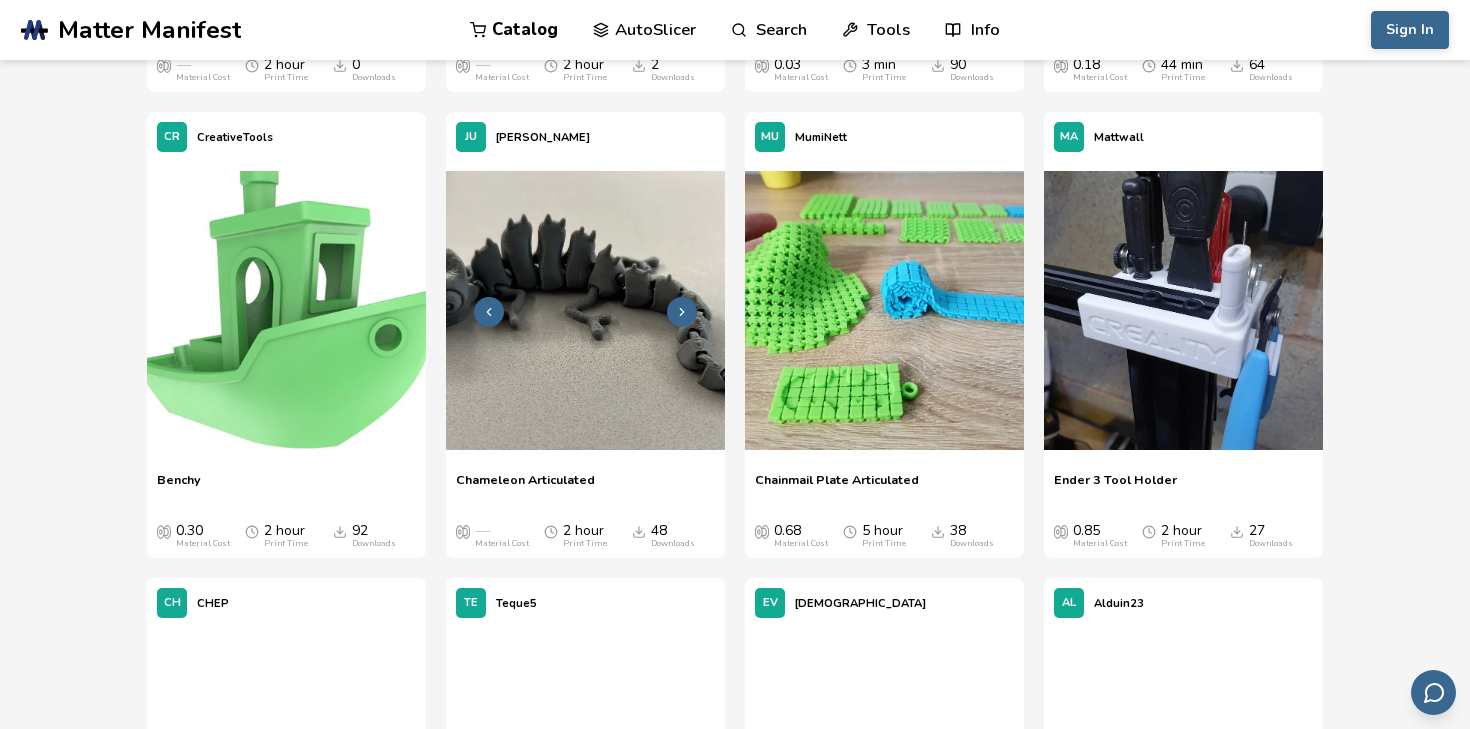 click 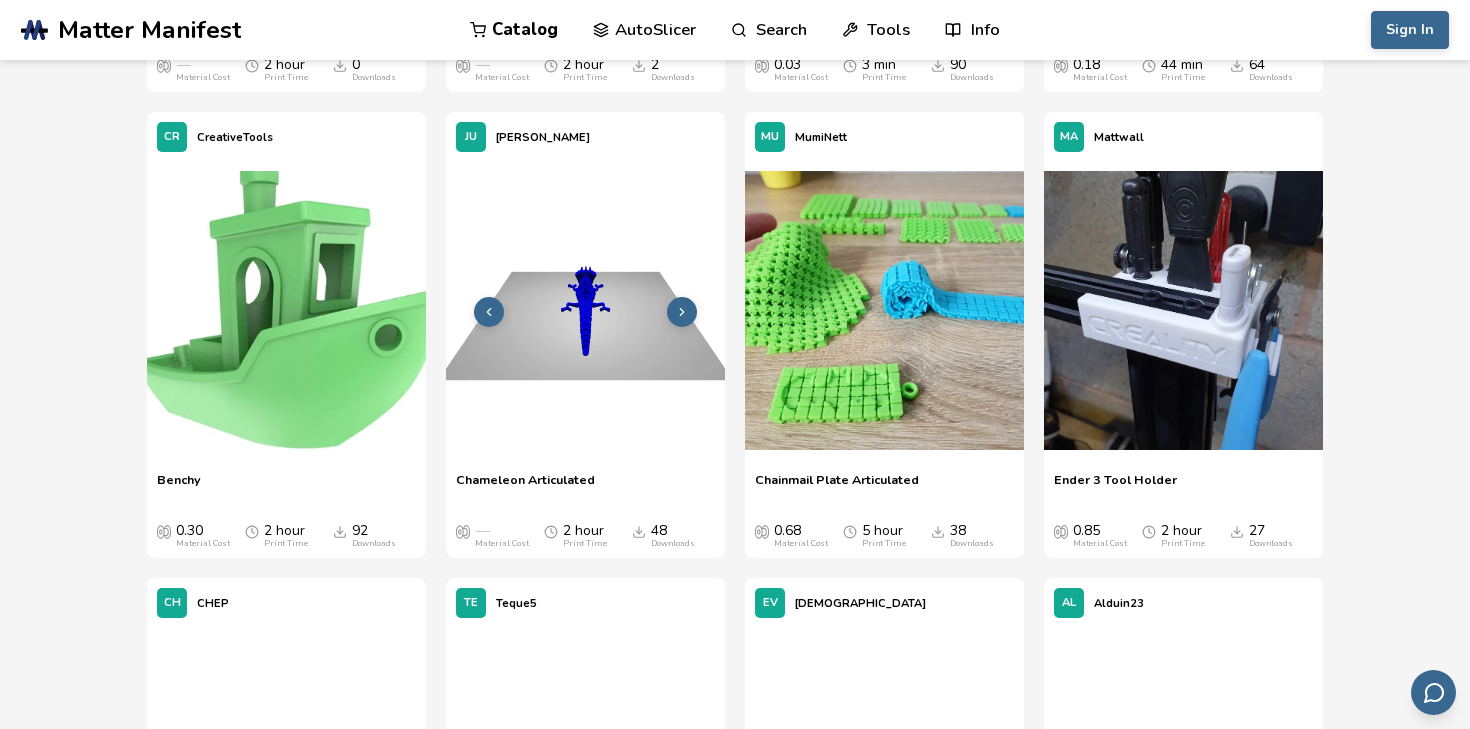 click 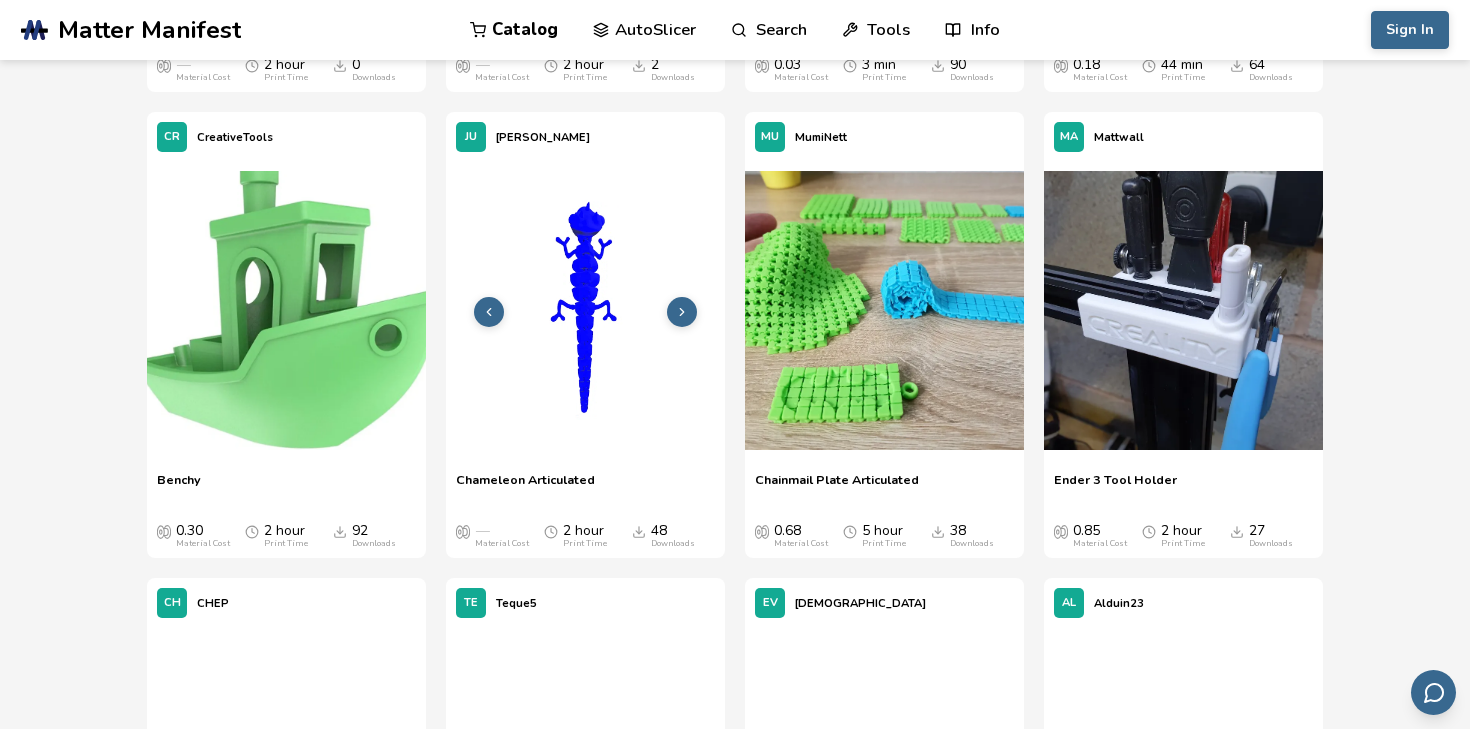 click 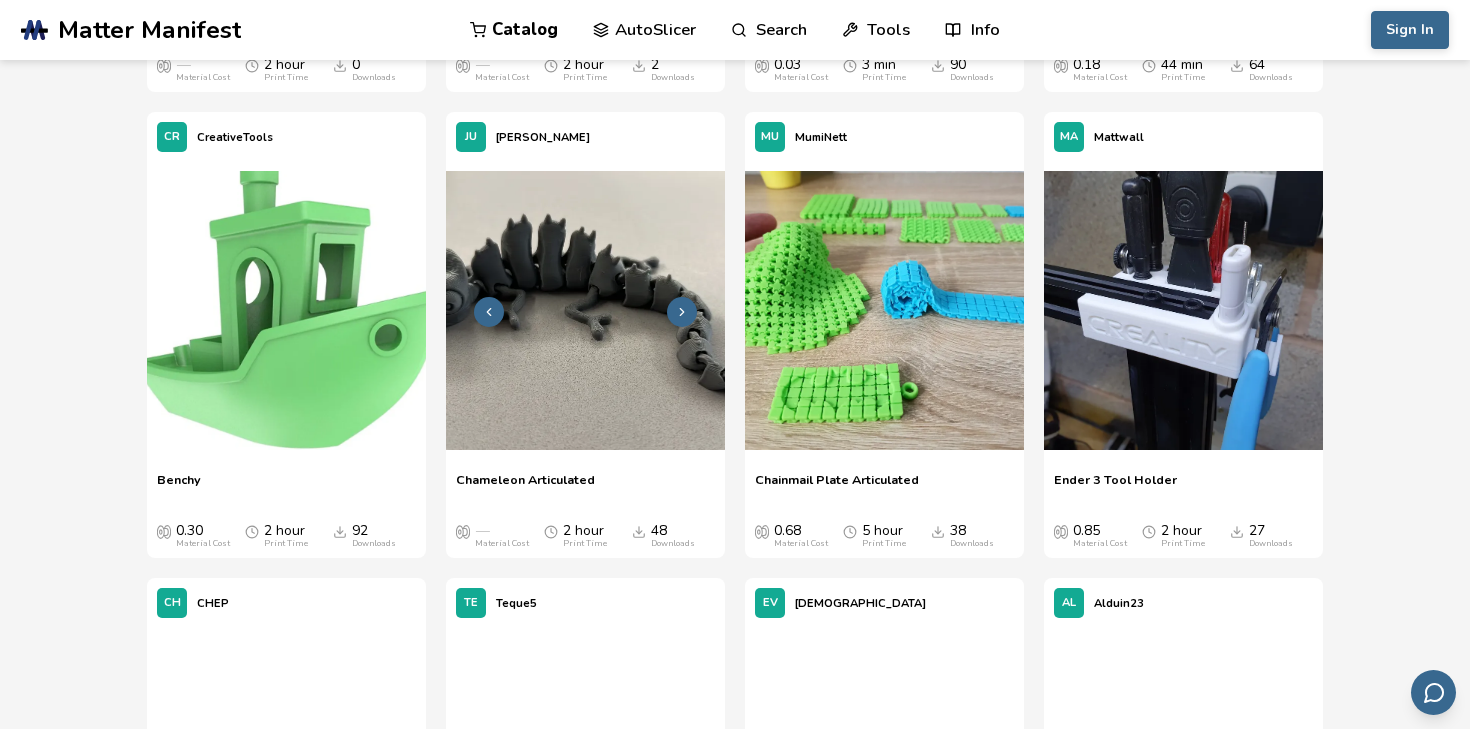 click 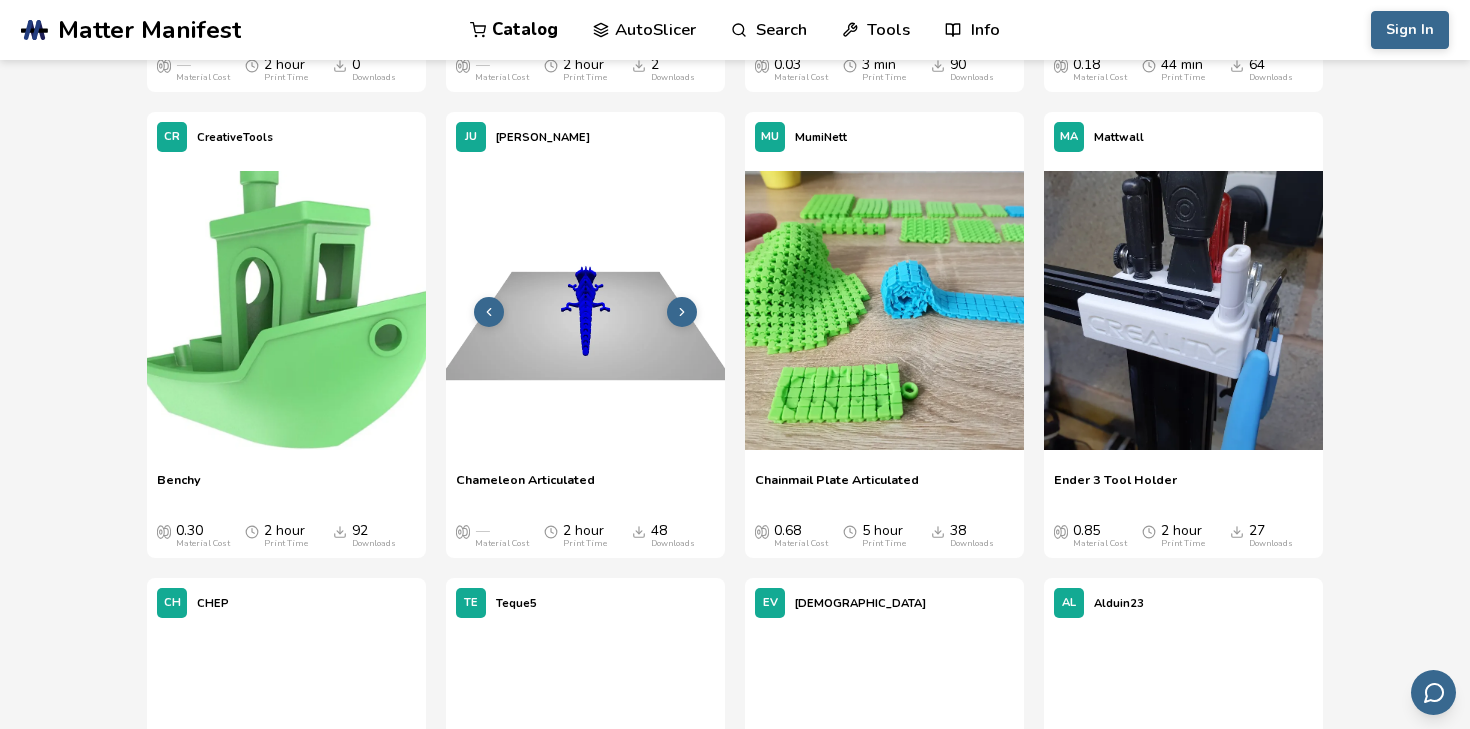 click 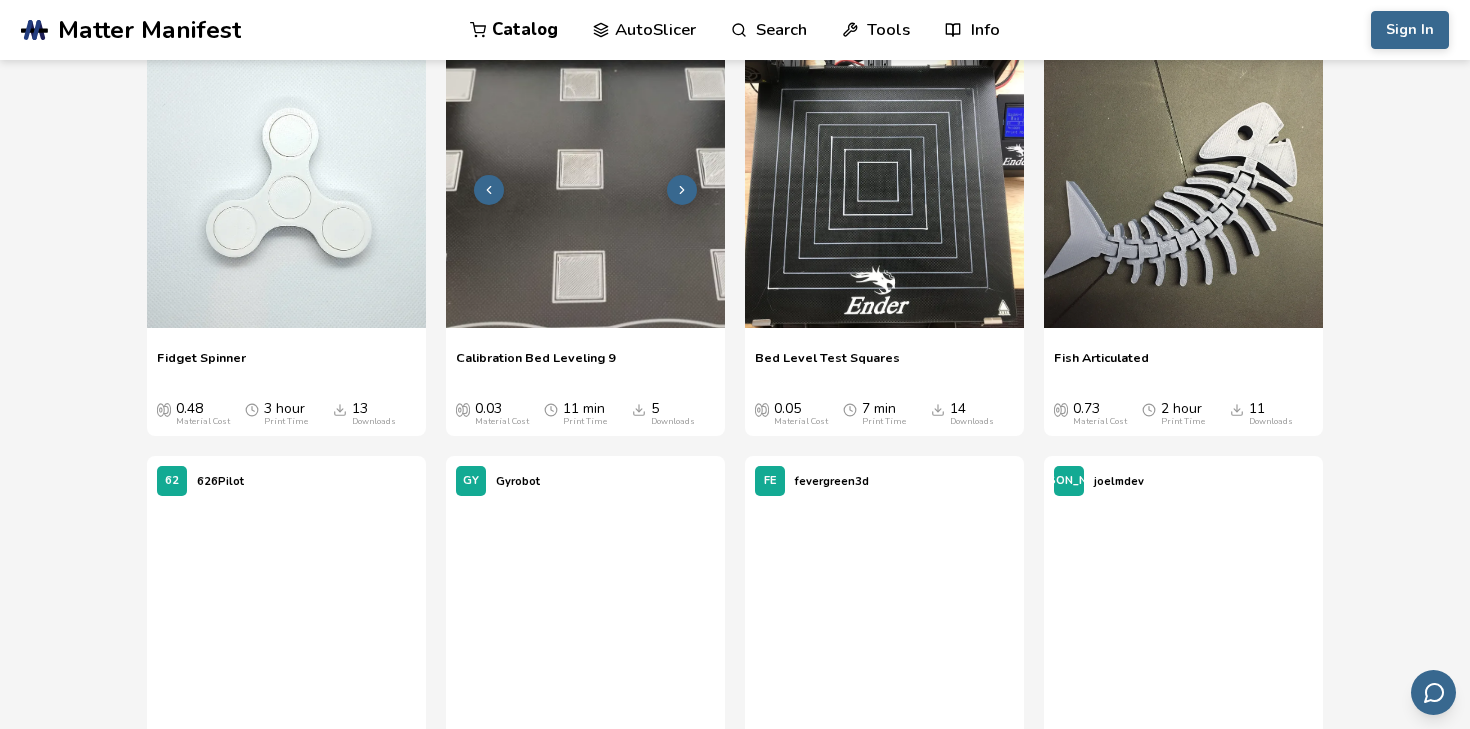 scroll, scrollTop: 40769, scrollLeft: 0, axis: vertical 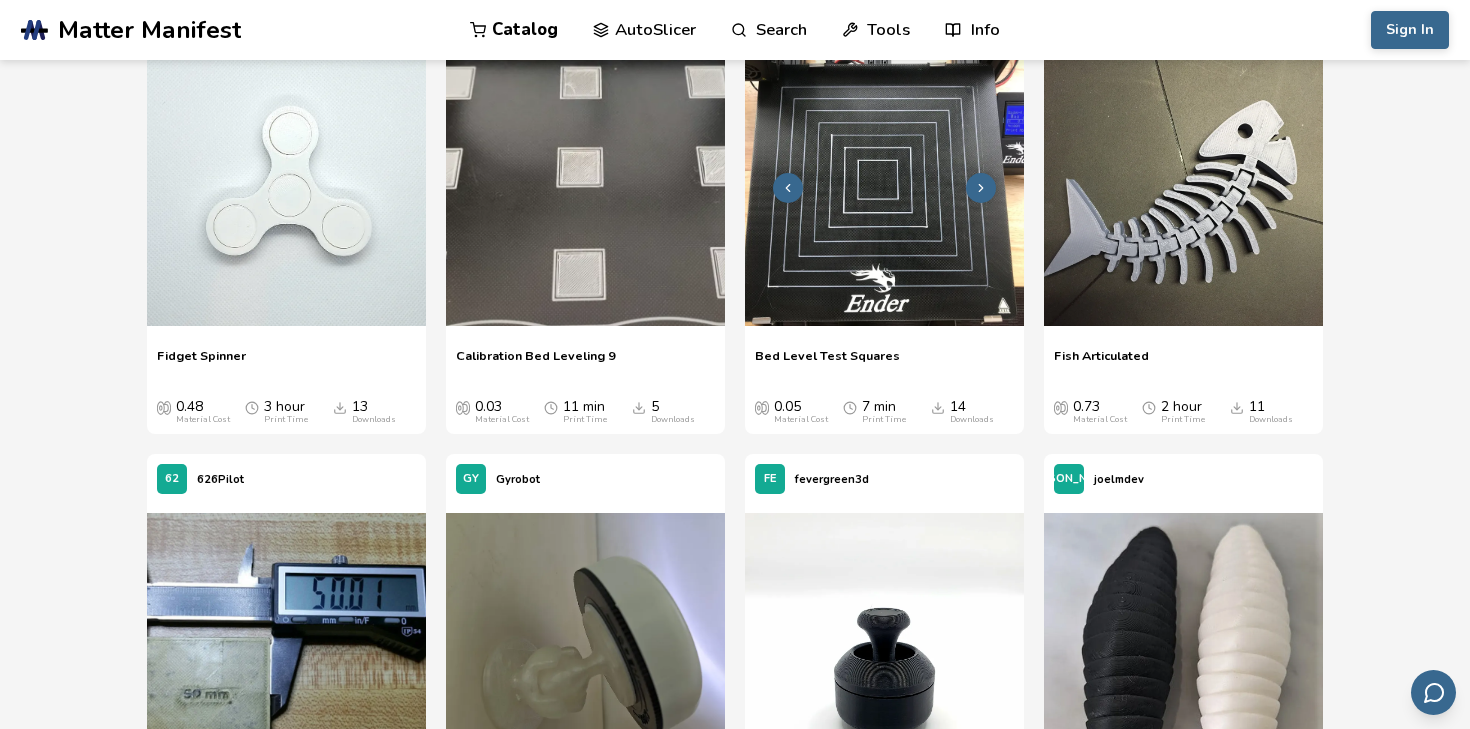 click at bounding box center [981, 188] 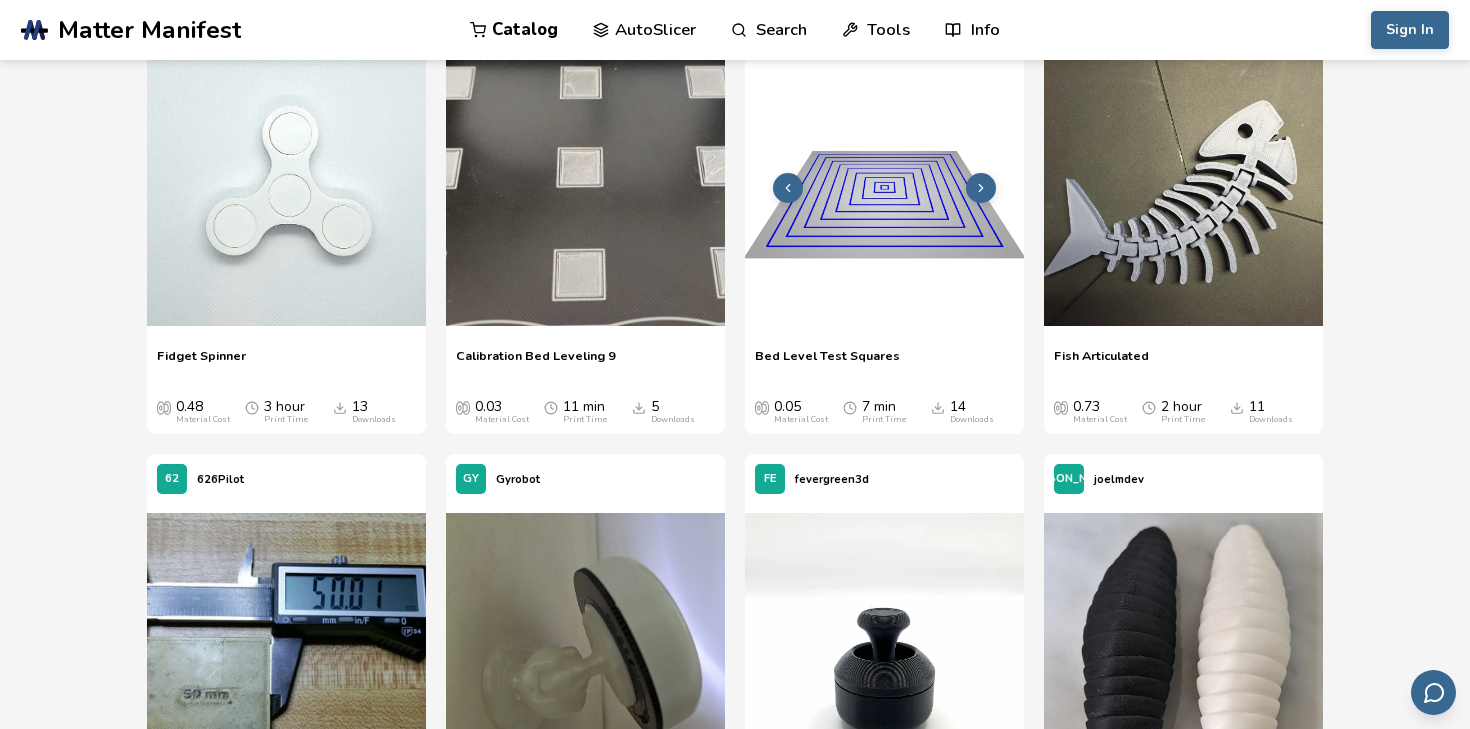 click at bounding box center (981, 188) 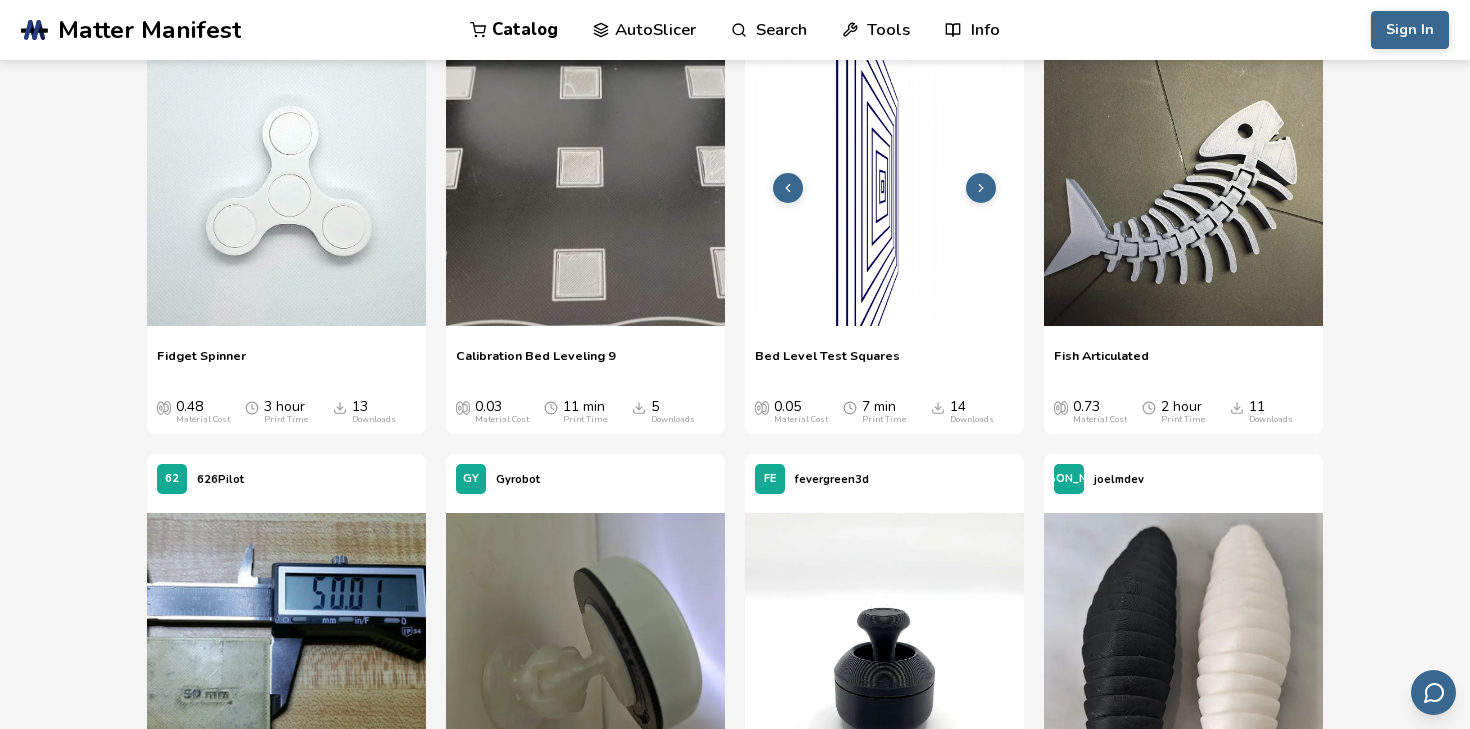 click at bounding box center [981, 188] 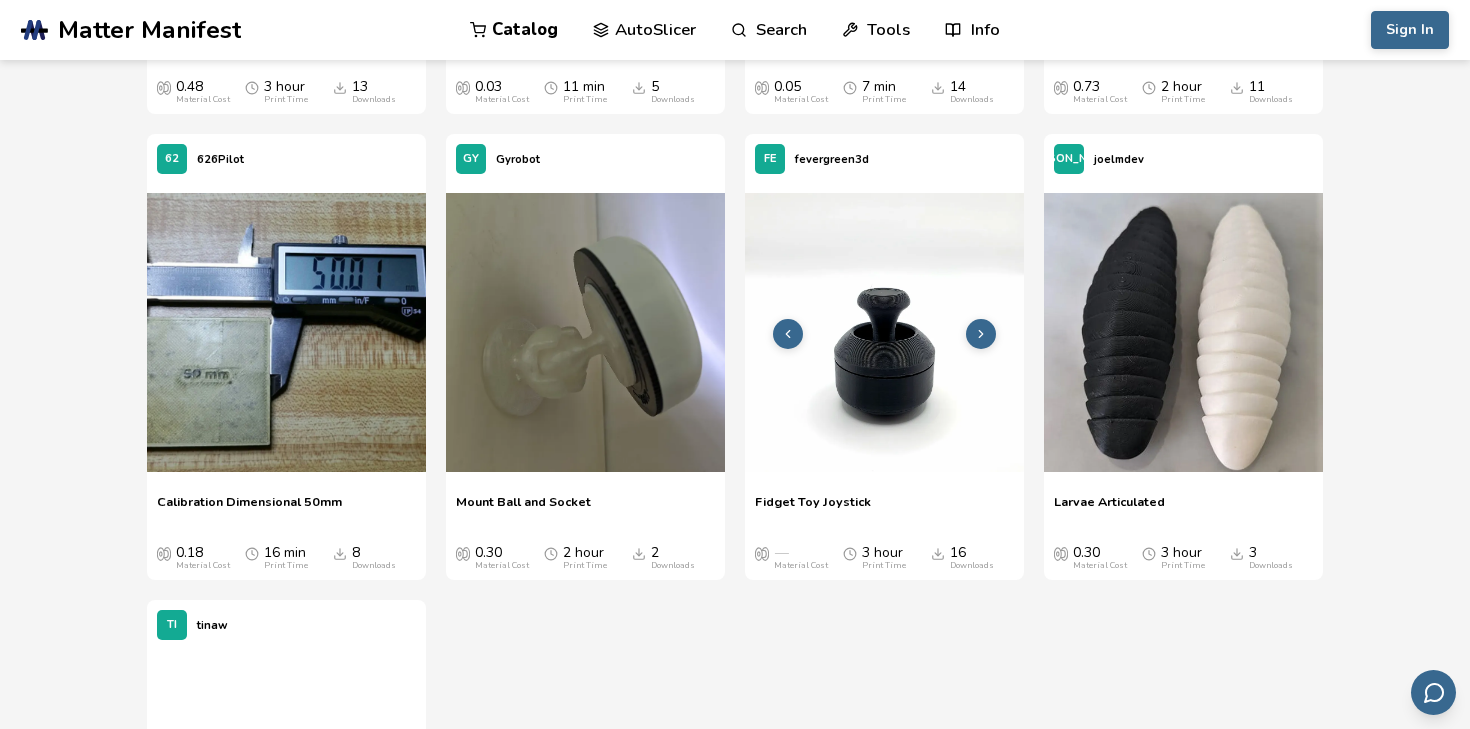 scroll, scrollTop: 41075, scrollLeft: 0, axis: vertical 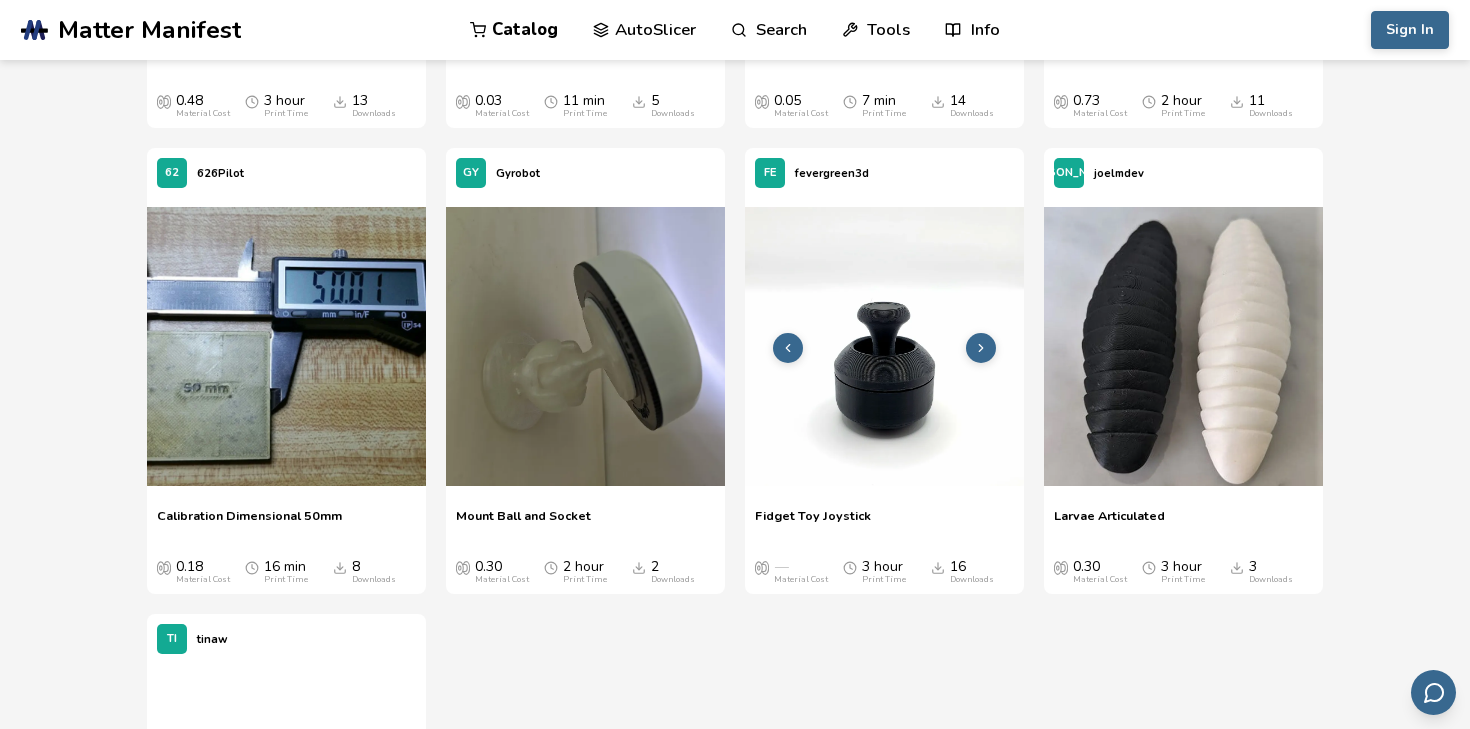 click 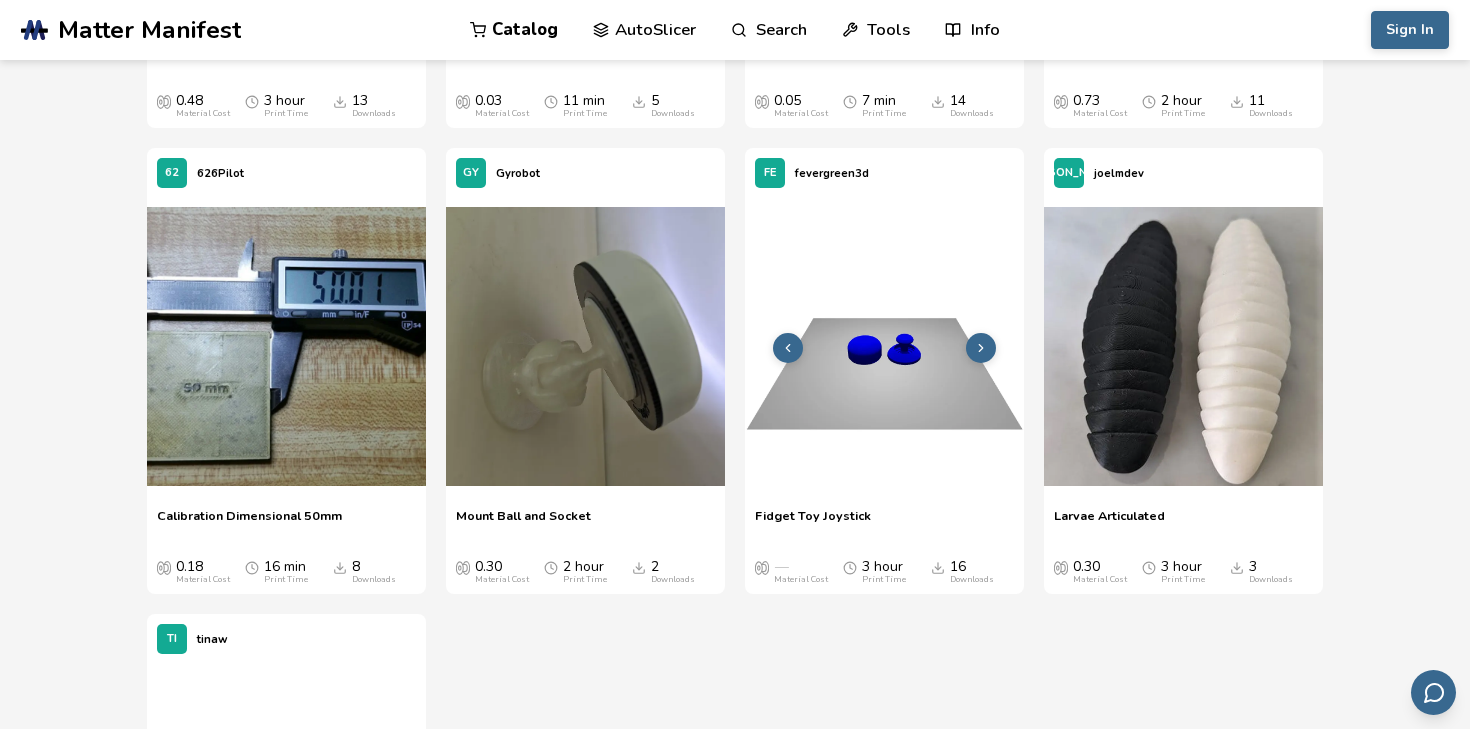 click 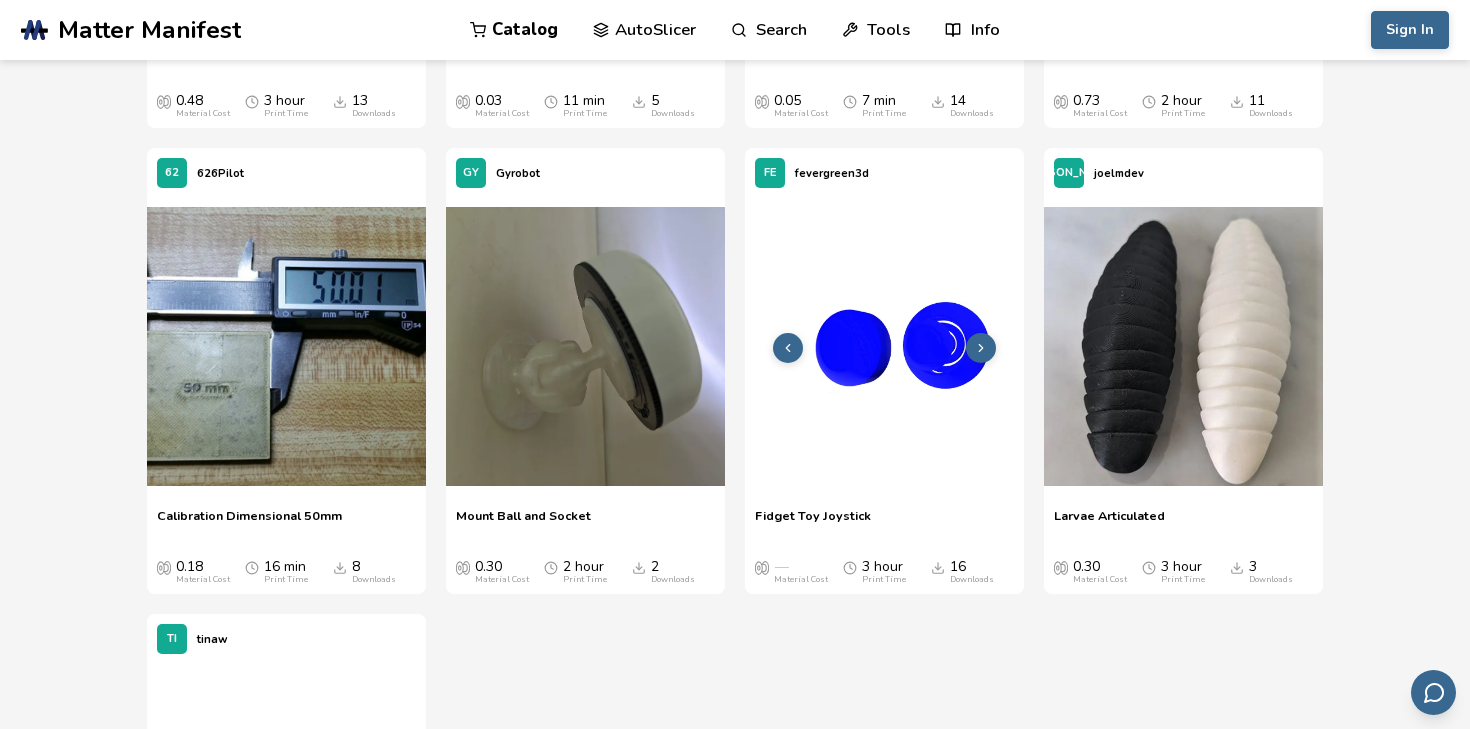 click 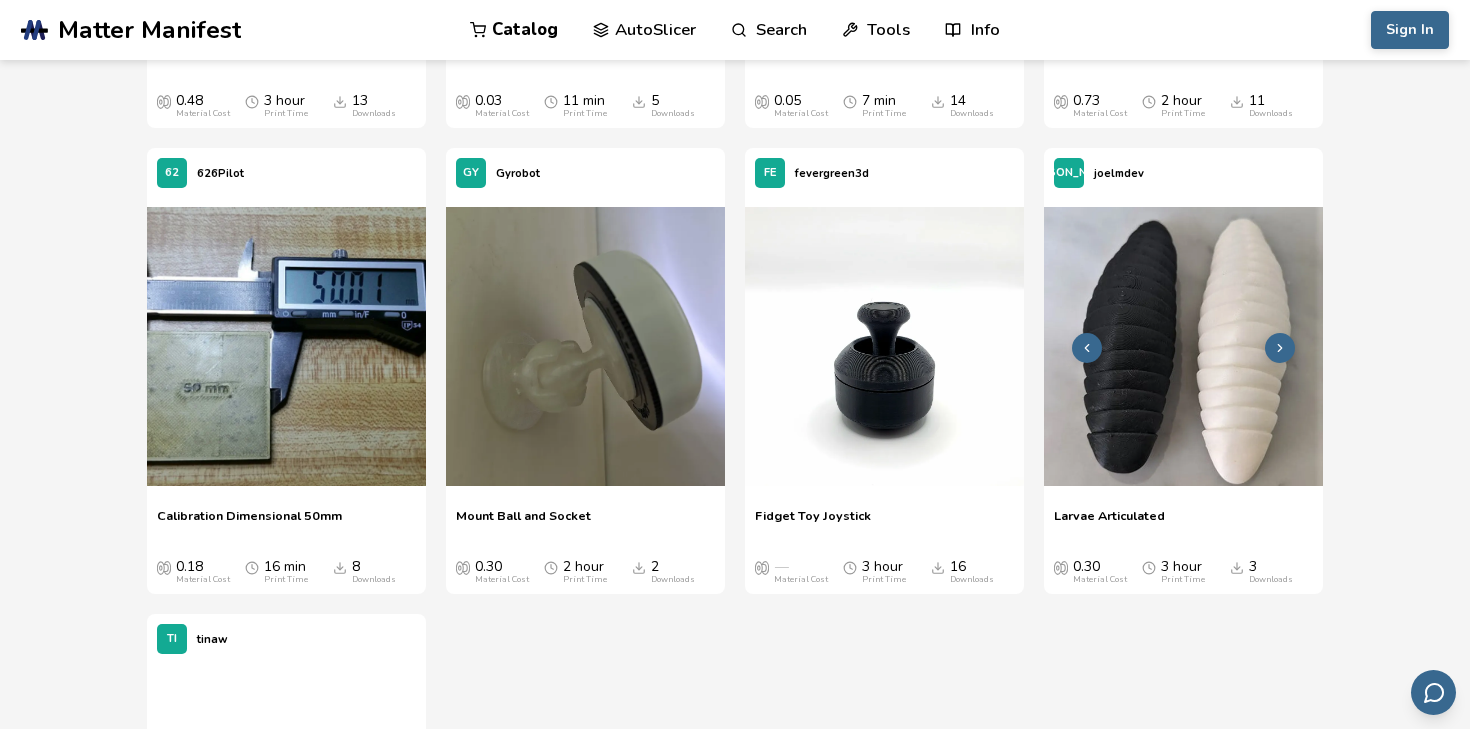 click 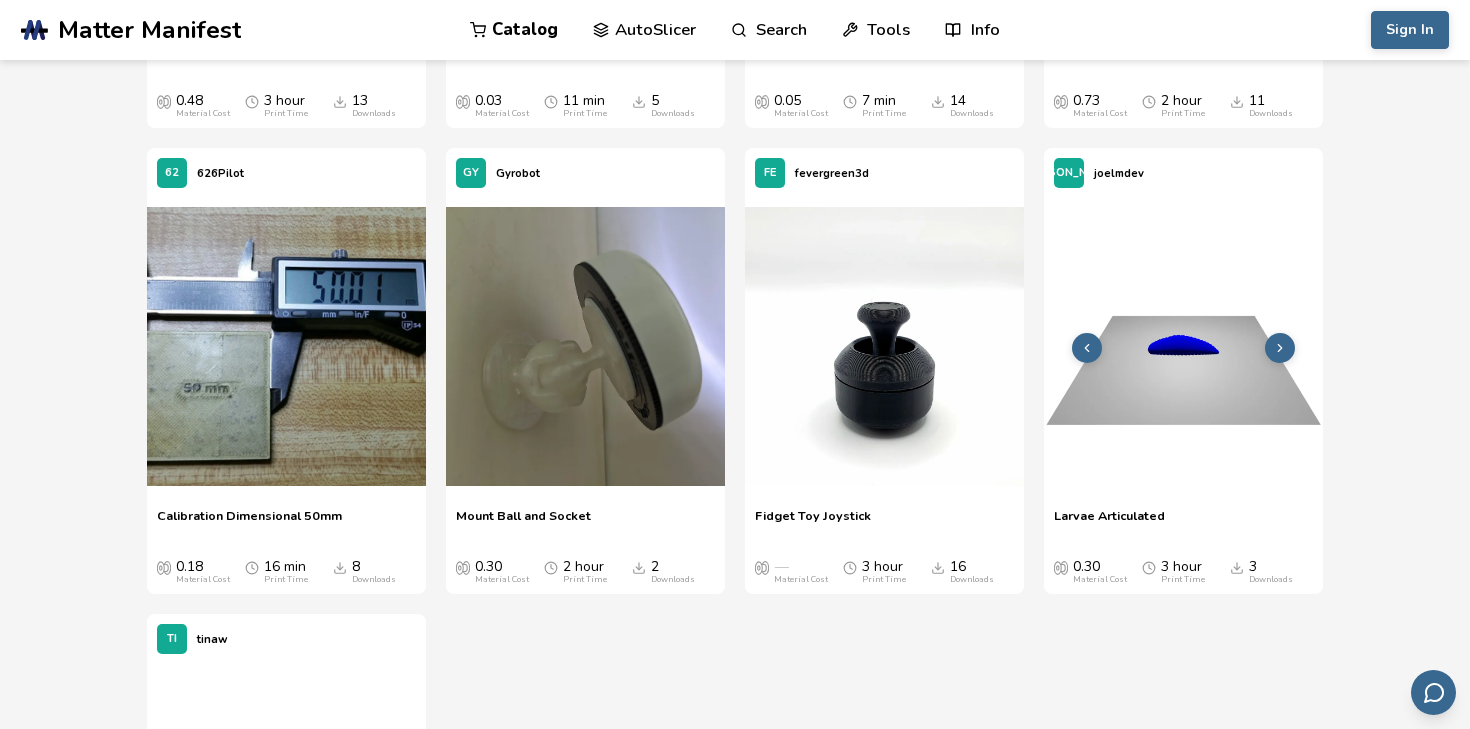 click 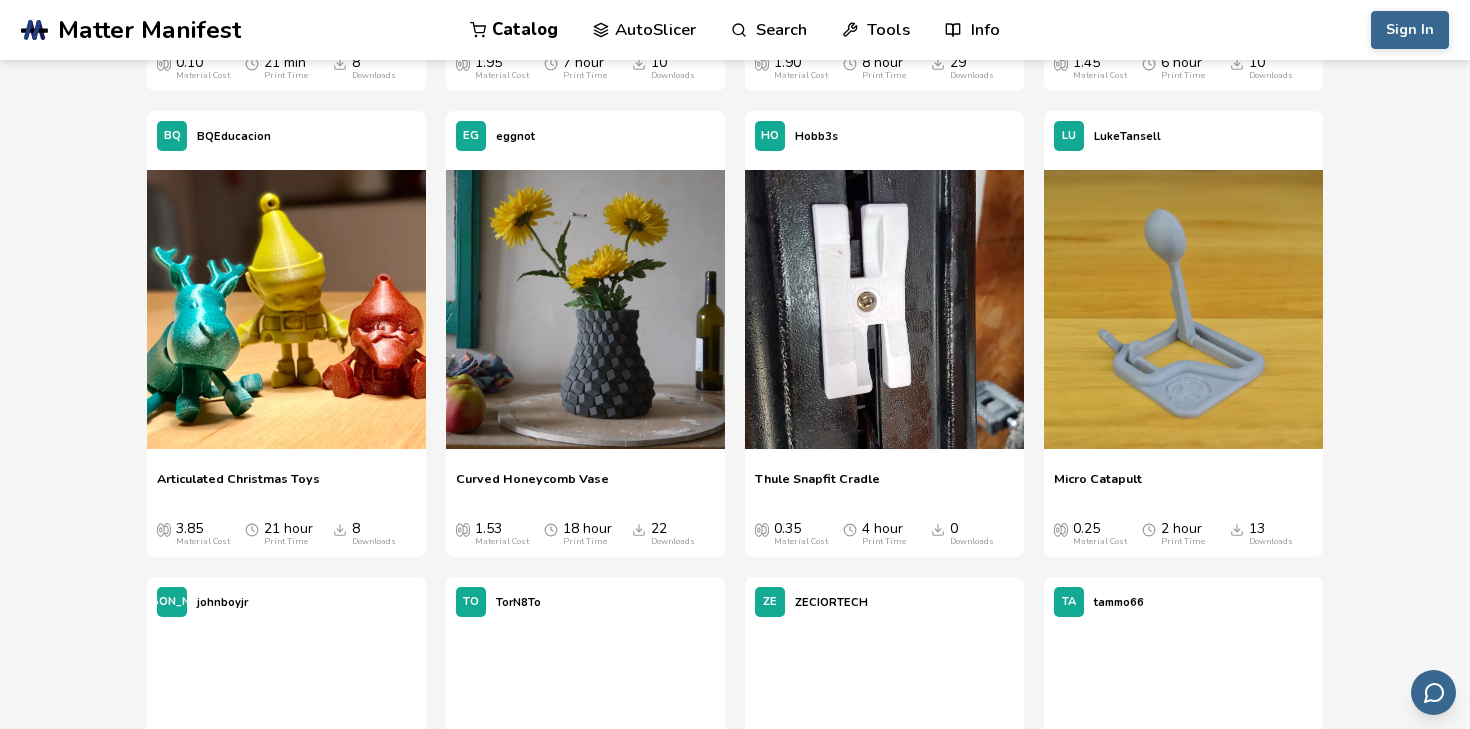 scroll, scrollTop: 15760, scrollLeft: 0, axis: vertical 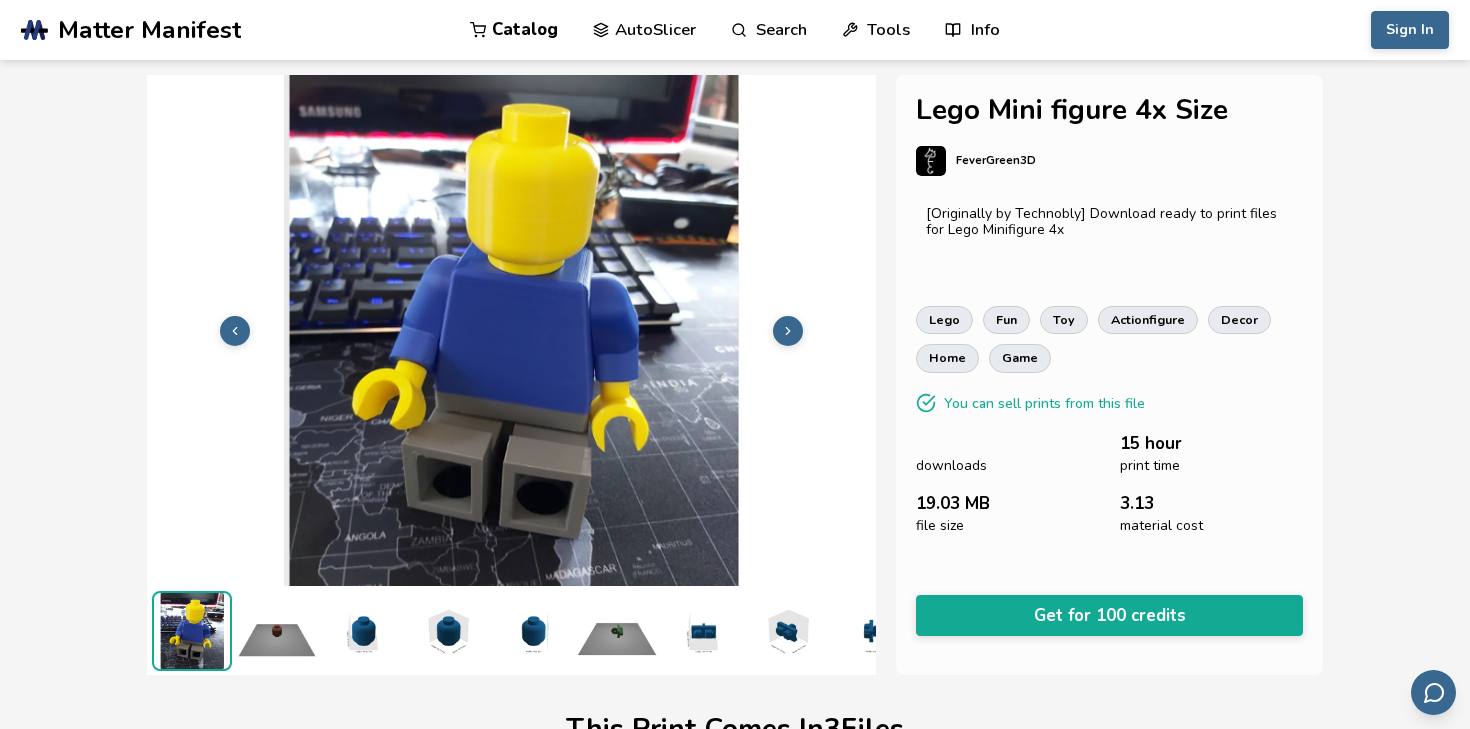 click 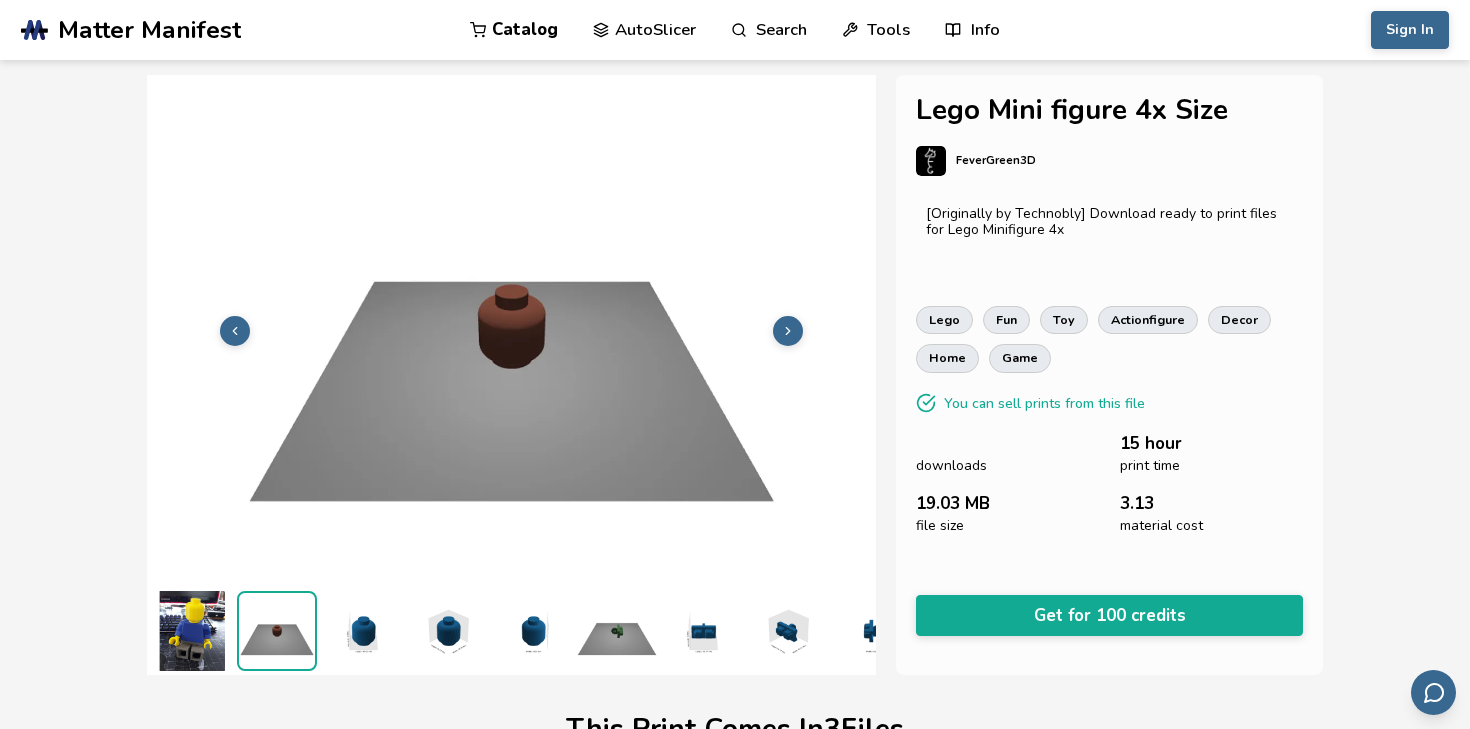 click 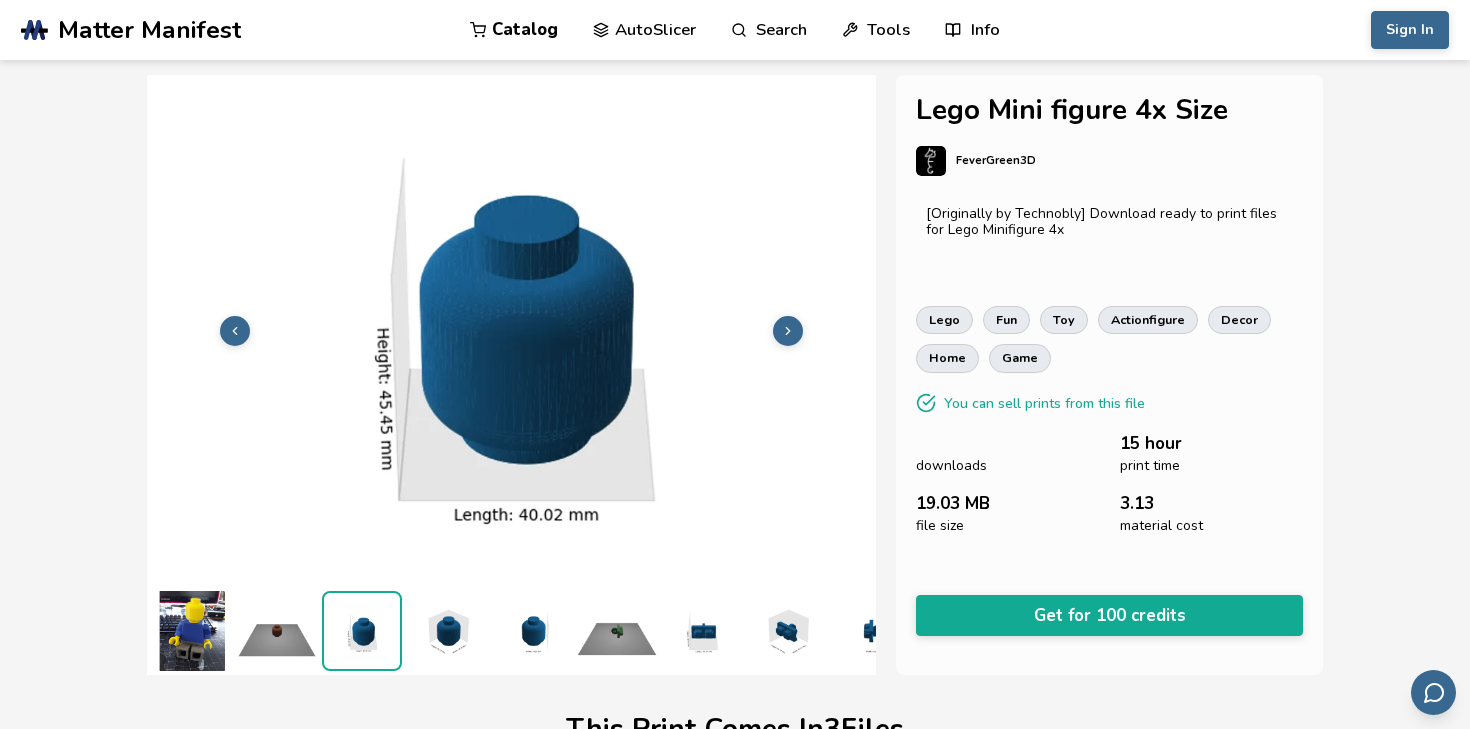 click 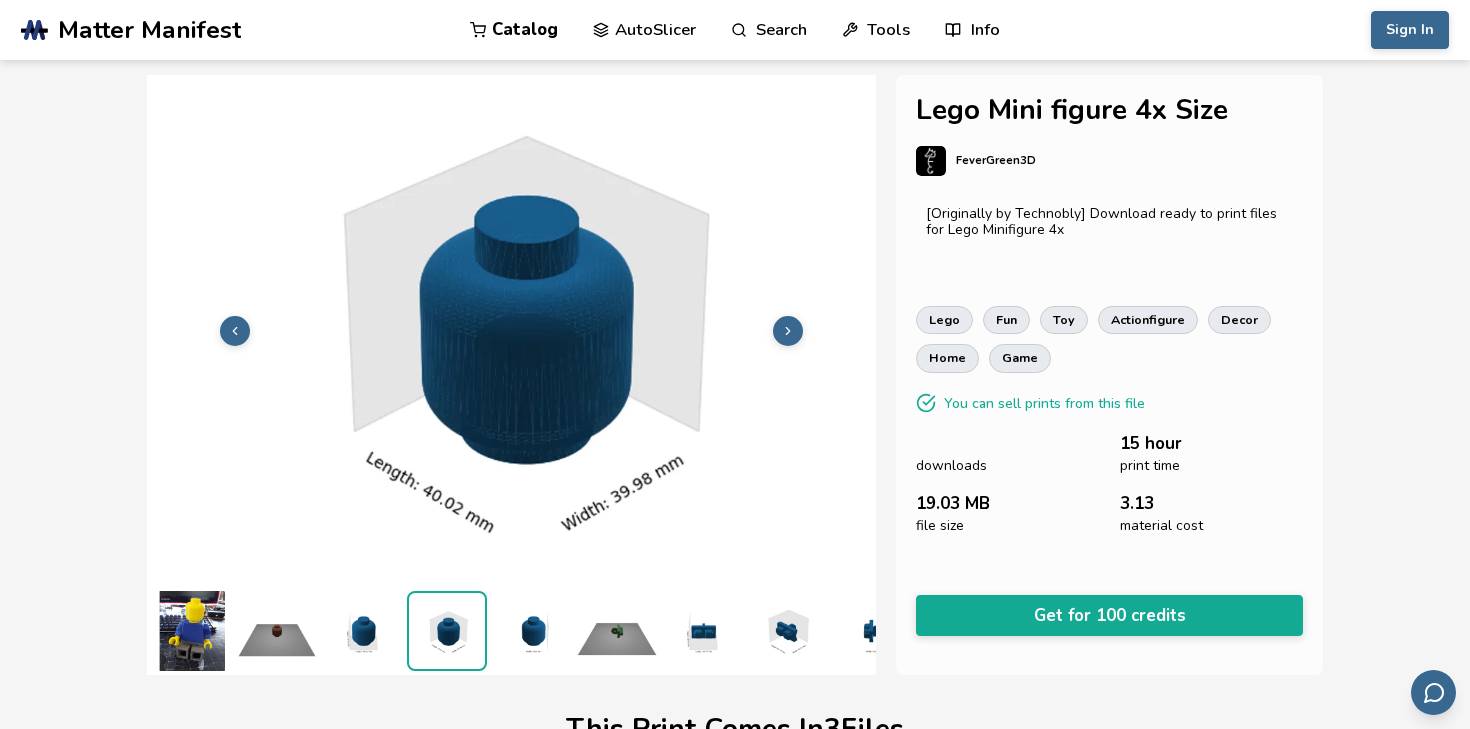click at bounding box center (788, 331) 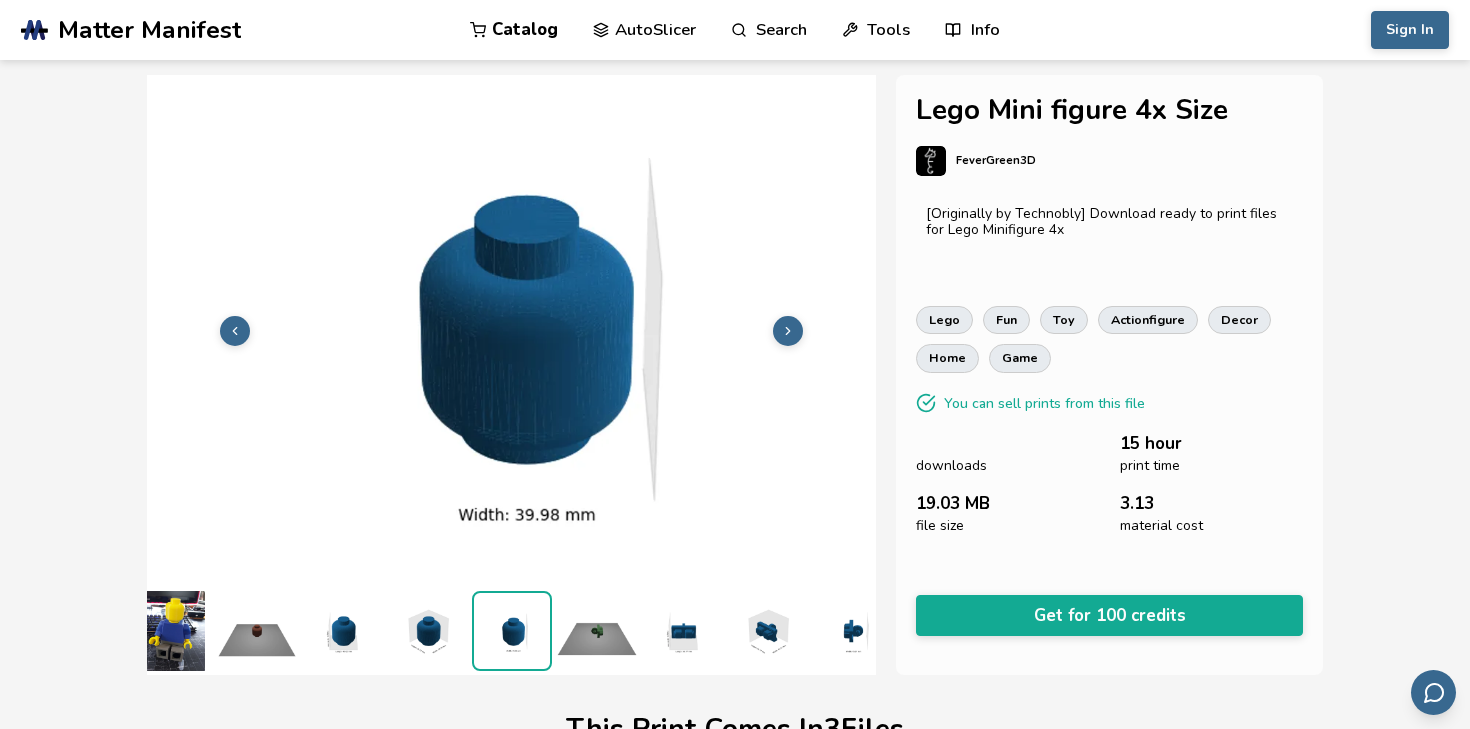 click at bounding box center [788, 331] 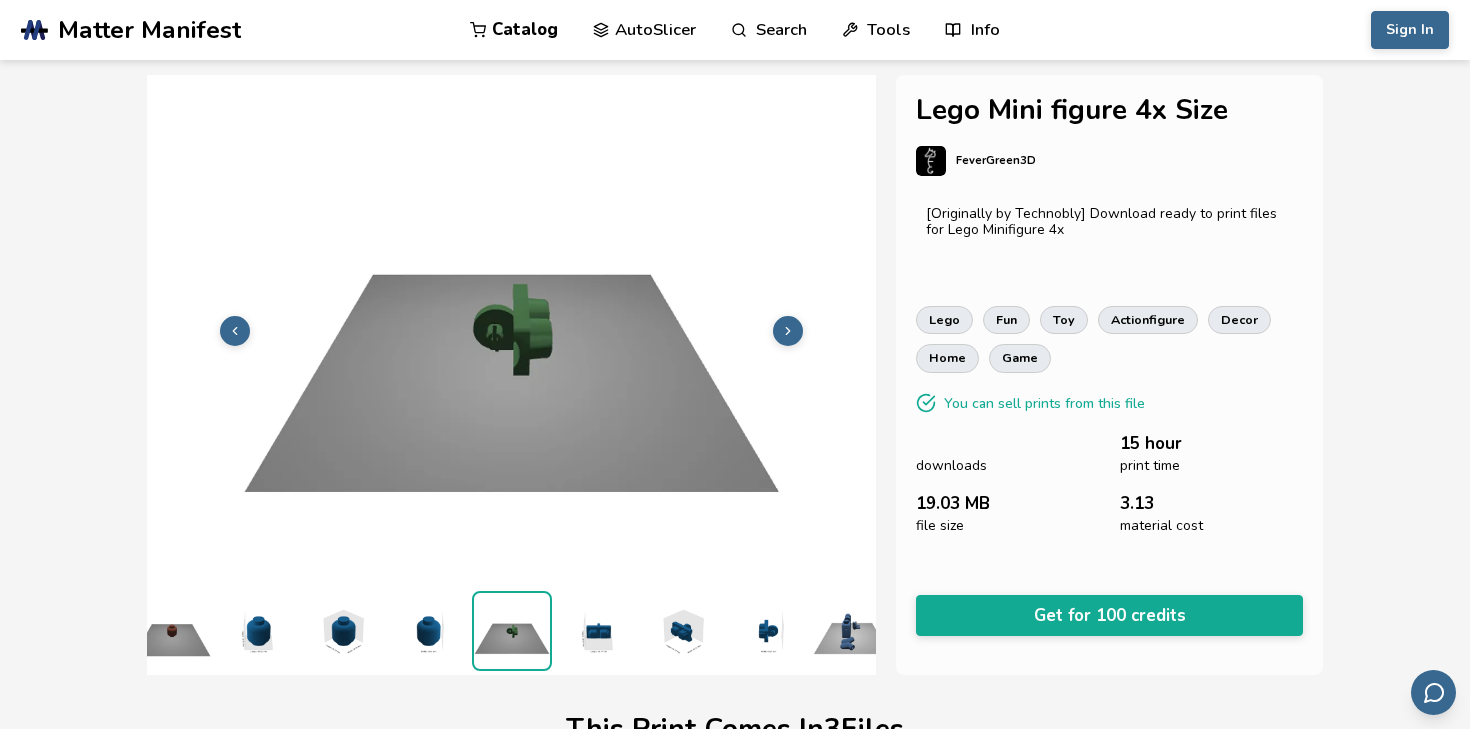 click at bounding box center [788, 331] 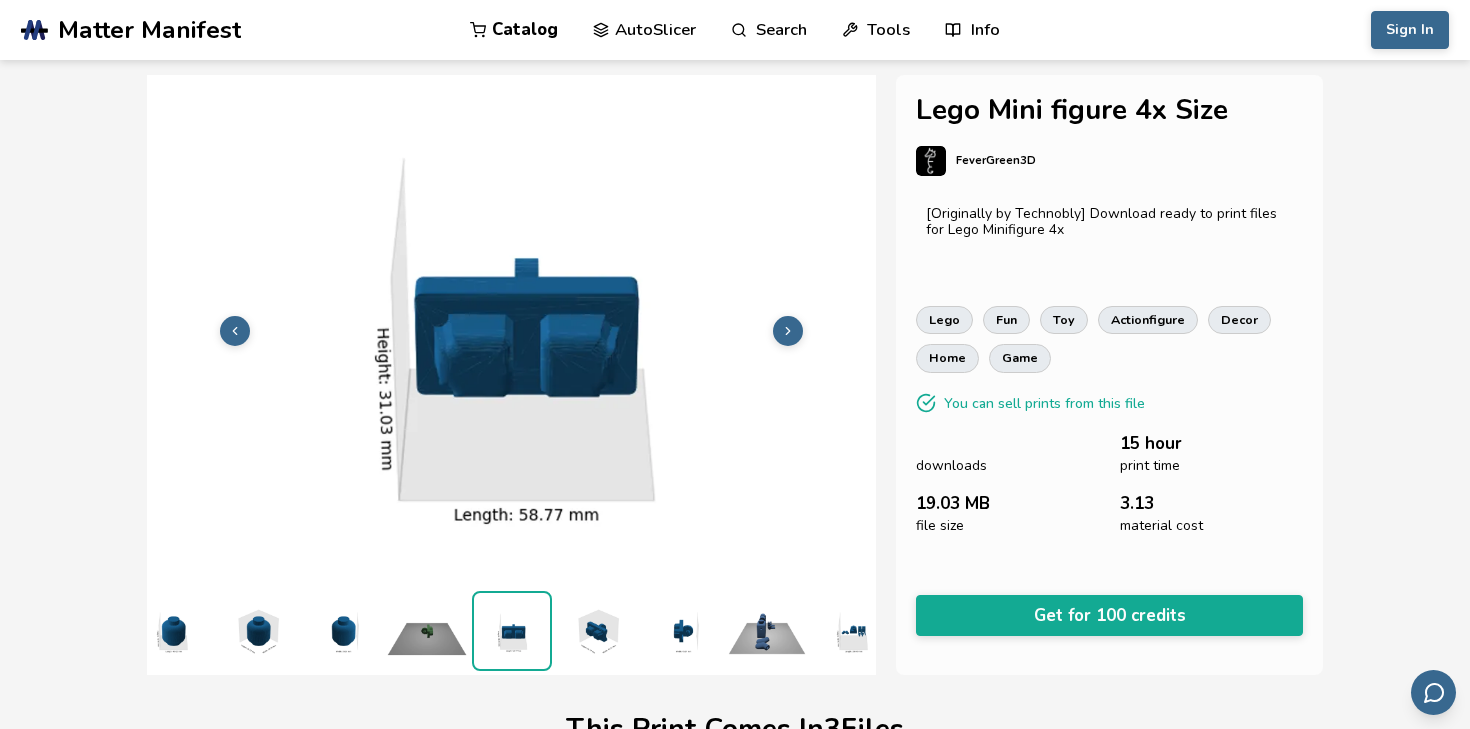 click at bounding box center [788, 331] 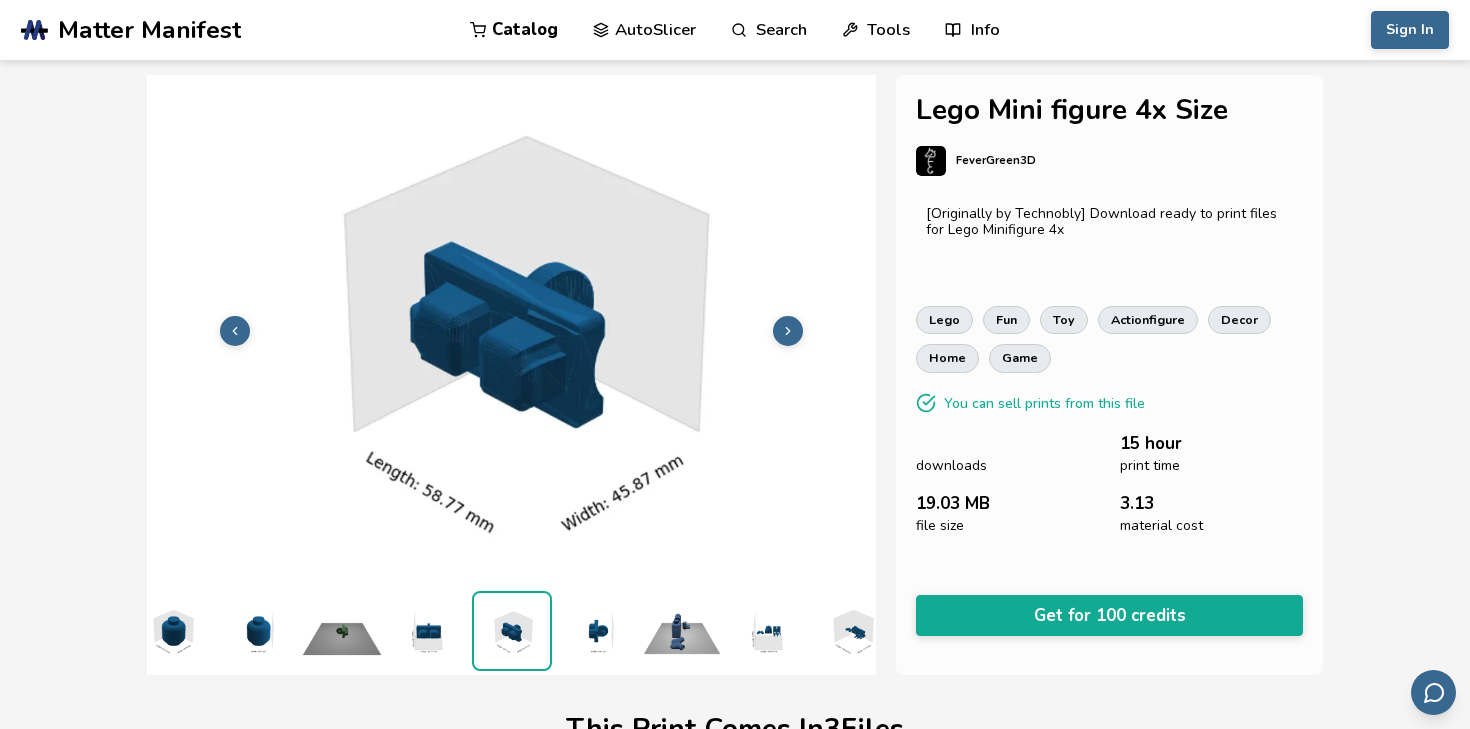 click at bounding box center (788, 331) 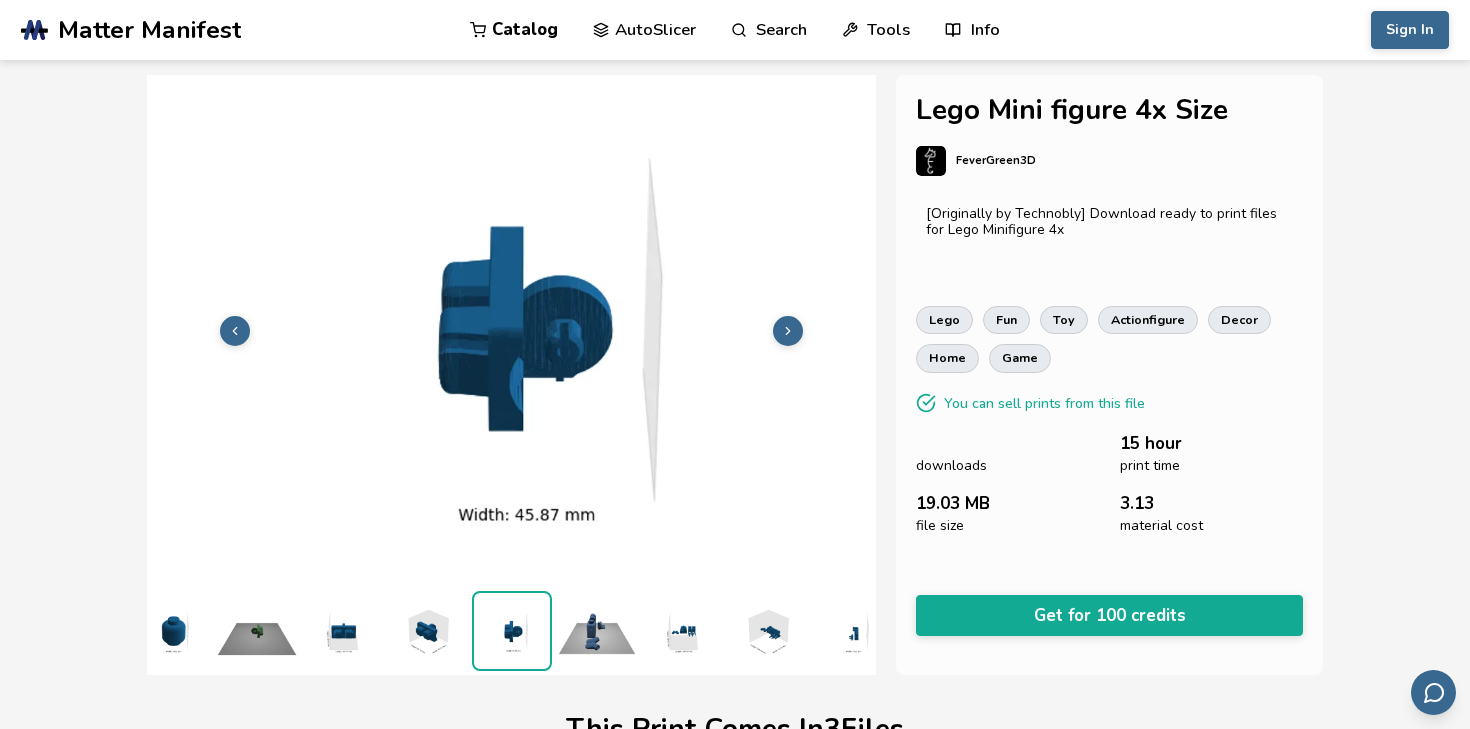 click at bounding box center [788, 331] 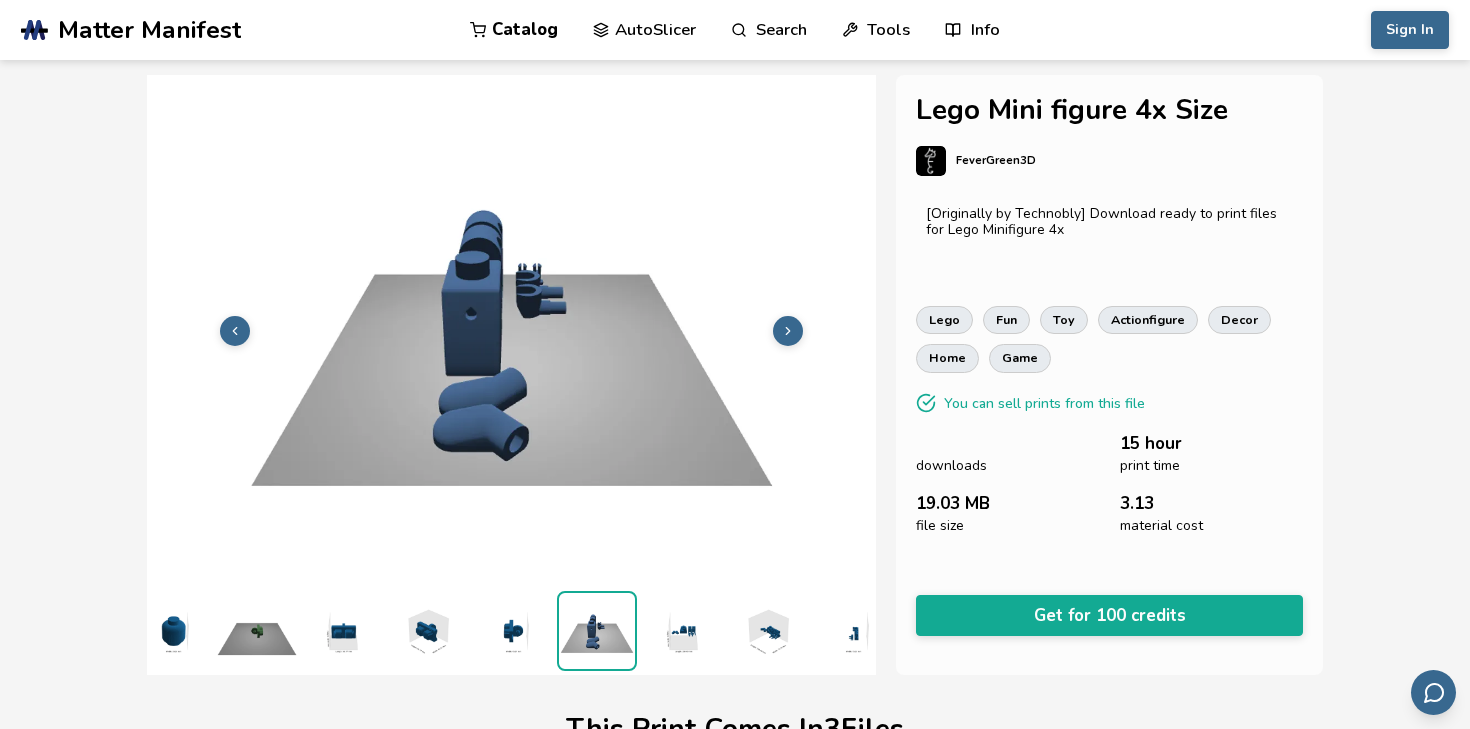 scroll, scrollTop: 0, scrollLeft: 381, axis: horizontal 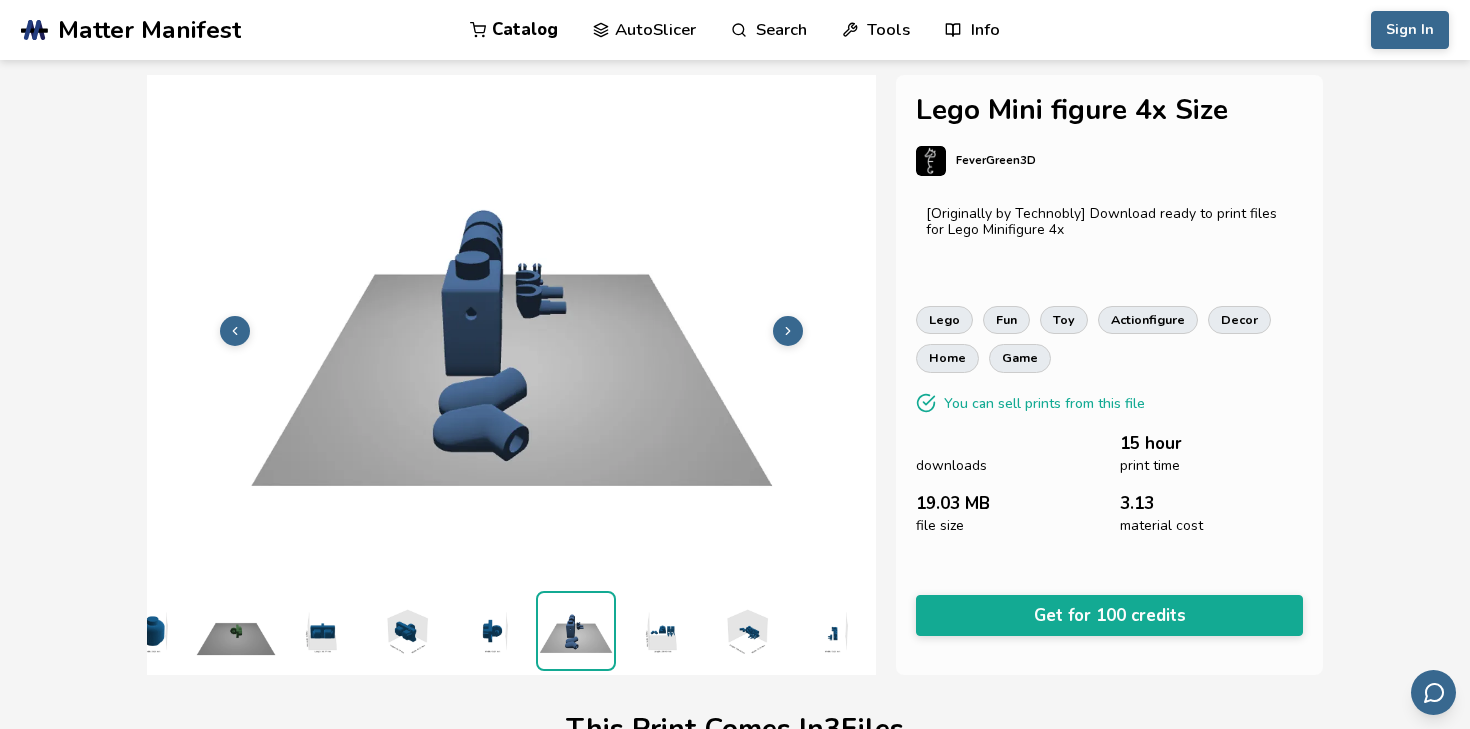 click at bounding box center (788, 331) 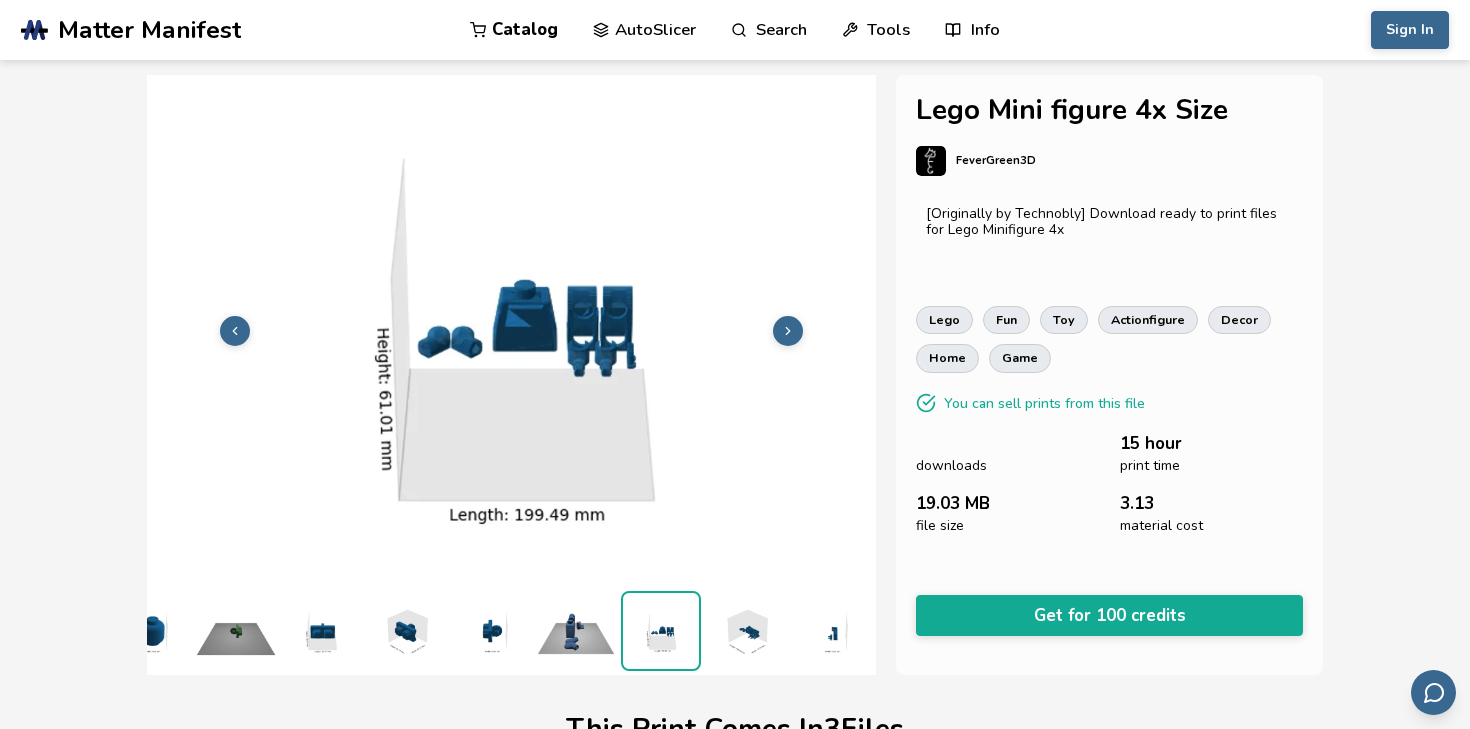 click at bounding box center (788, 331) 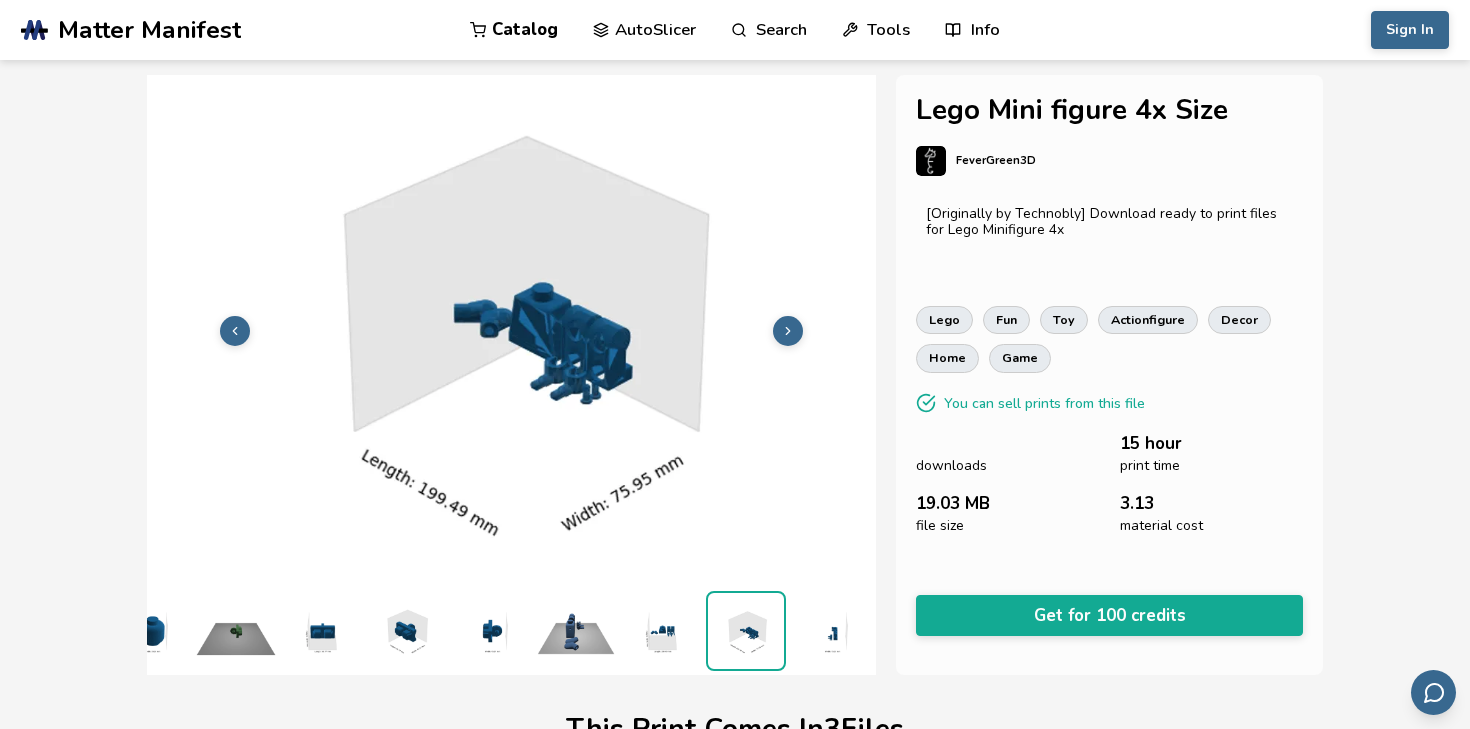 click at bounding box center (788, 331) 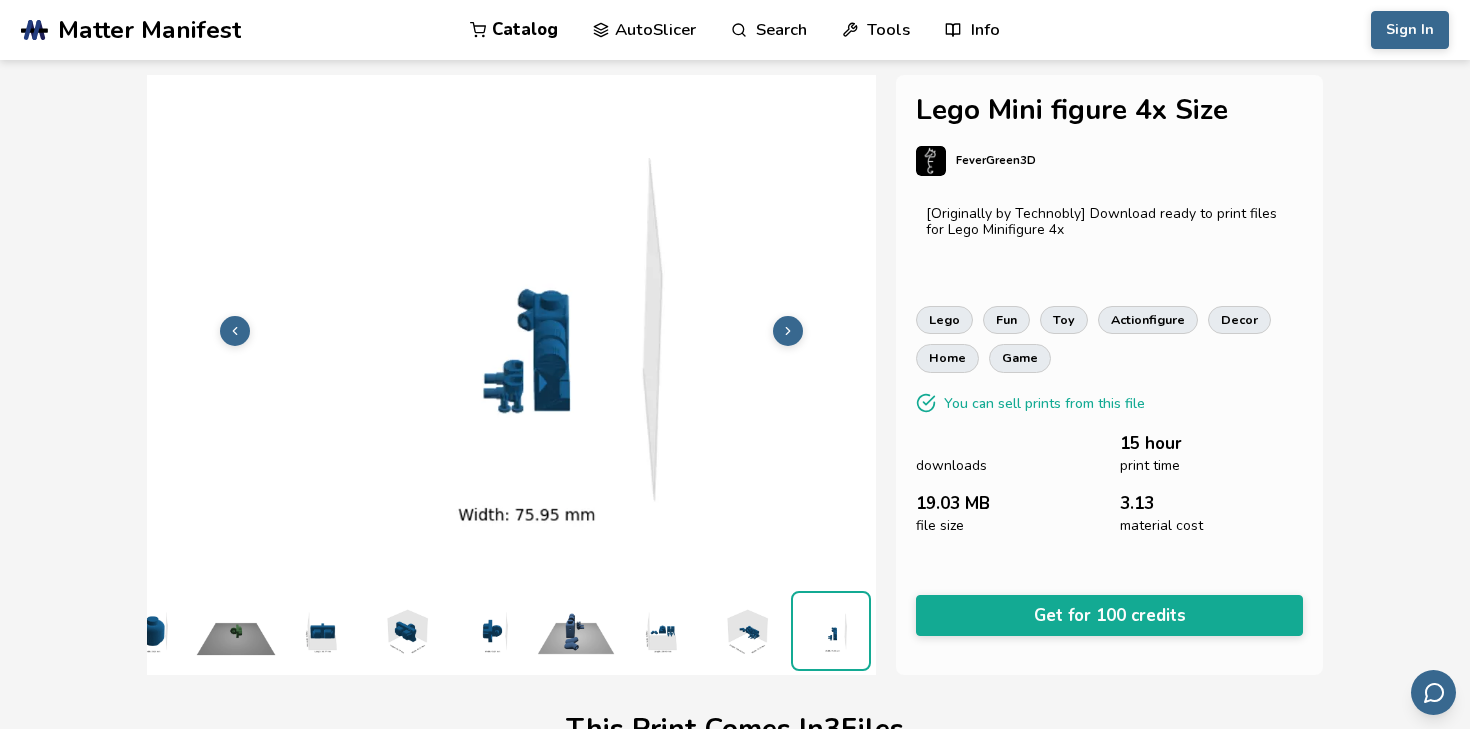 click at bounding box center (788, 331) 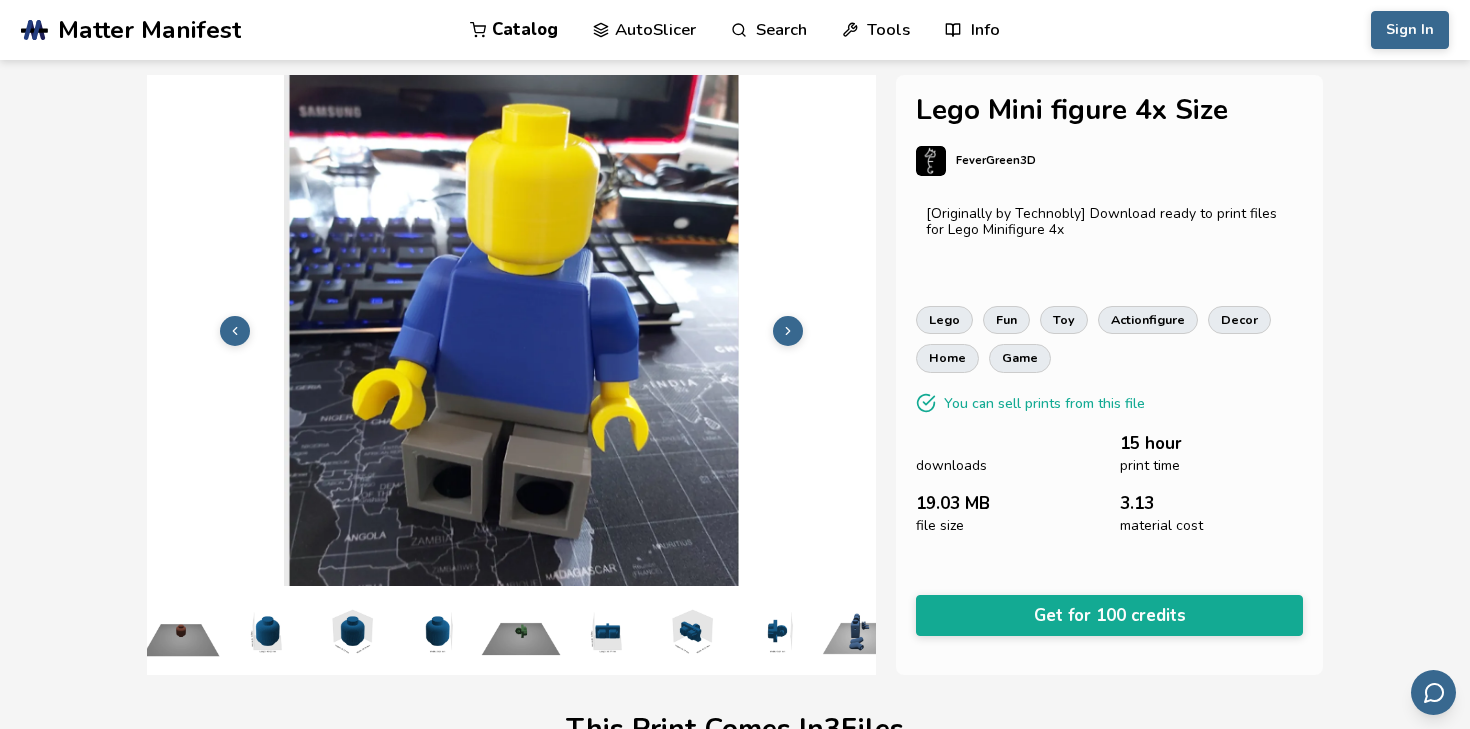 scroll, scrollTop: 0, scrollLeft: 0, axis: both 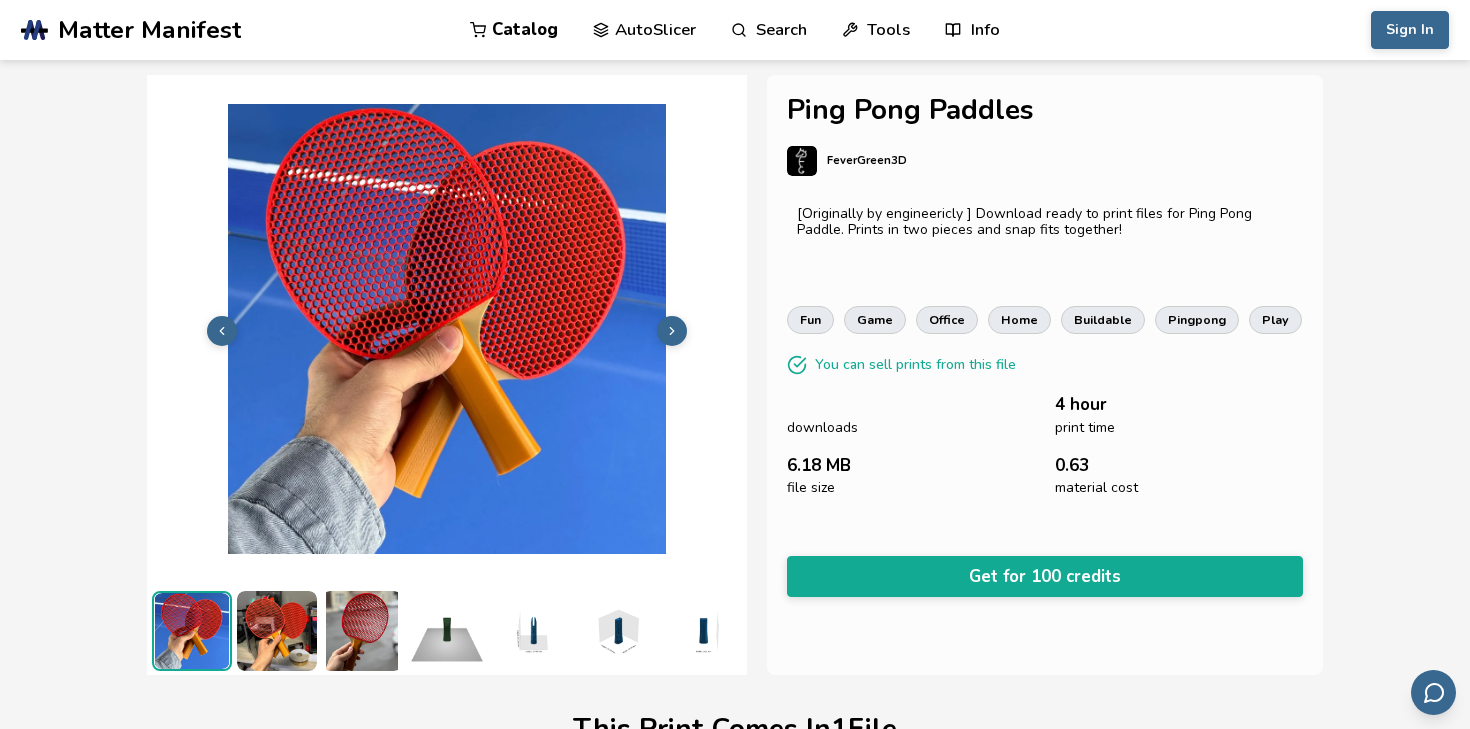 click 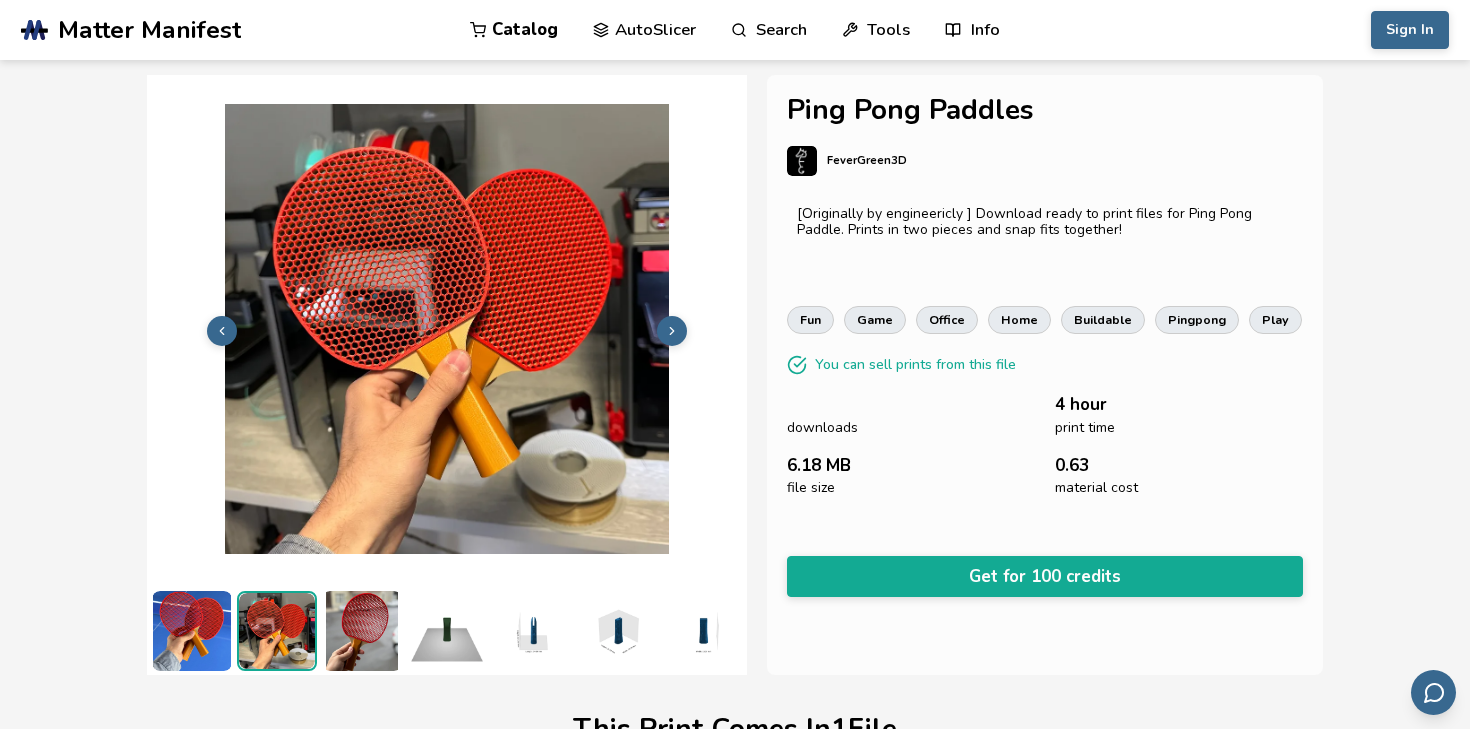 click 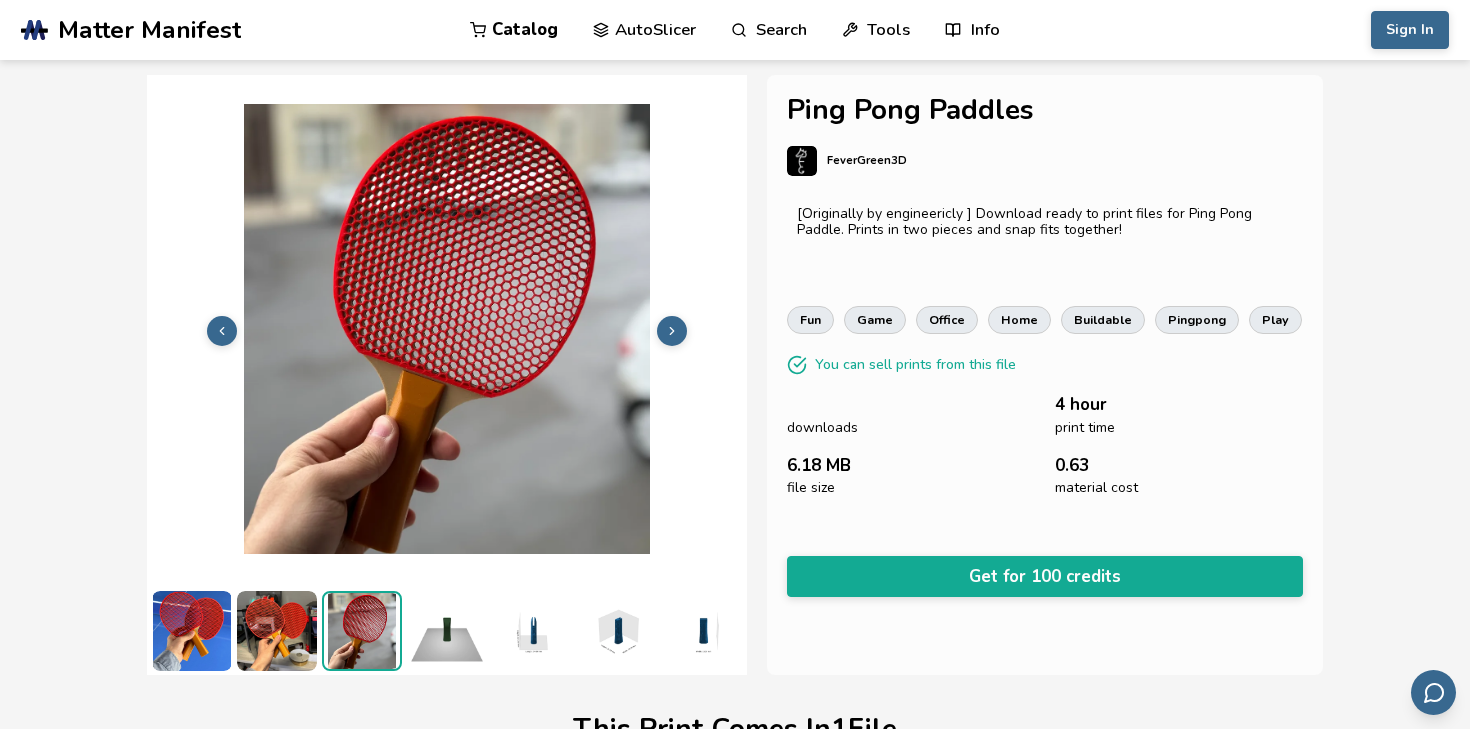 click 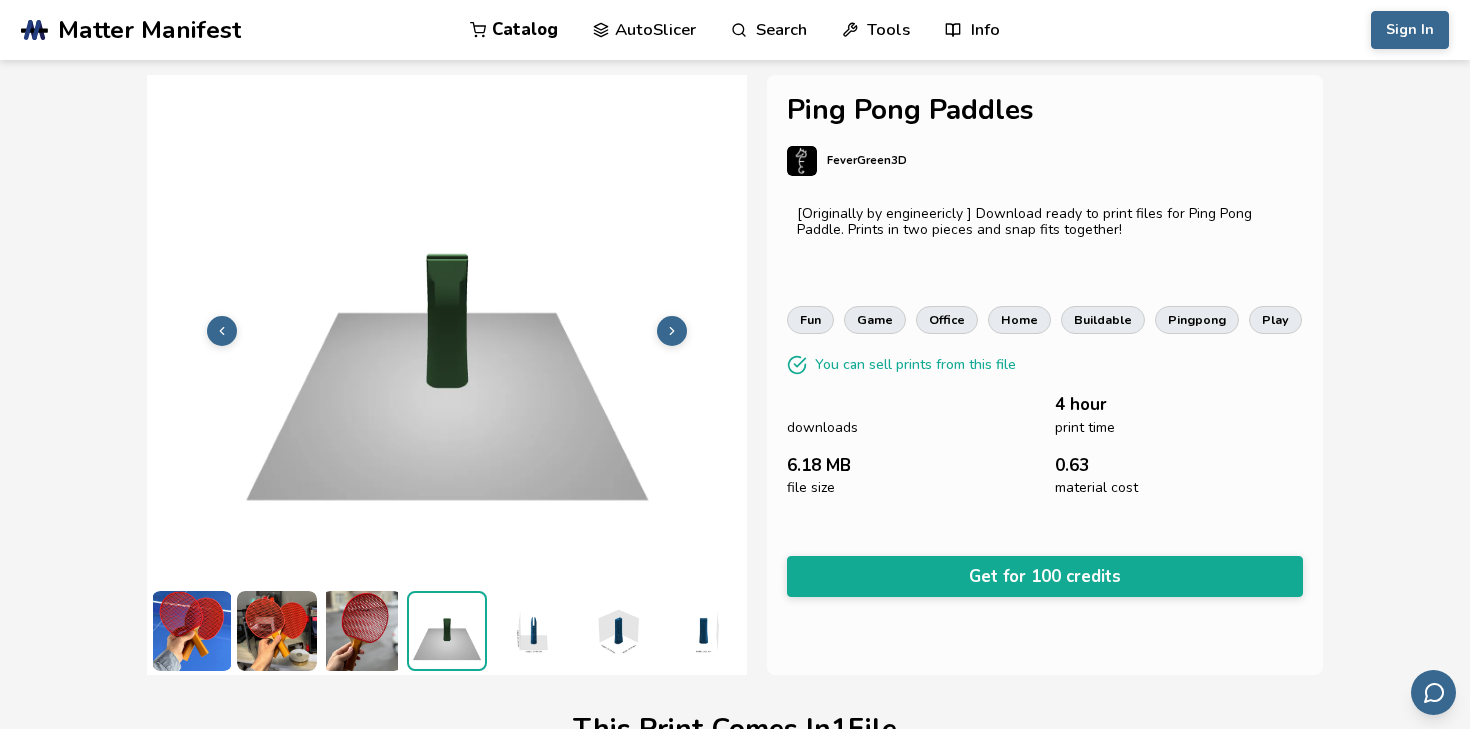 click 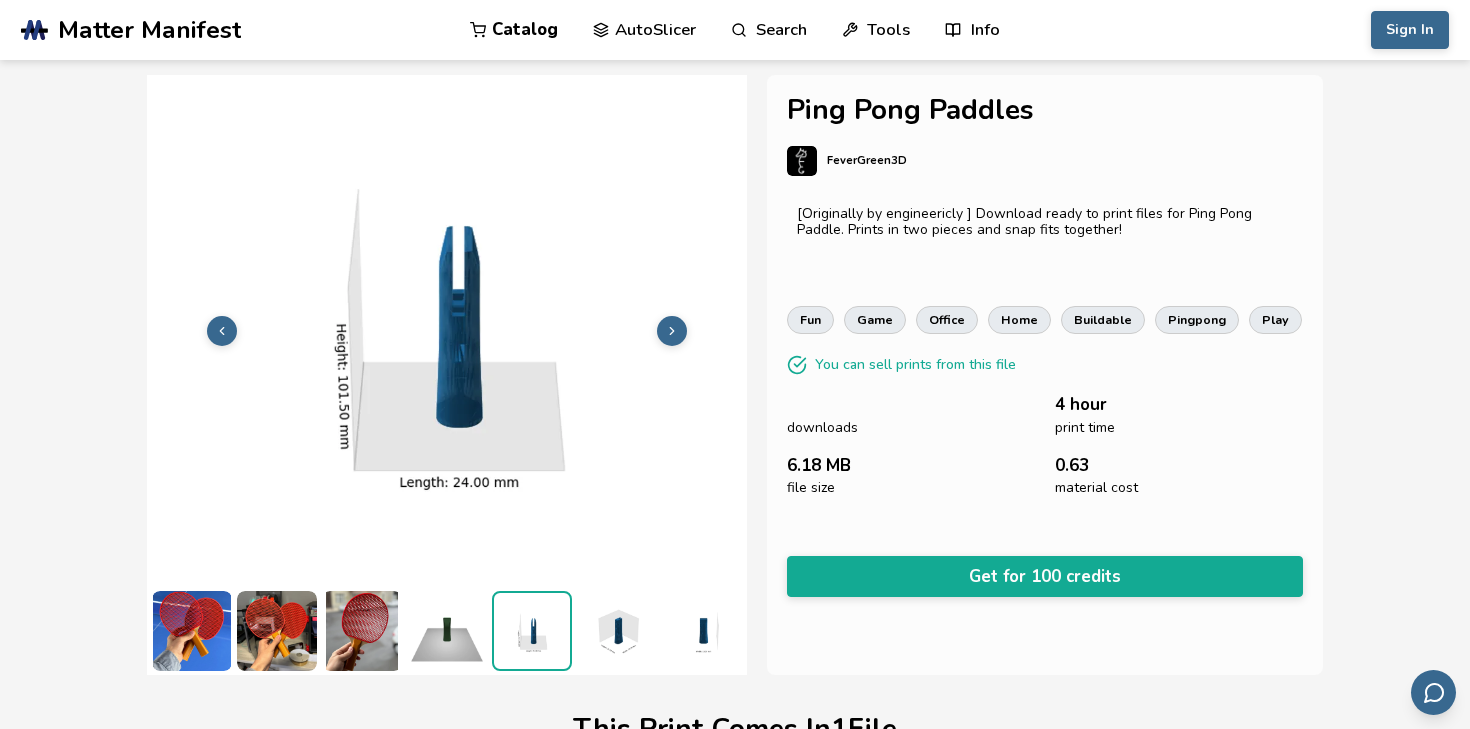 click 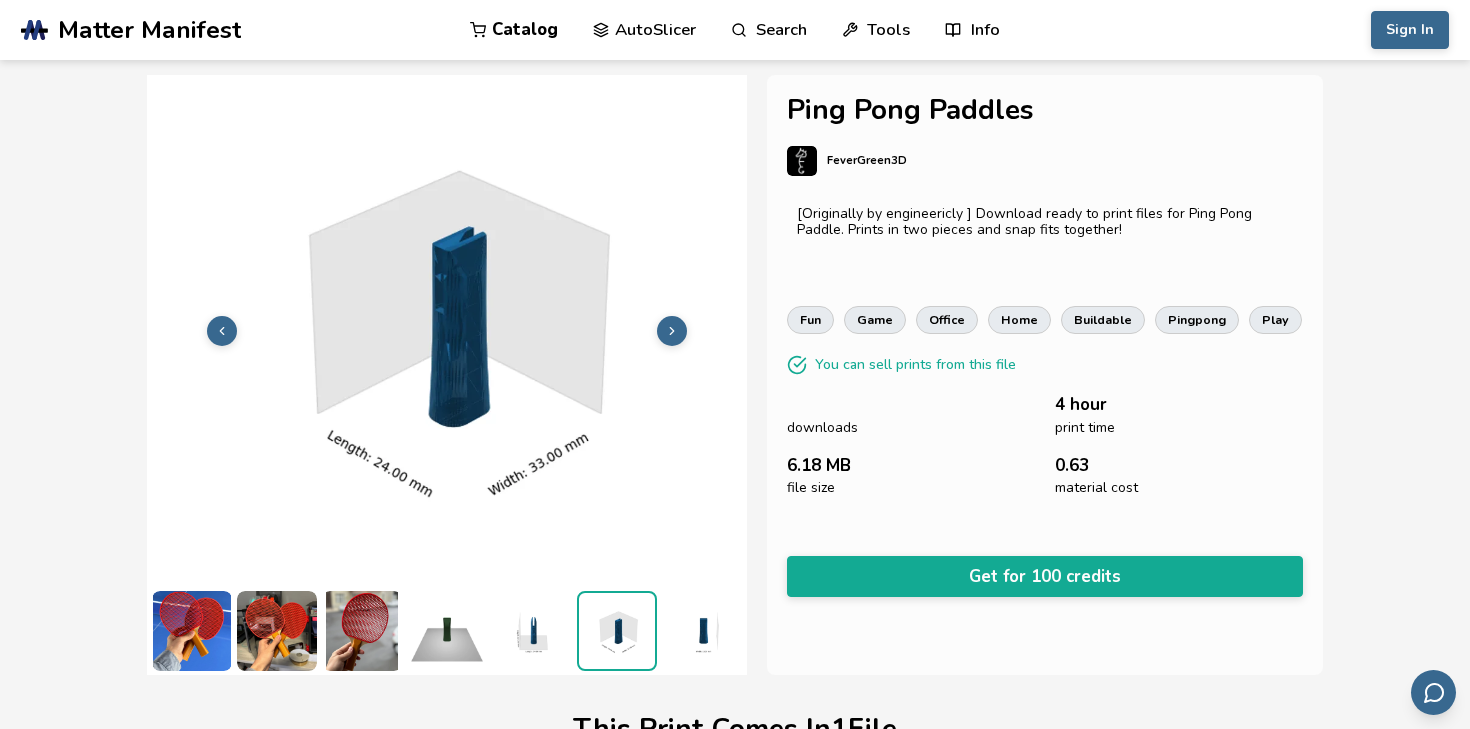 click 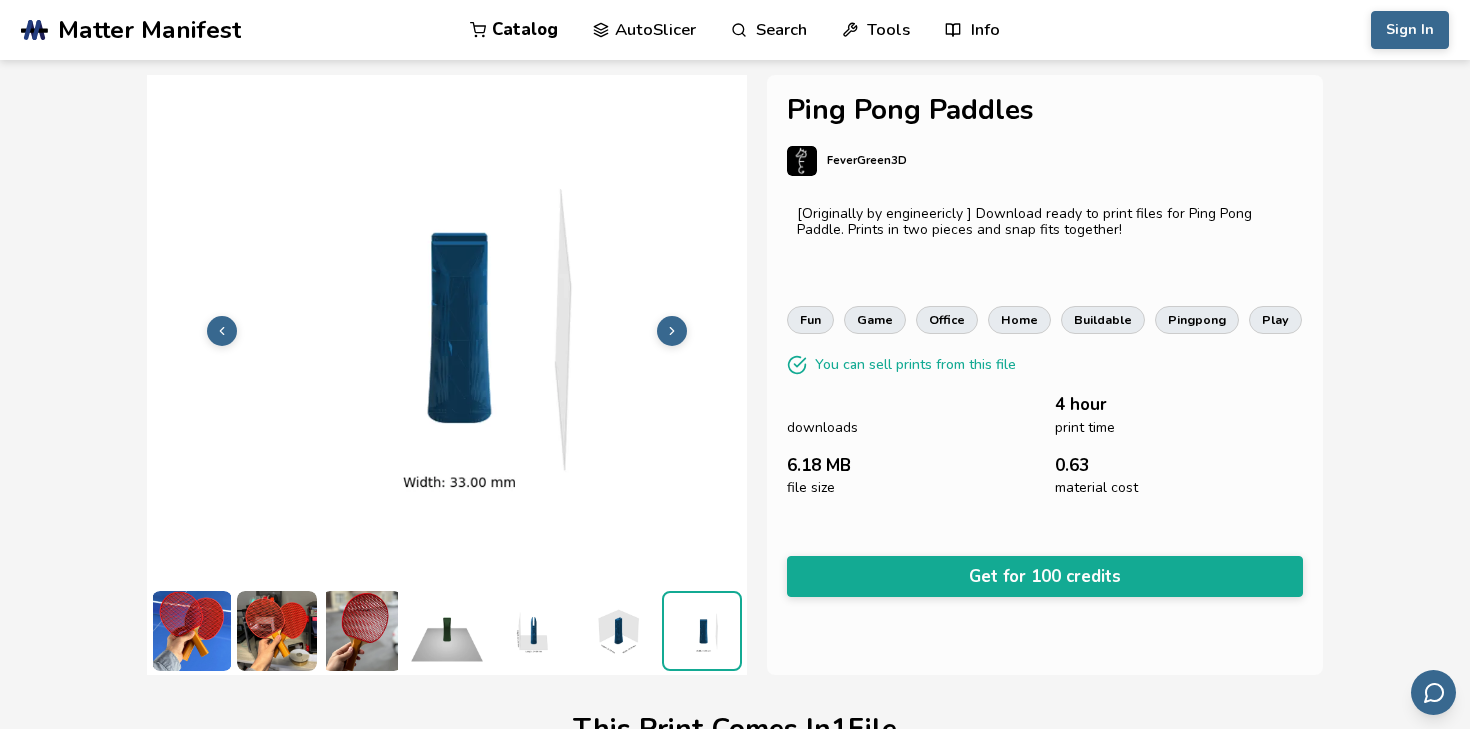 click 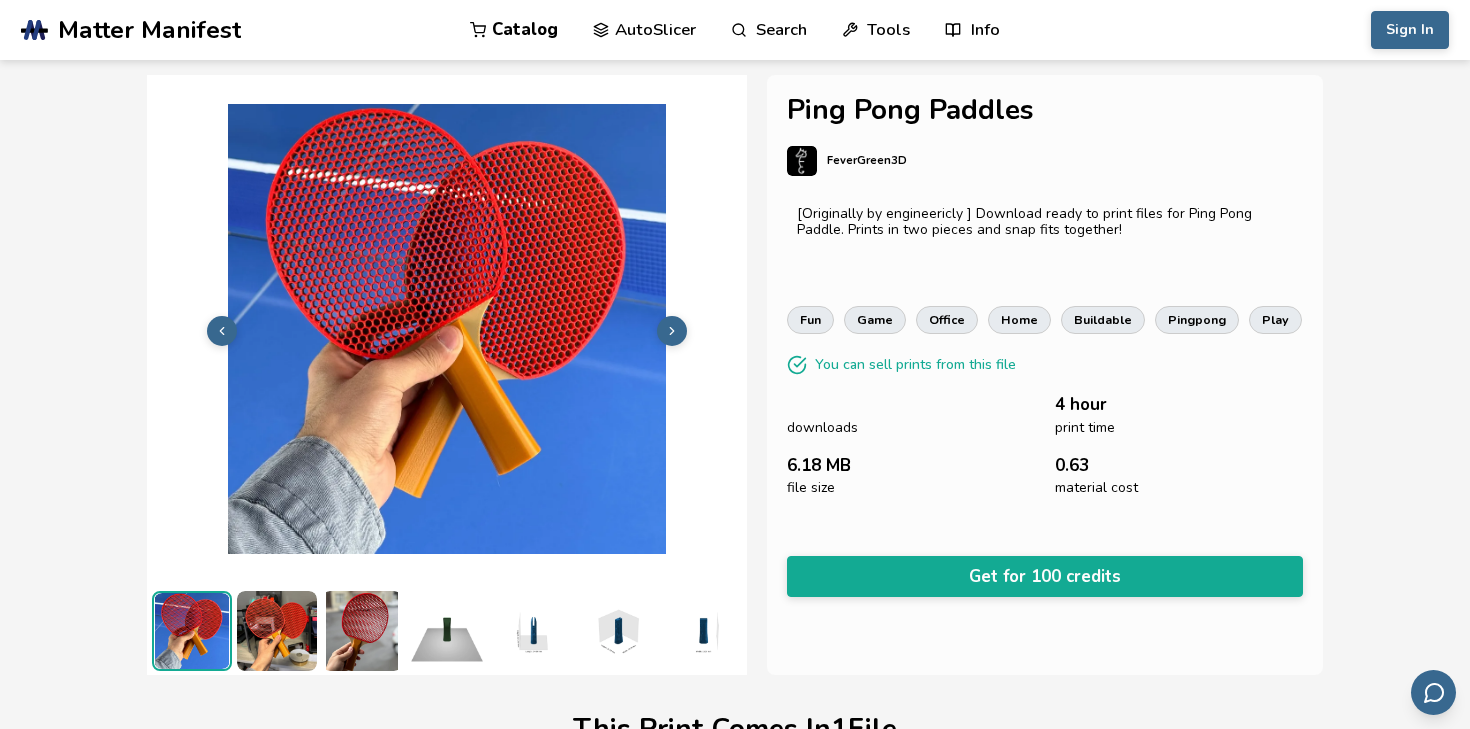 click 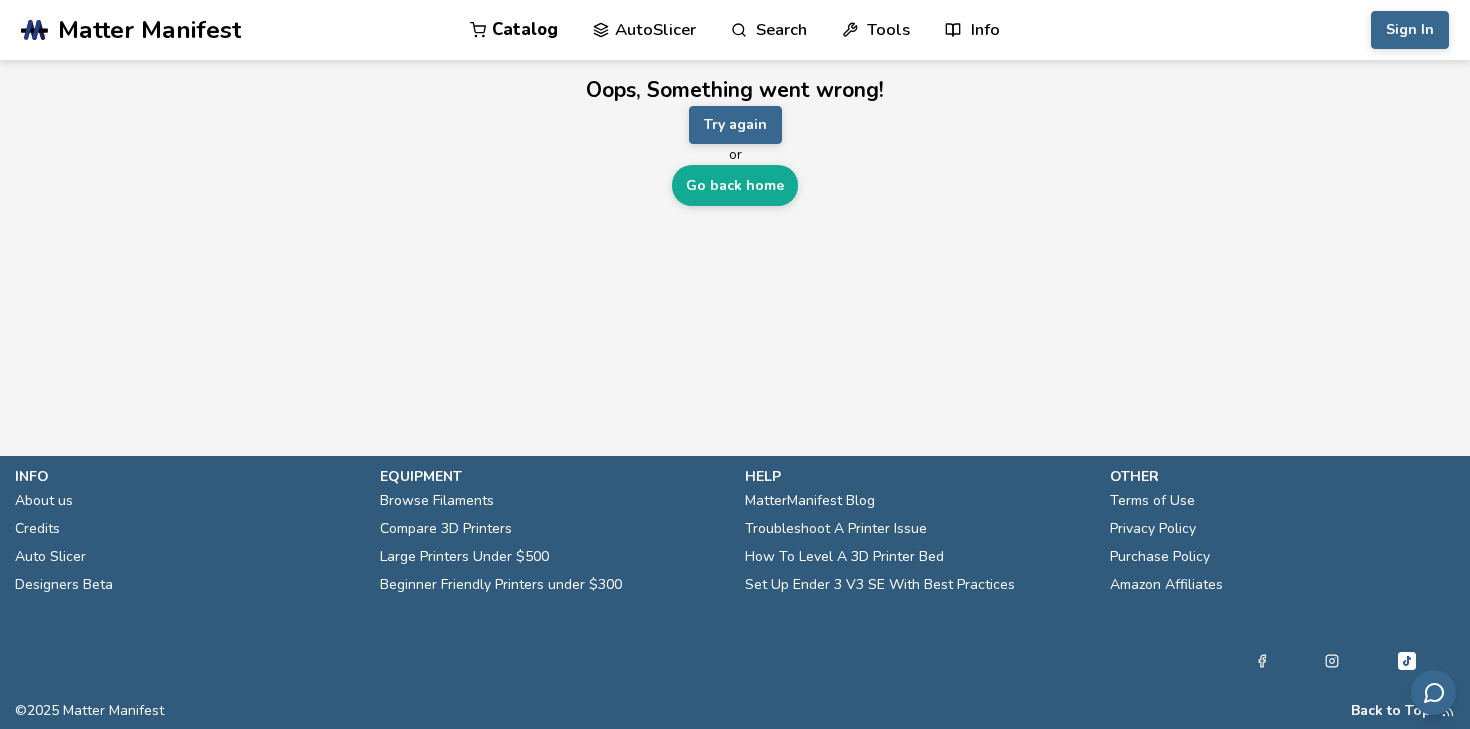 scroll, scrollTop: 0, scrollLeft: 0, axis: both 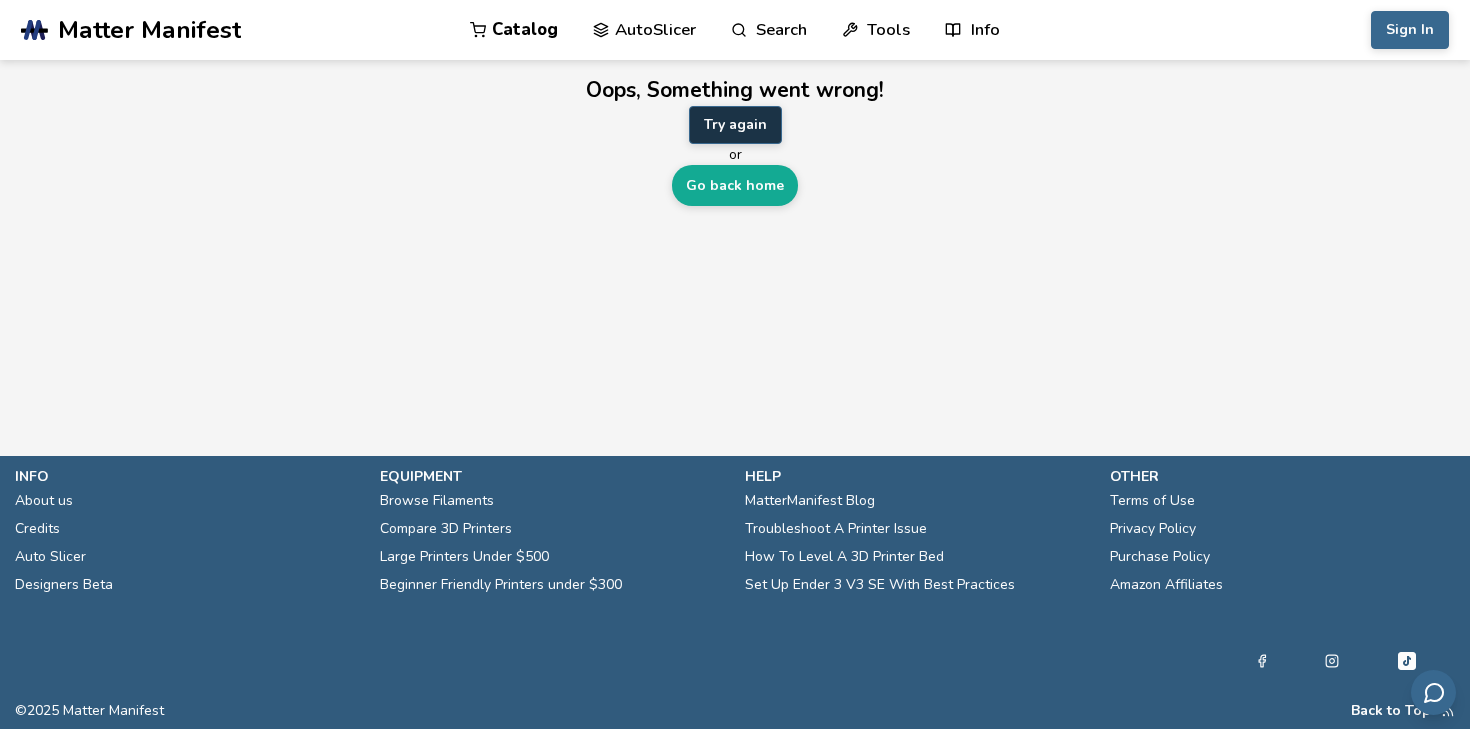 click on "Try again" at bounding box center (735, 125) 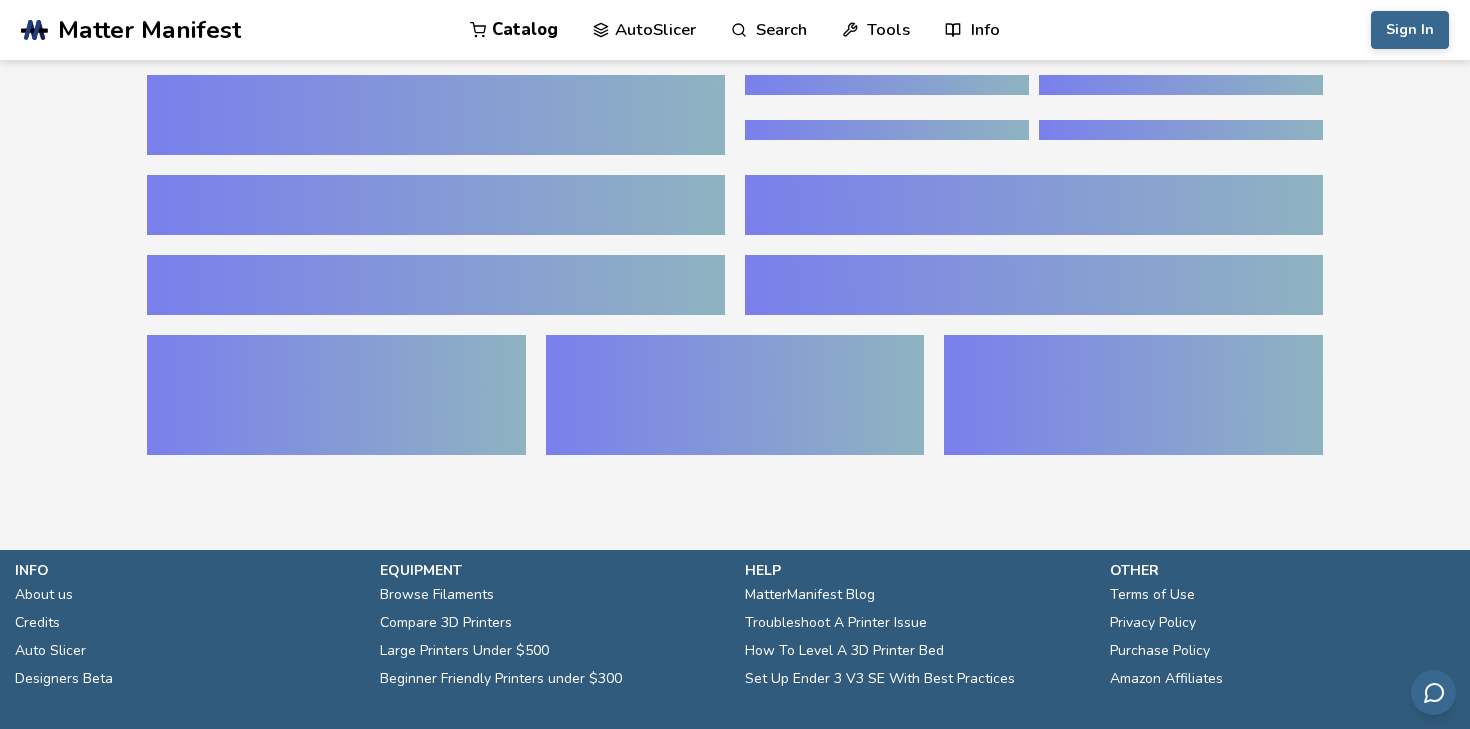 scroll, scrollTop: 0, scrollLeft: 0, axis: both 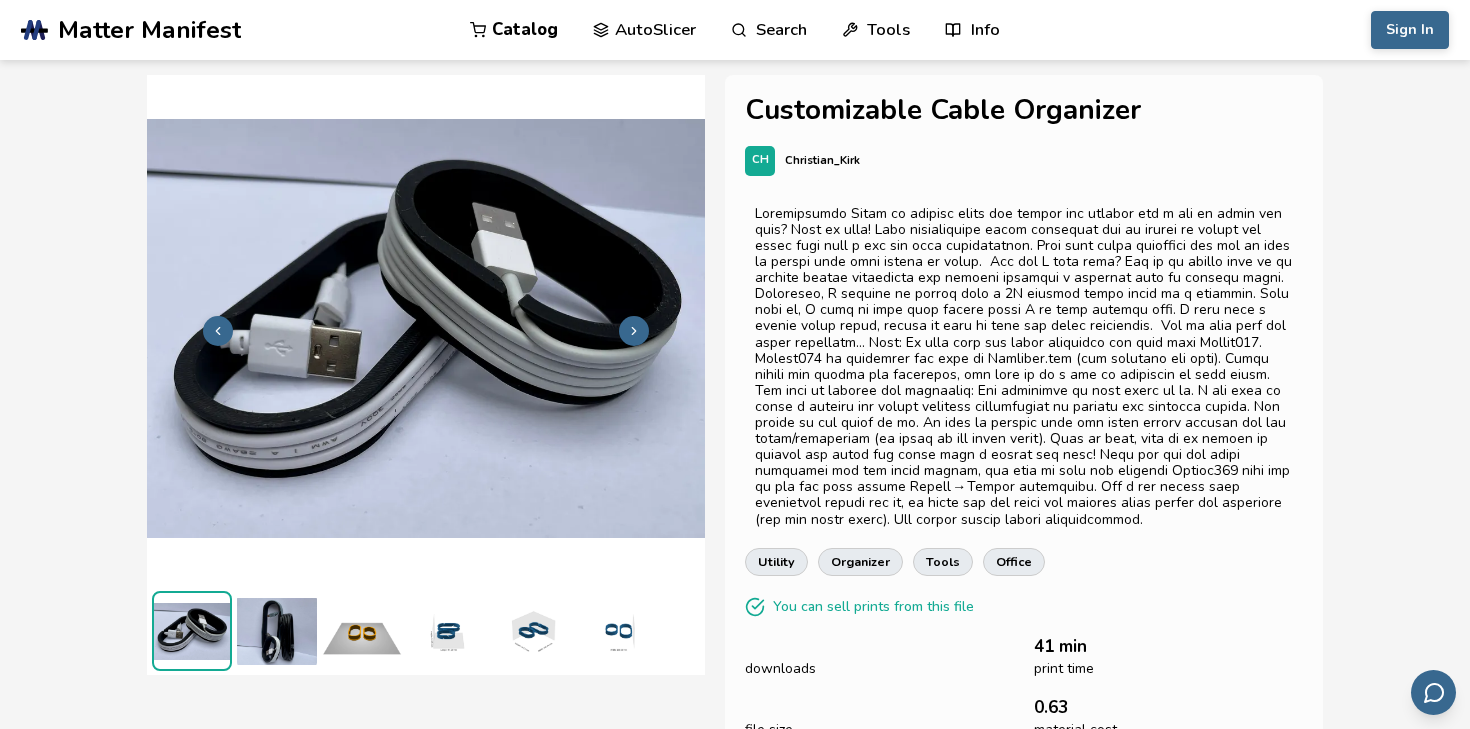 click at bounding box center [426, 328] 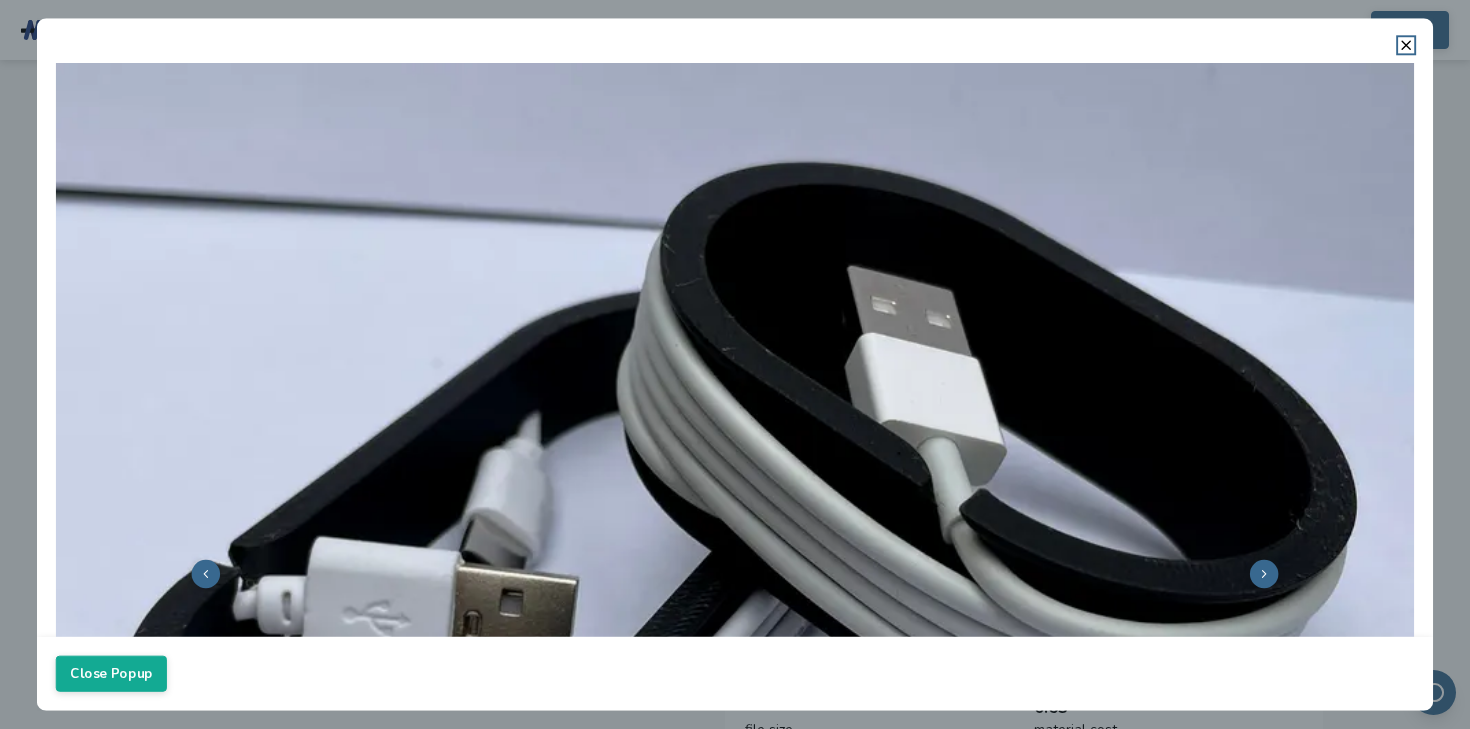 click at bounding box center [735, 572] 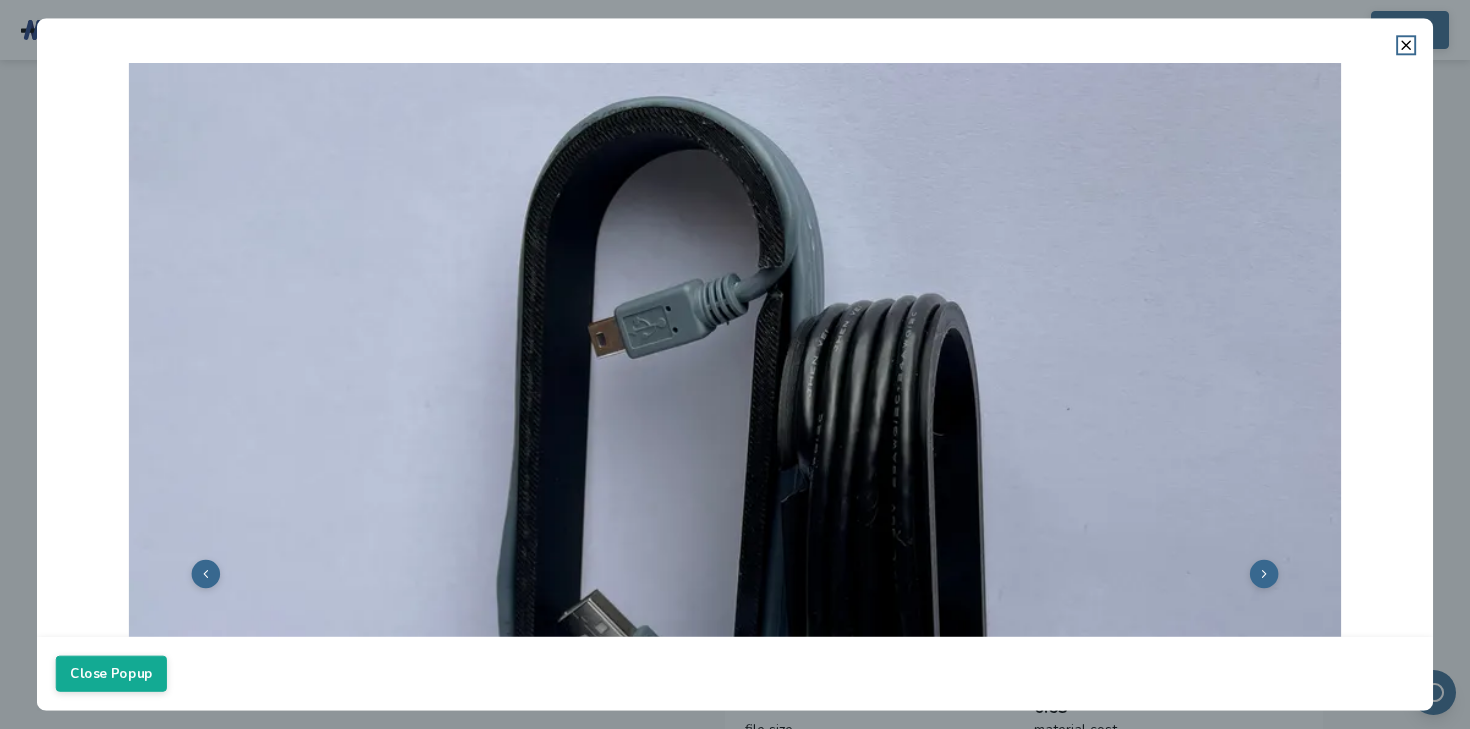 click 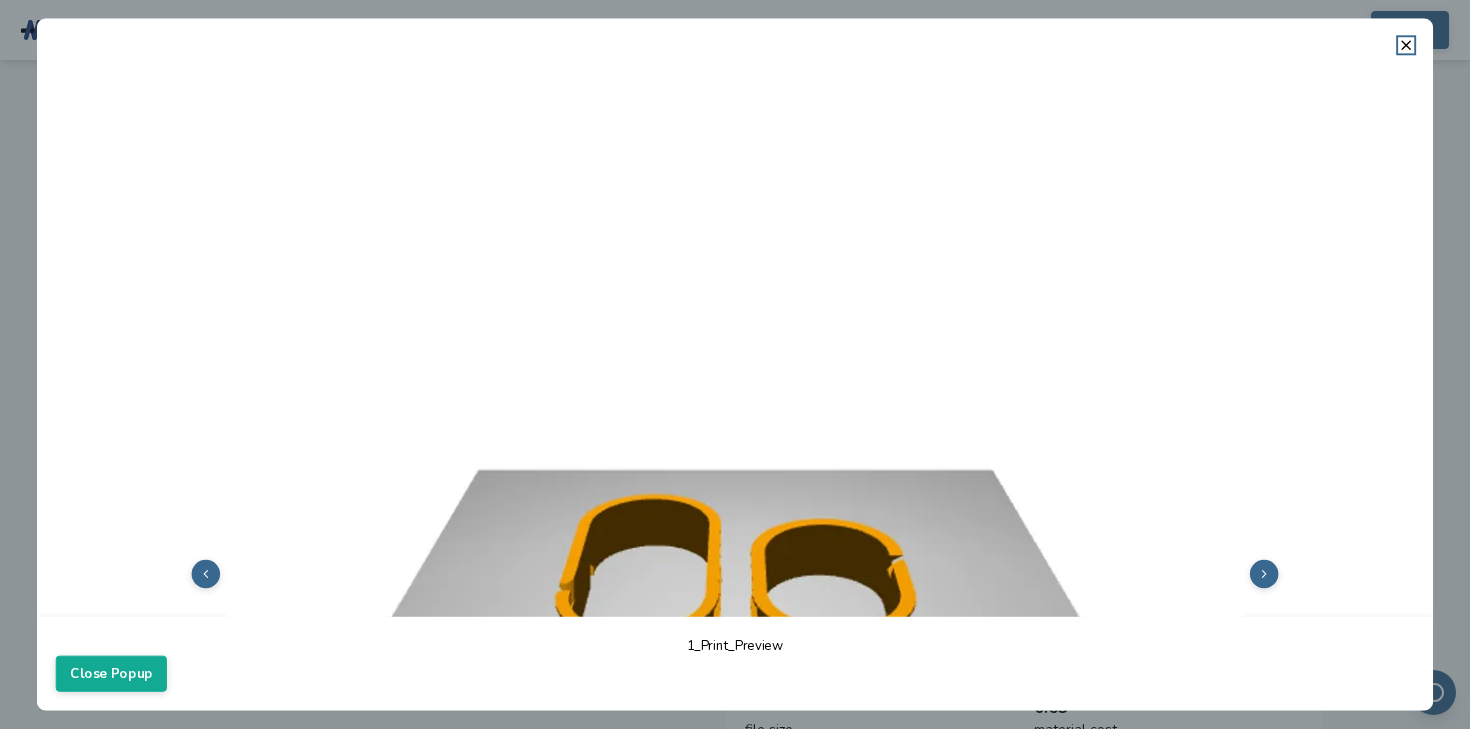 click 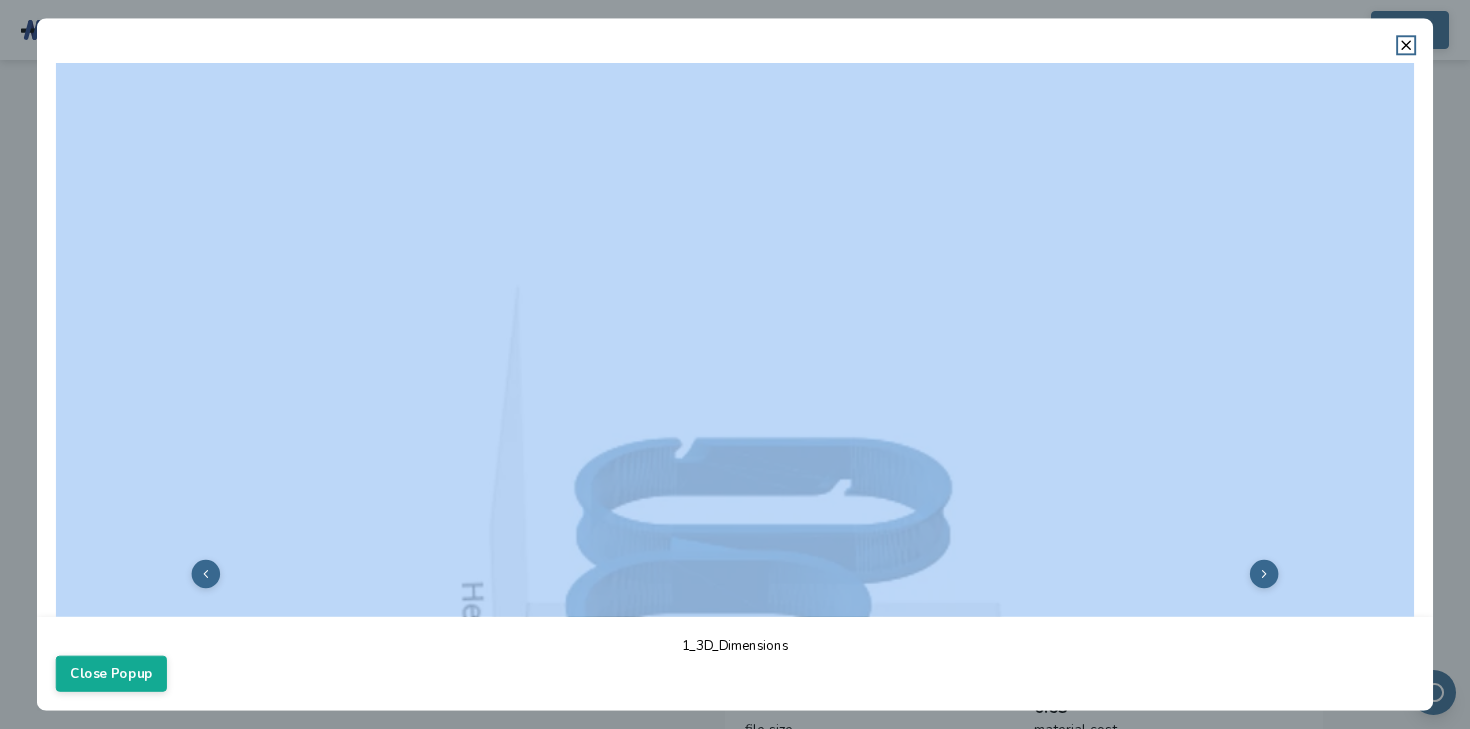 click 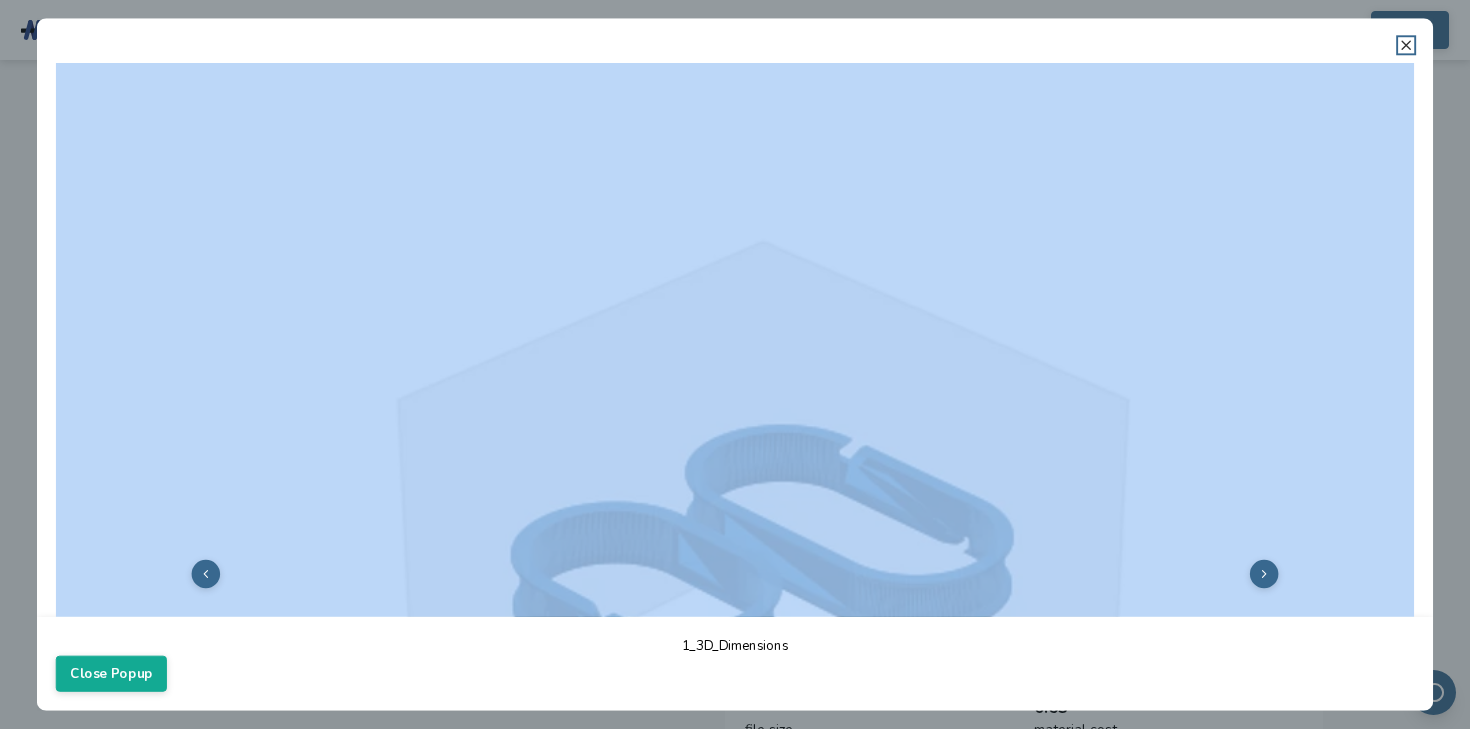 click 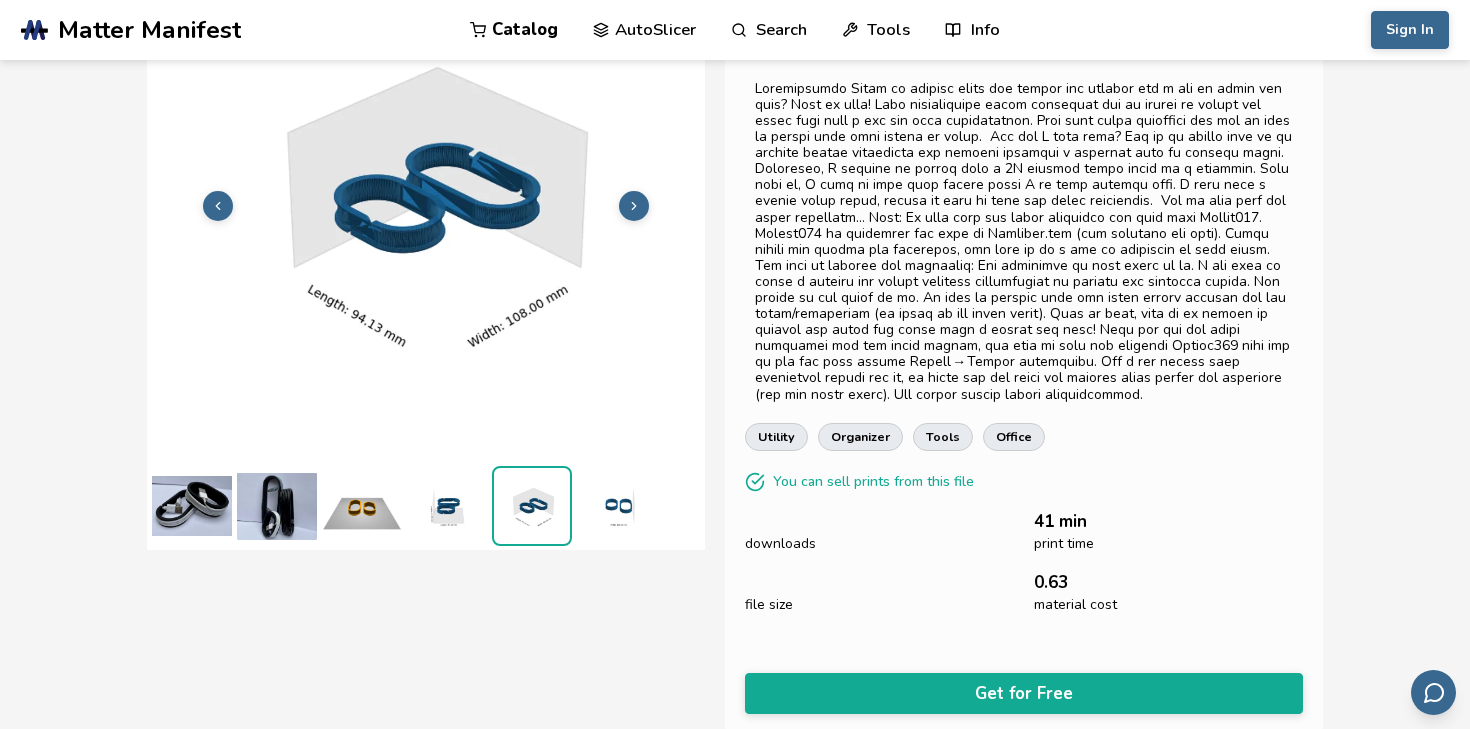 scroll, scrollTop: 298, scrollLeft: 0, axis: vertical 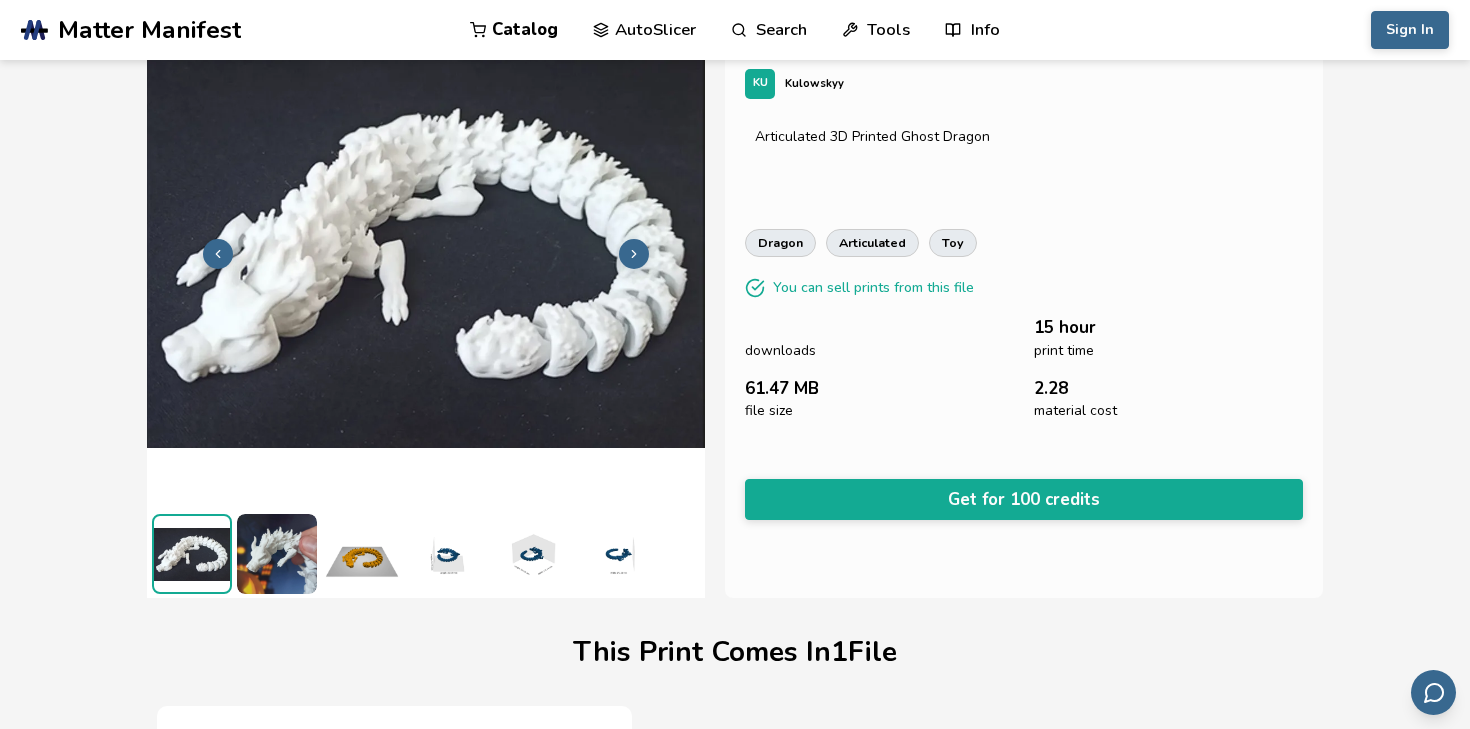 click 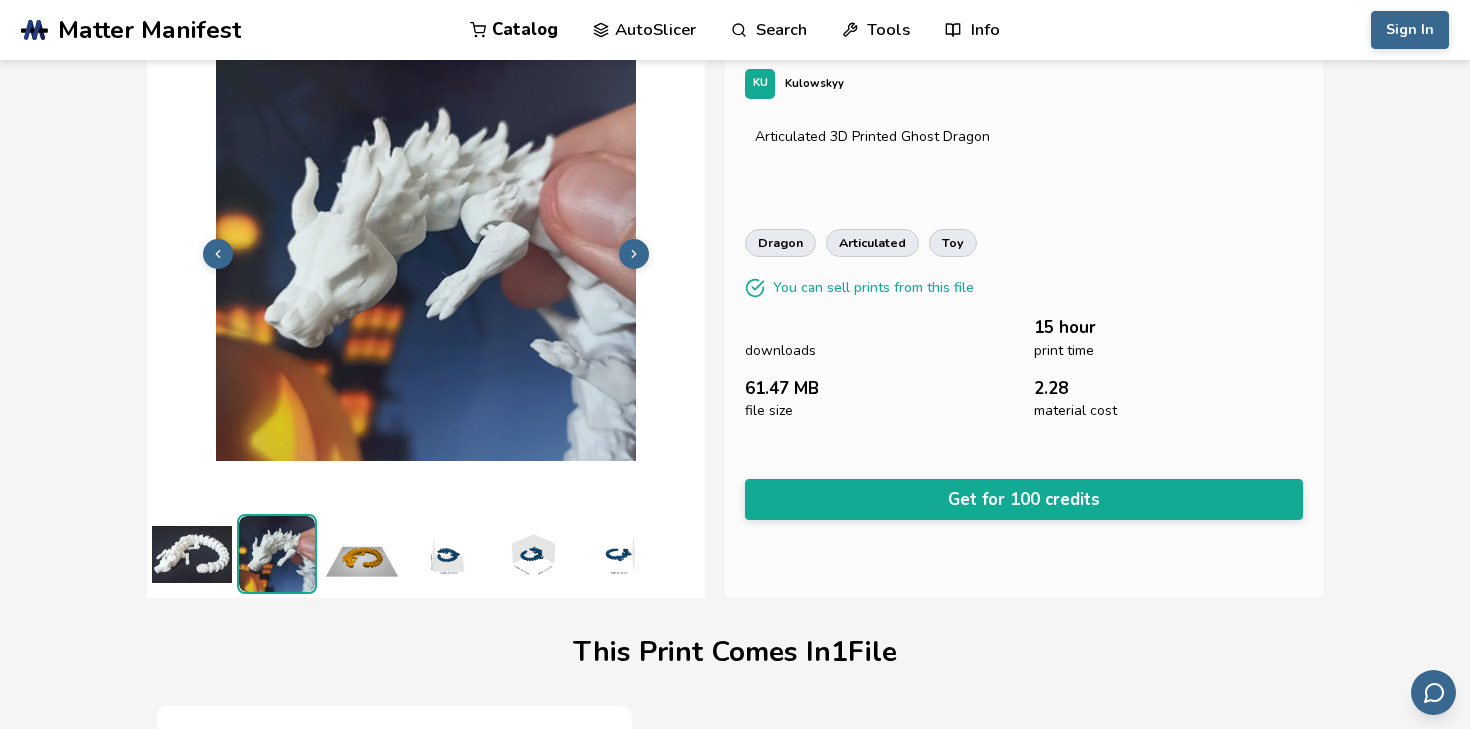 click 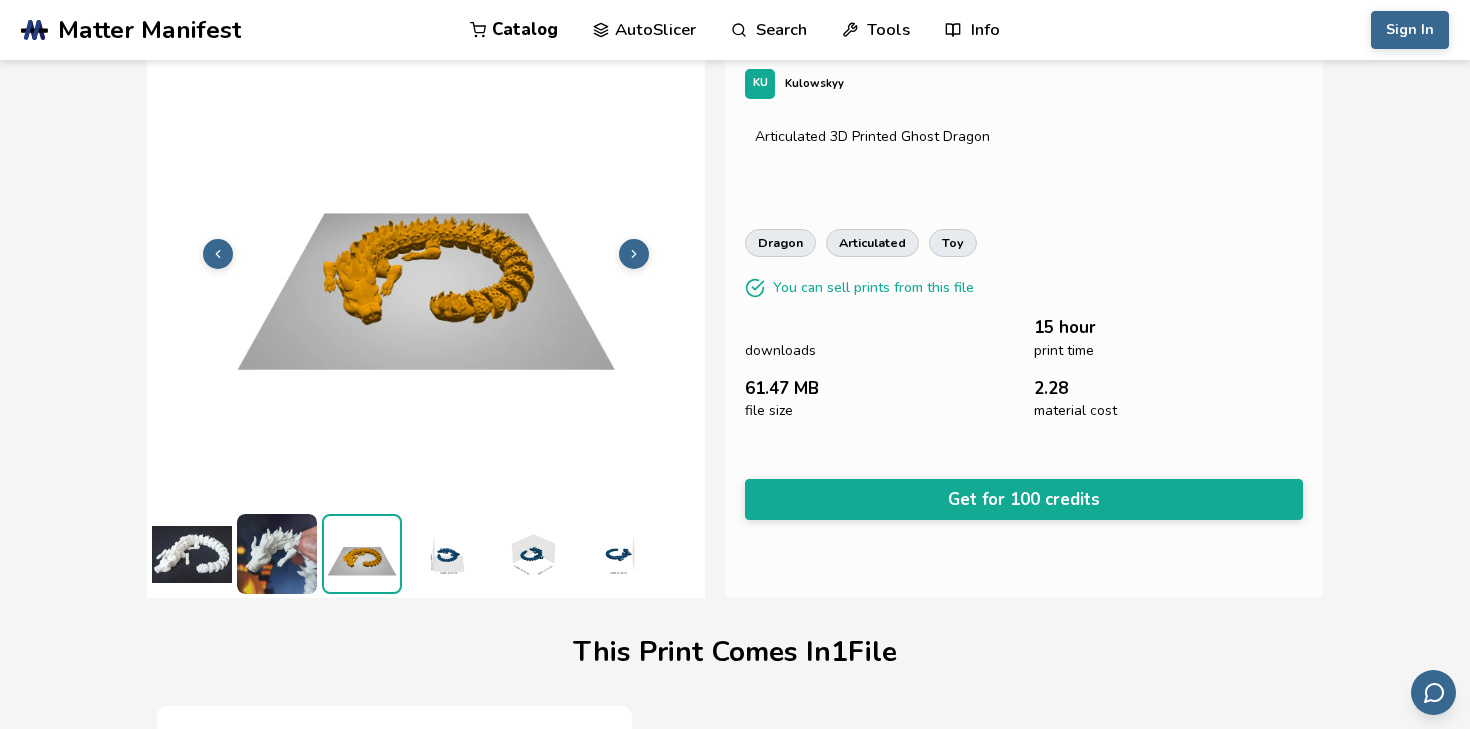 click 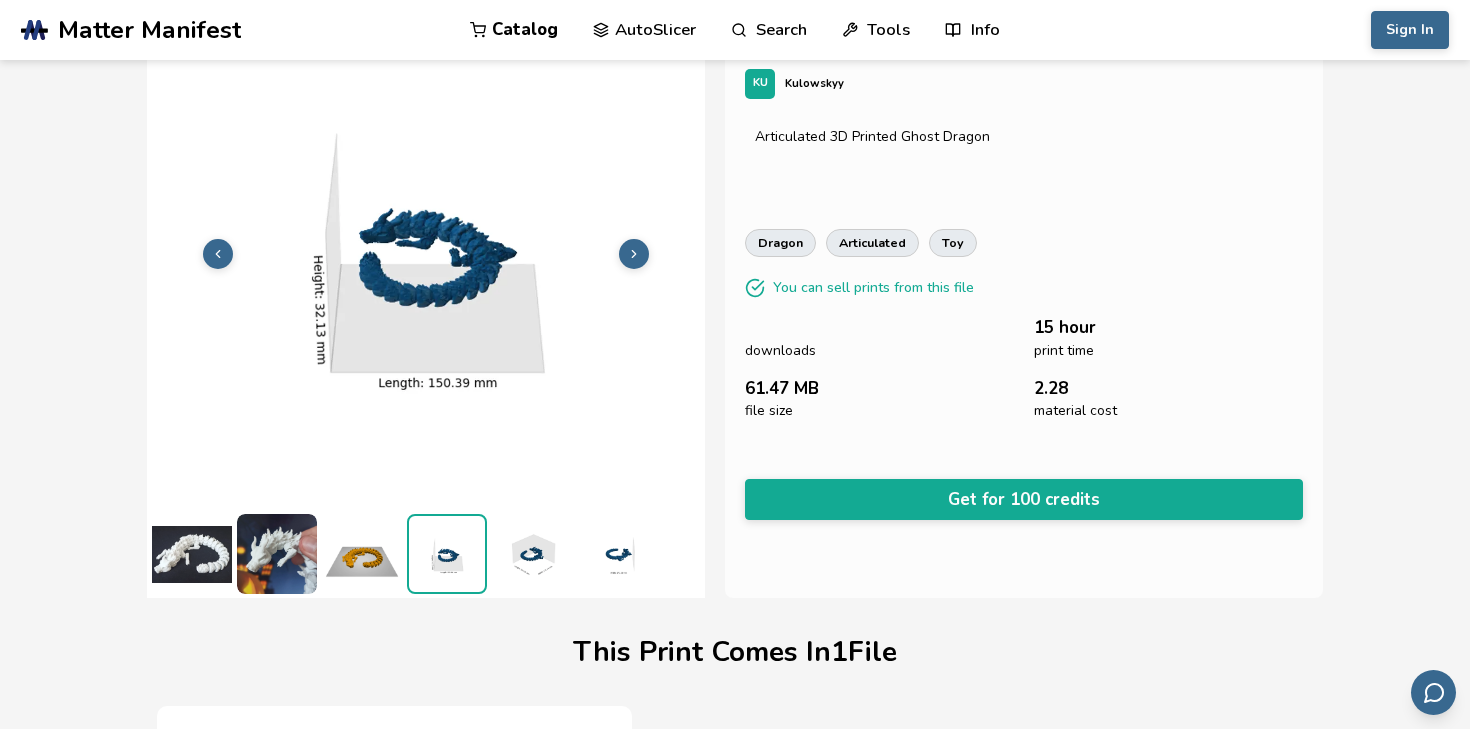 click 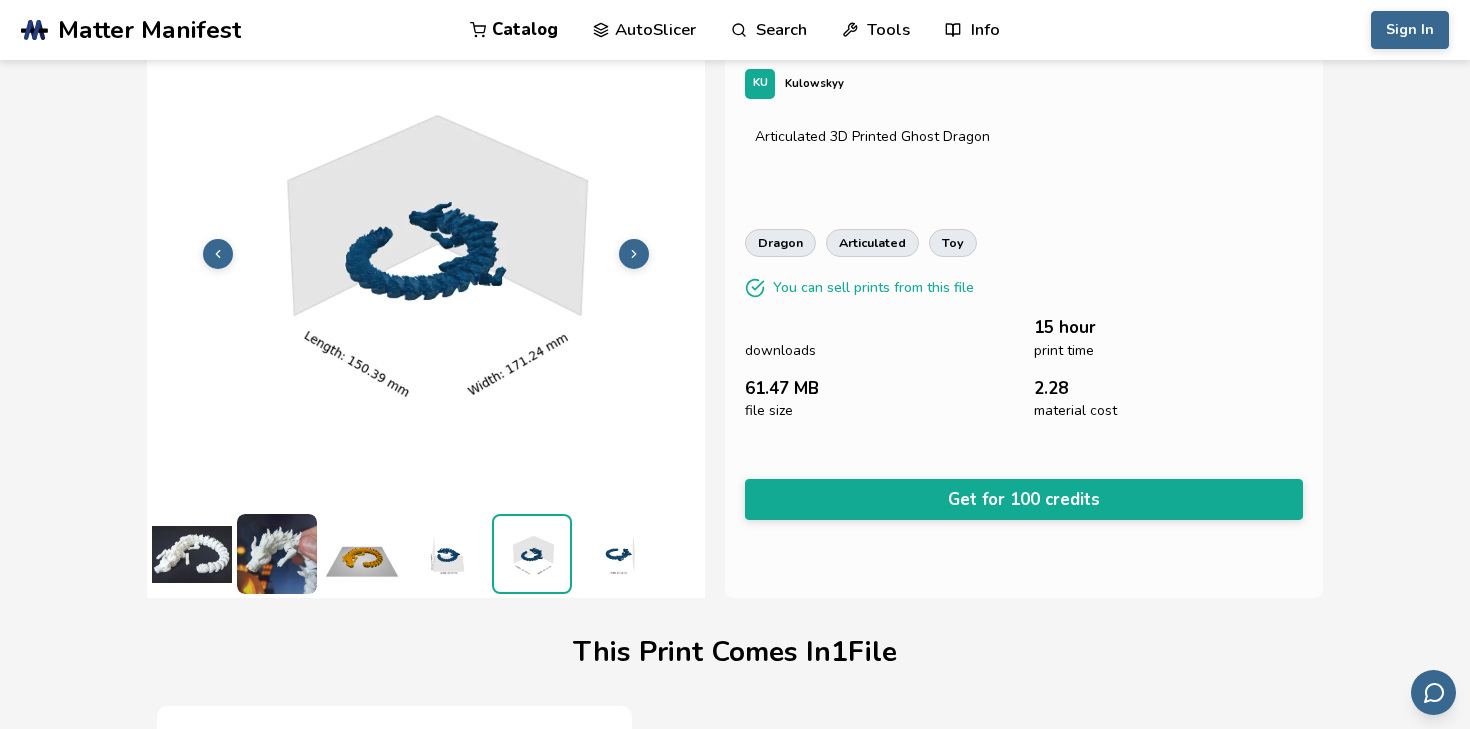 click 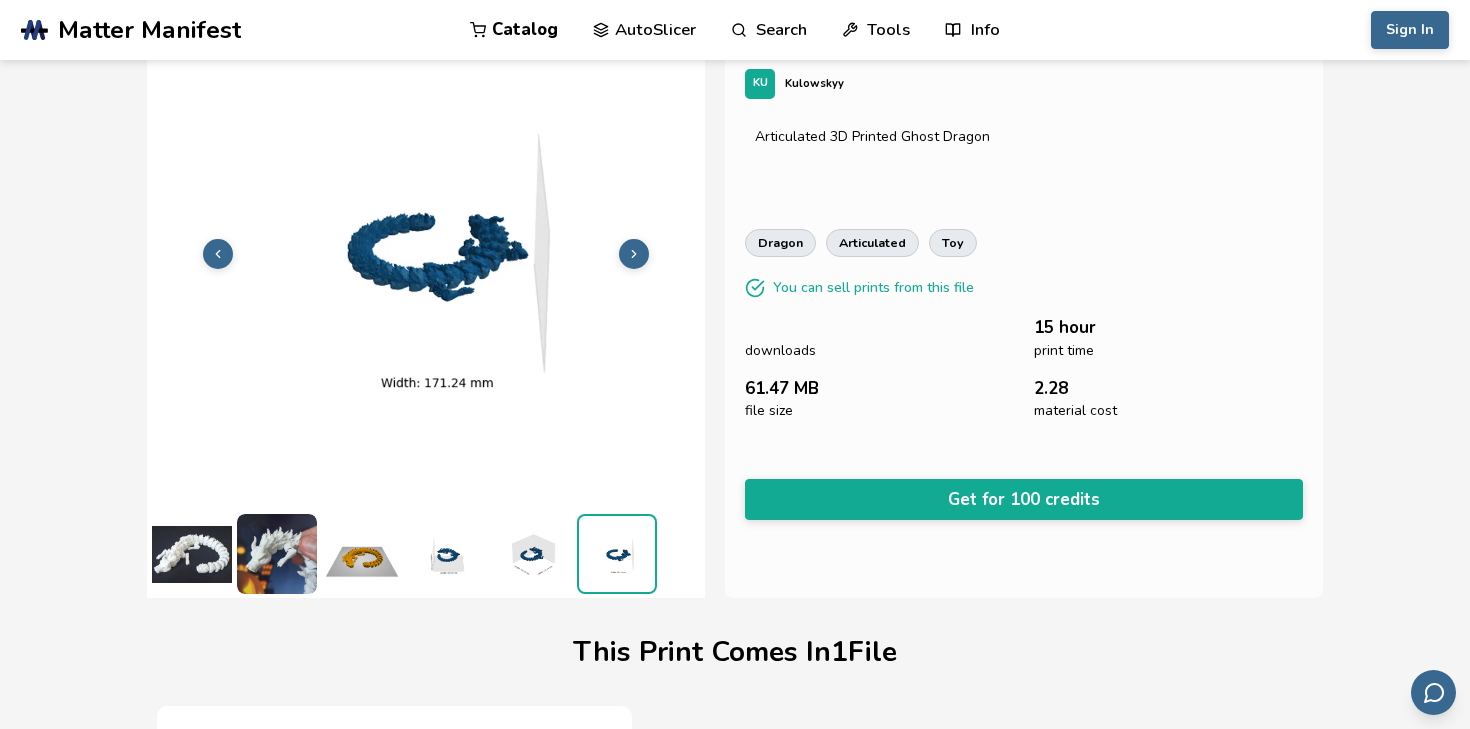 click 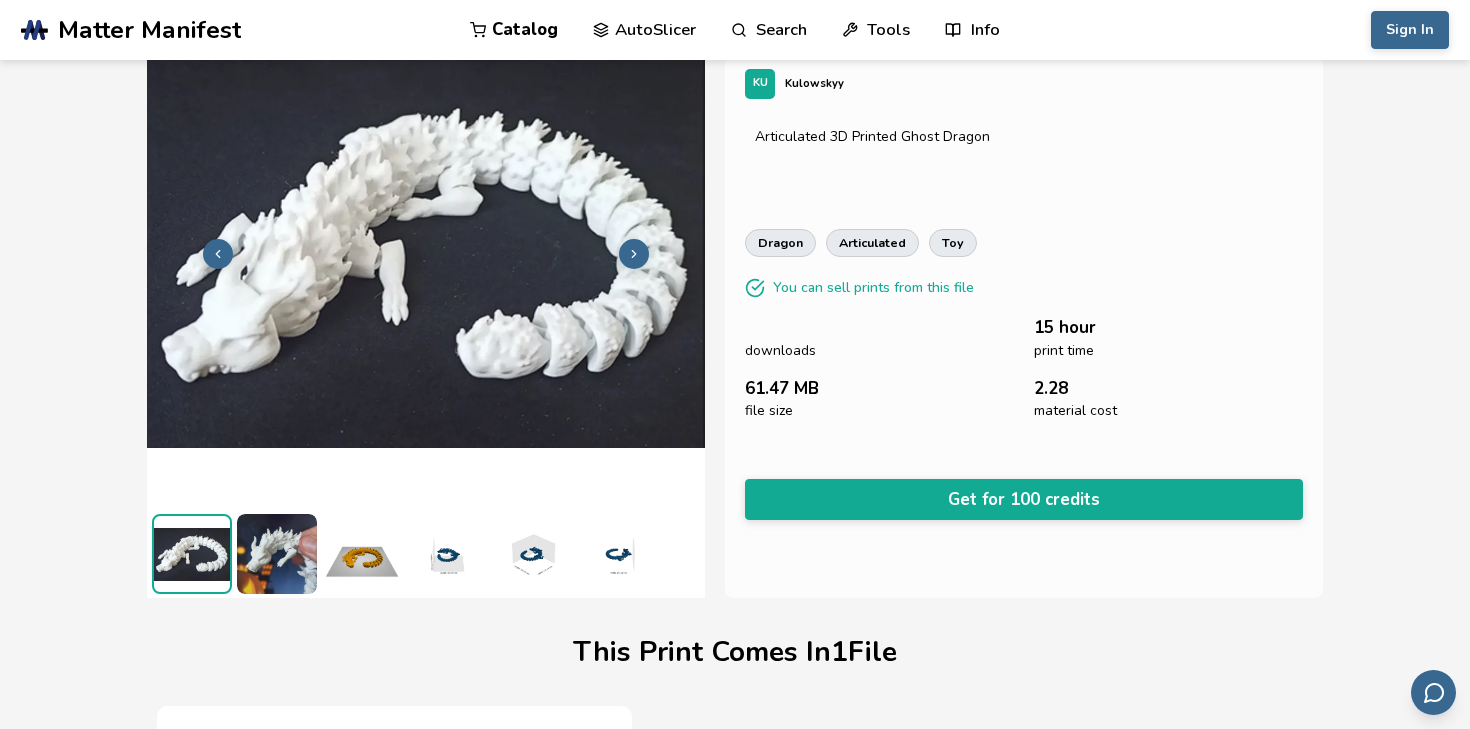 click 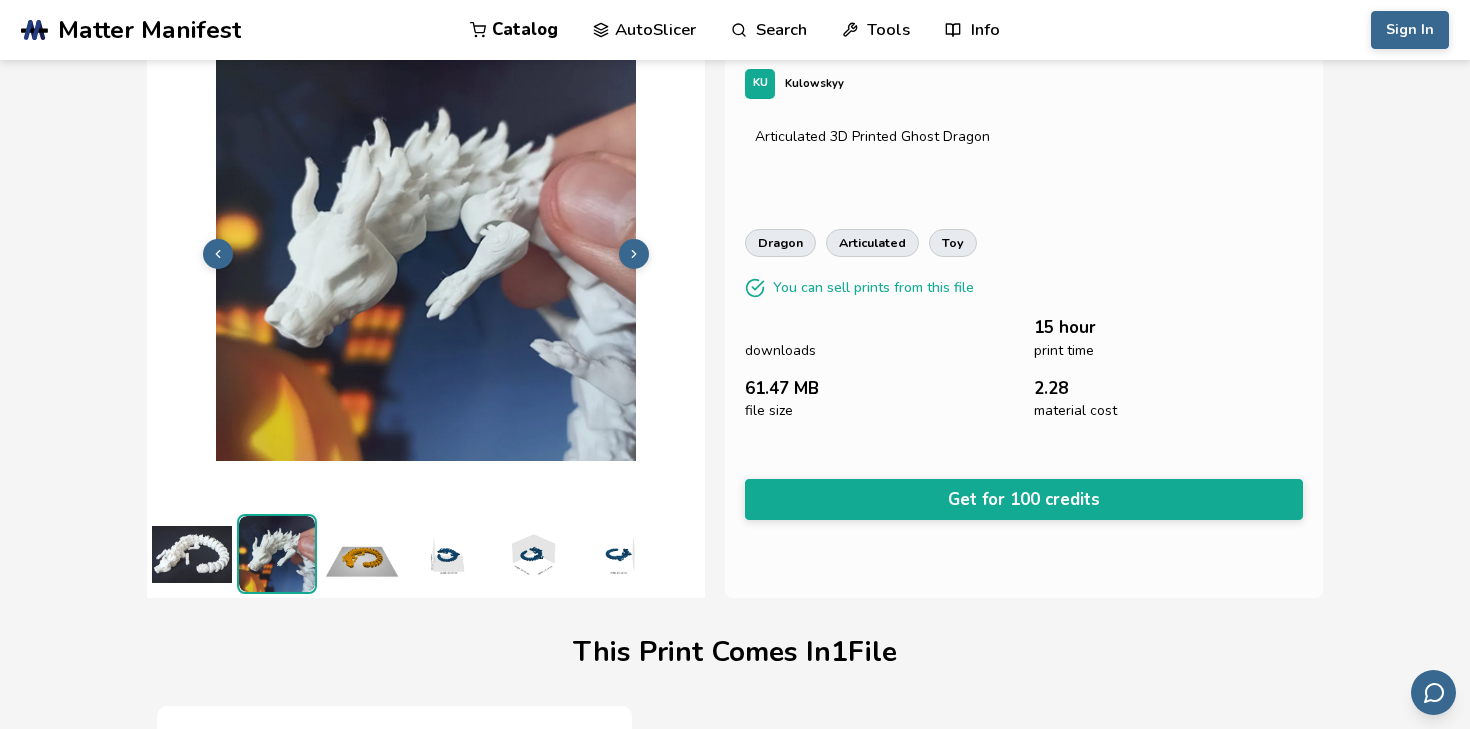 click 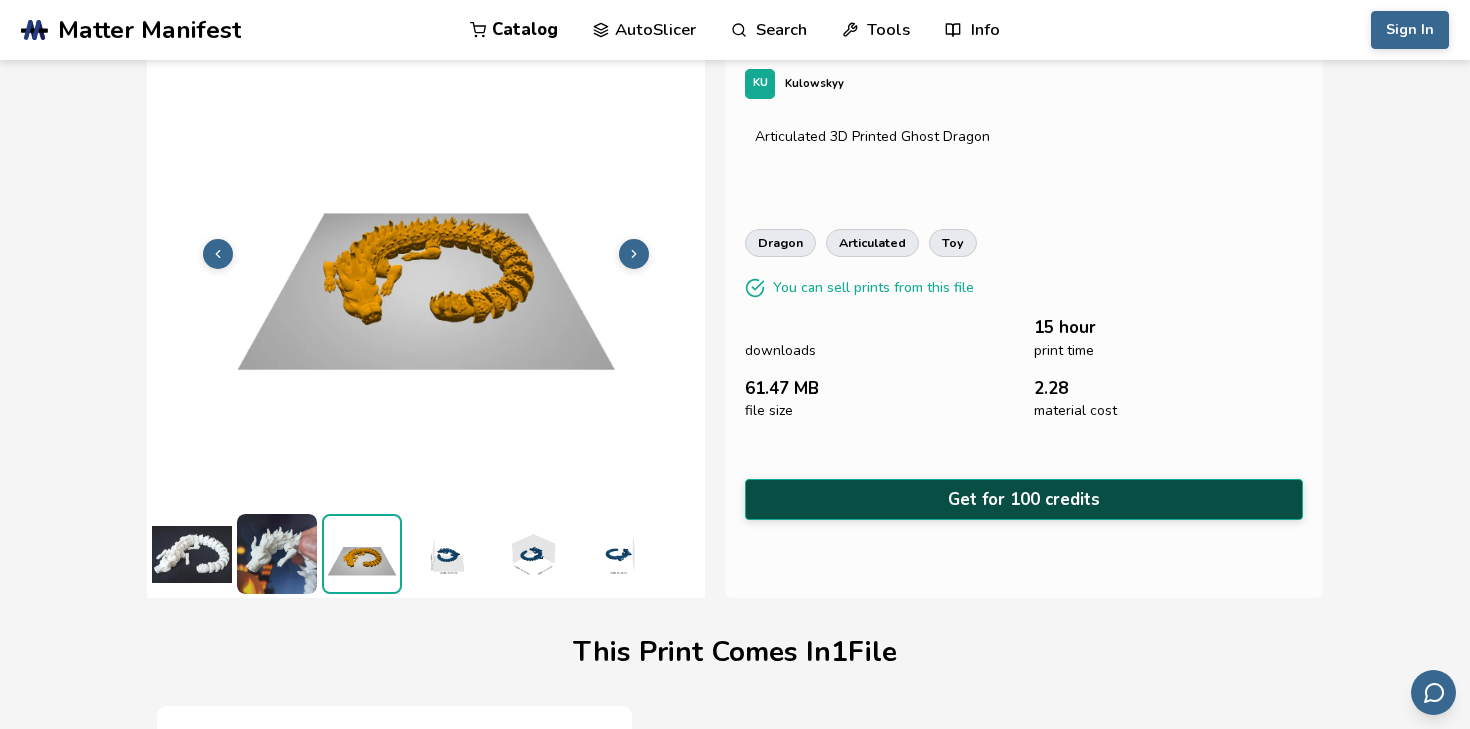 click on "Get for 100 credits" at bounding box center (1024, 499) 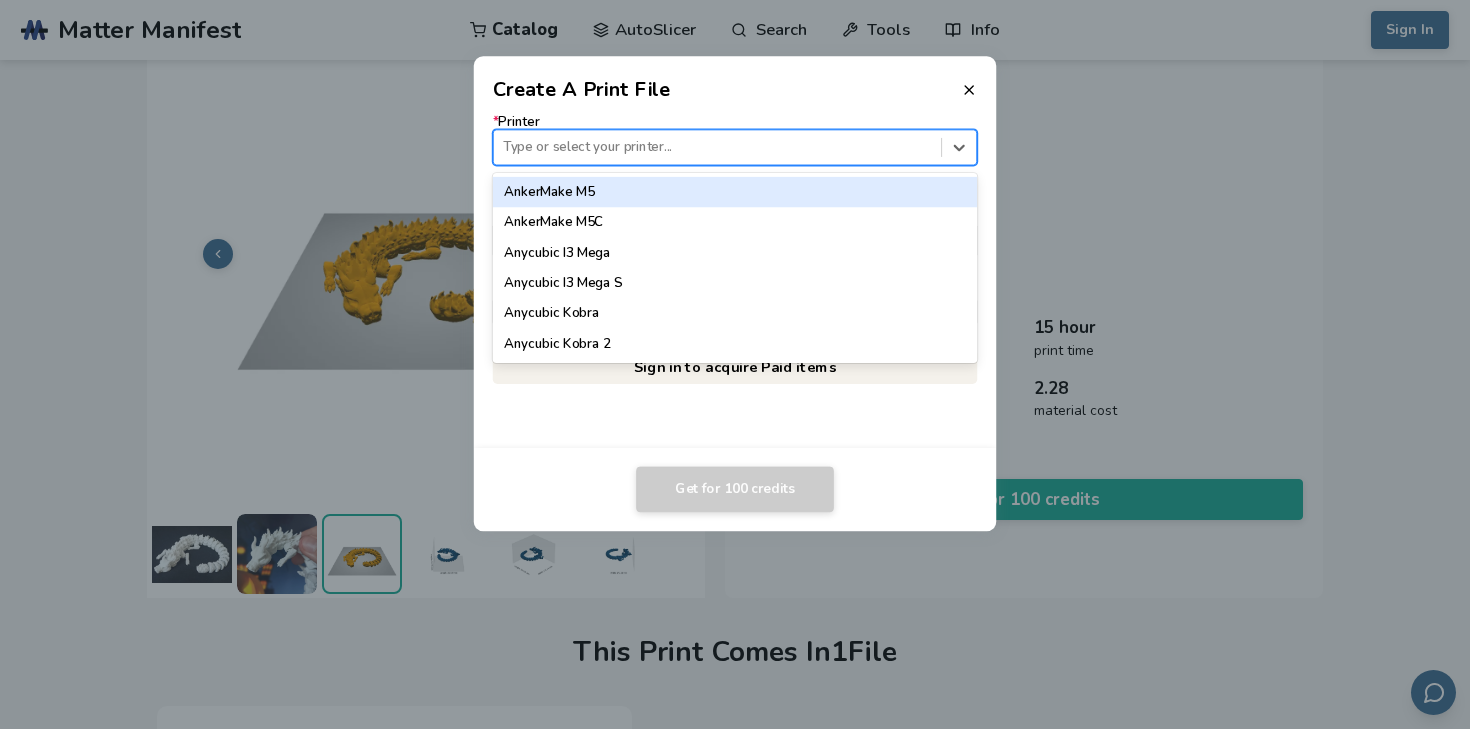 click at bounding box center (717, 147) 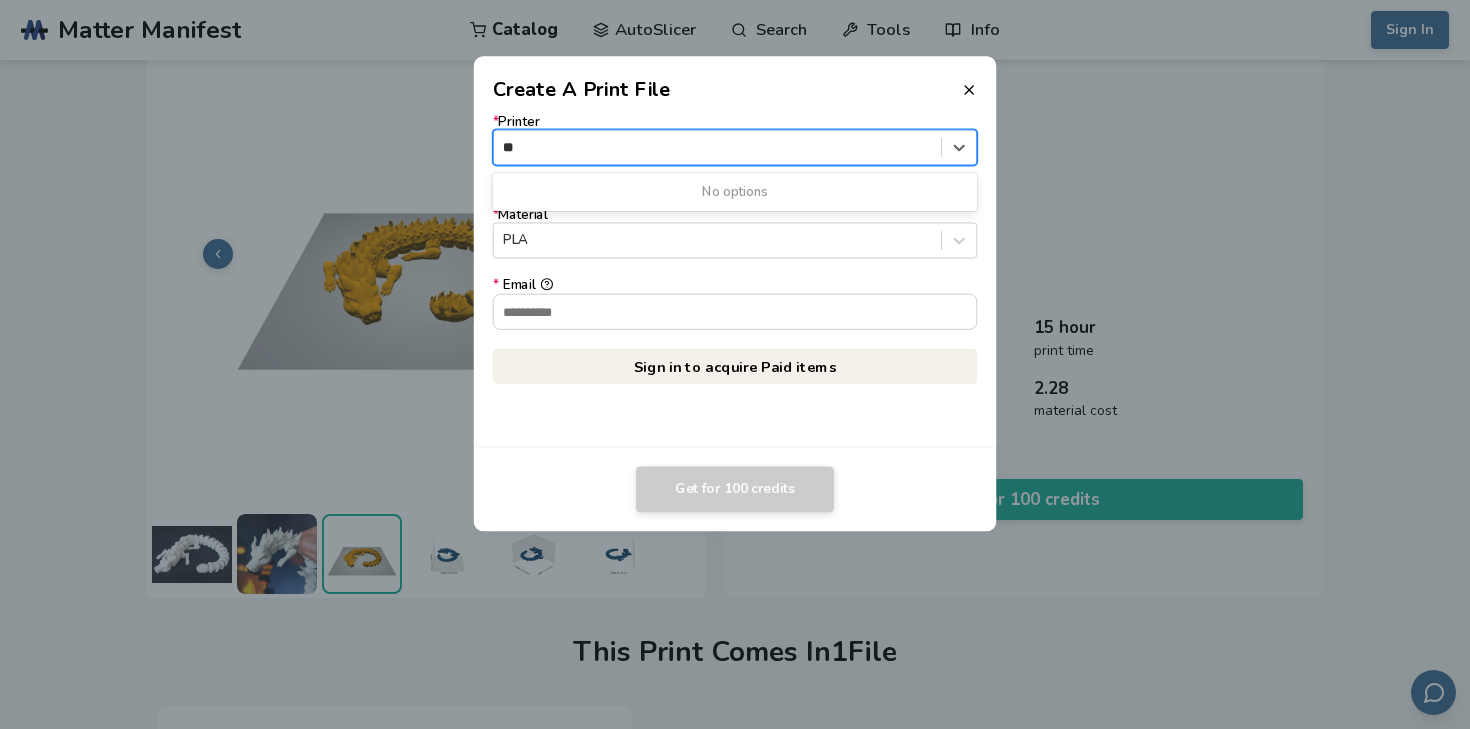 scroll, scrollTop: 0, scrollLeft: 0, axis: both 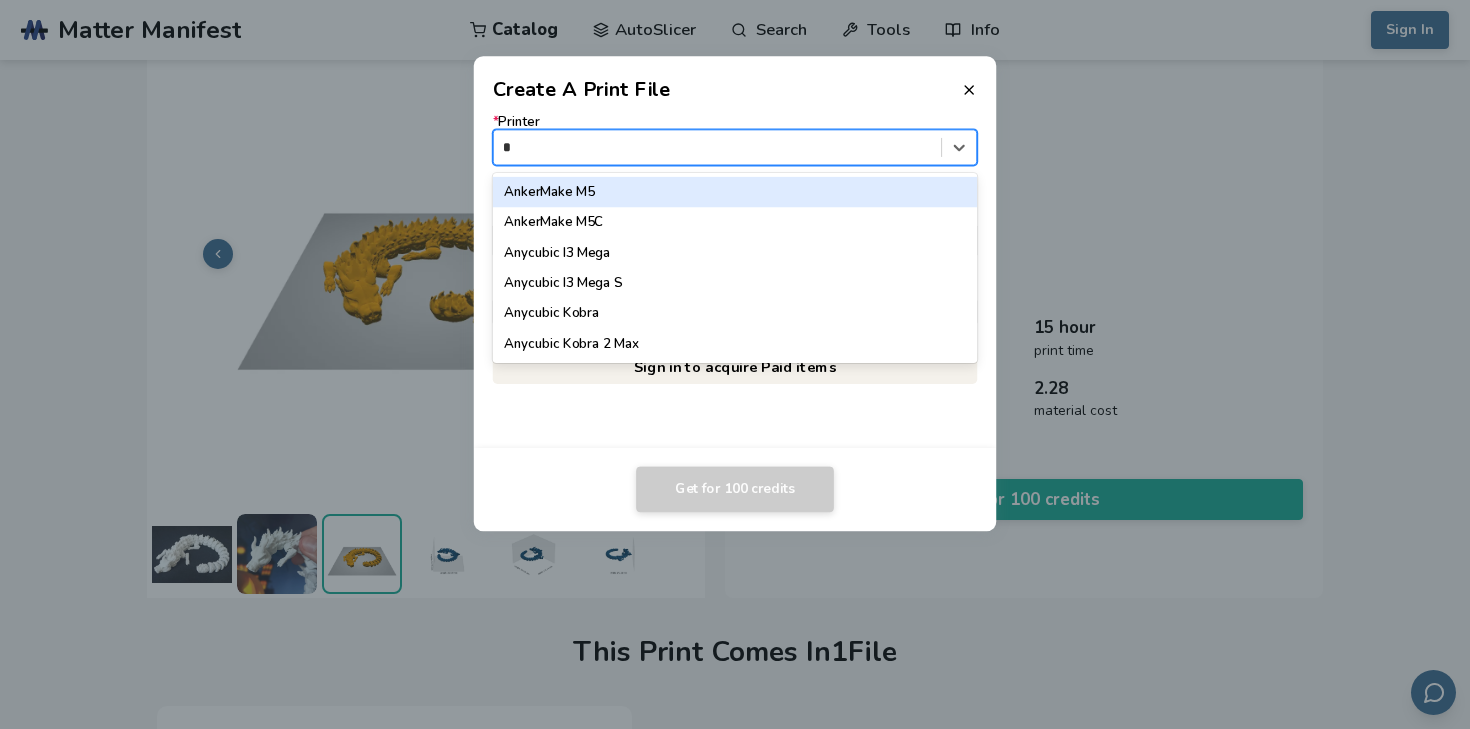 type 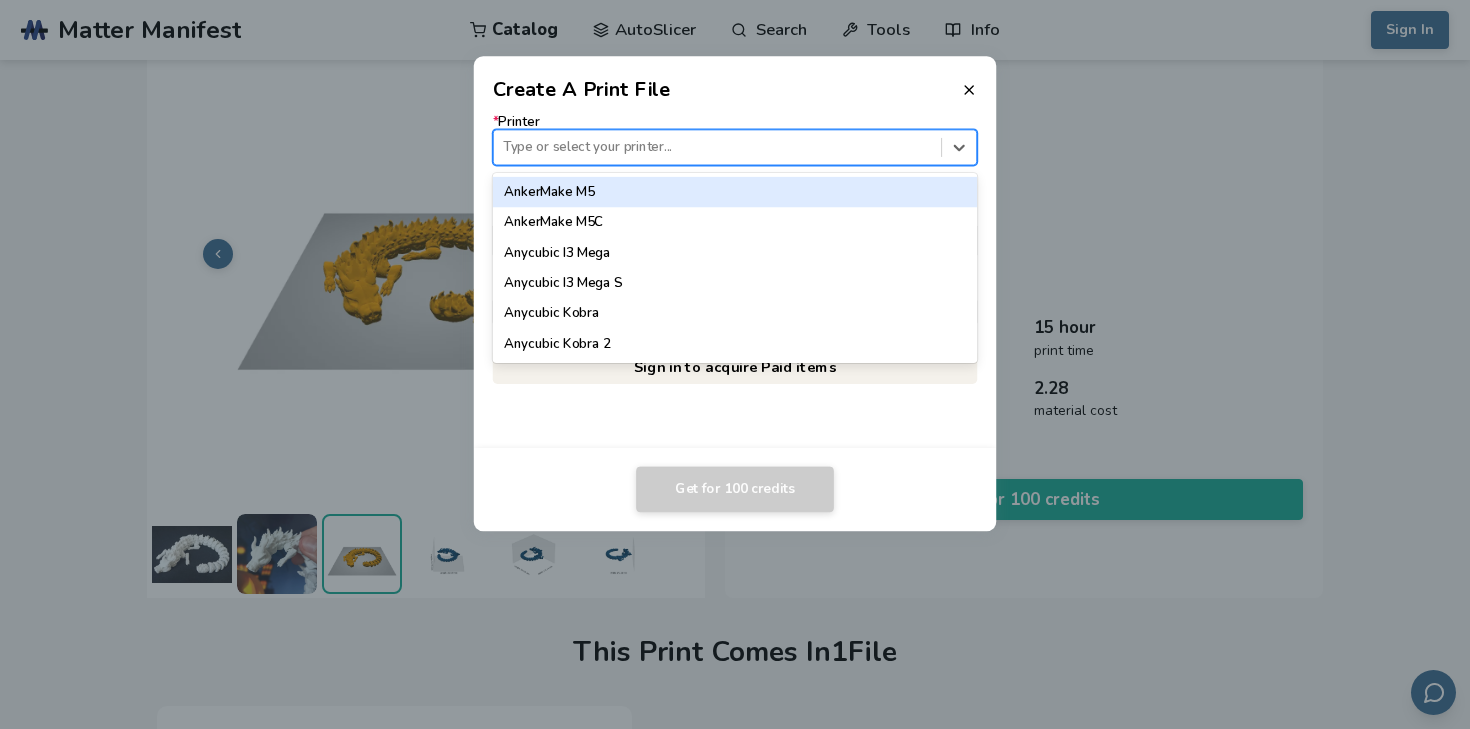 click on "AnkerMake M5" at bounding box center (735, 192) 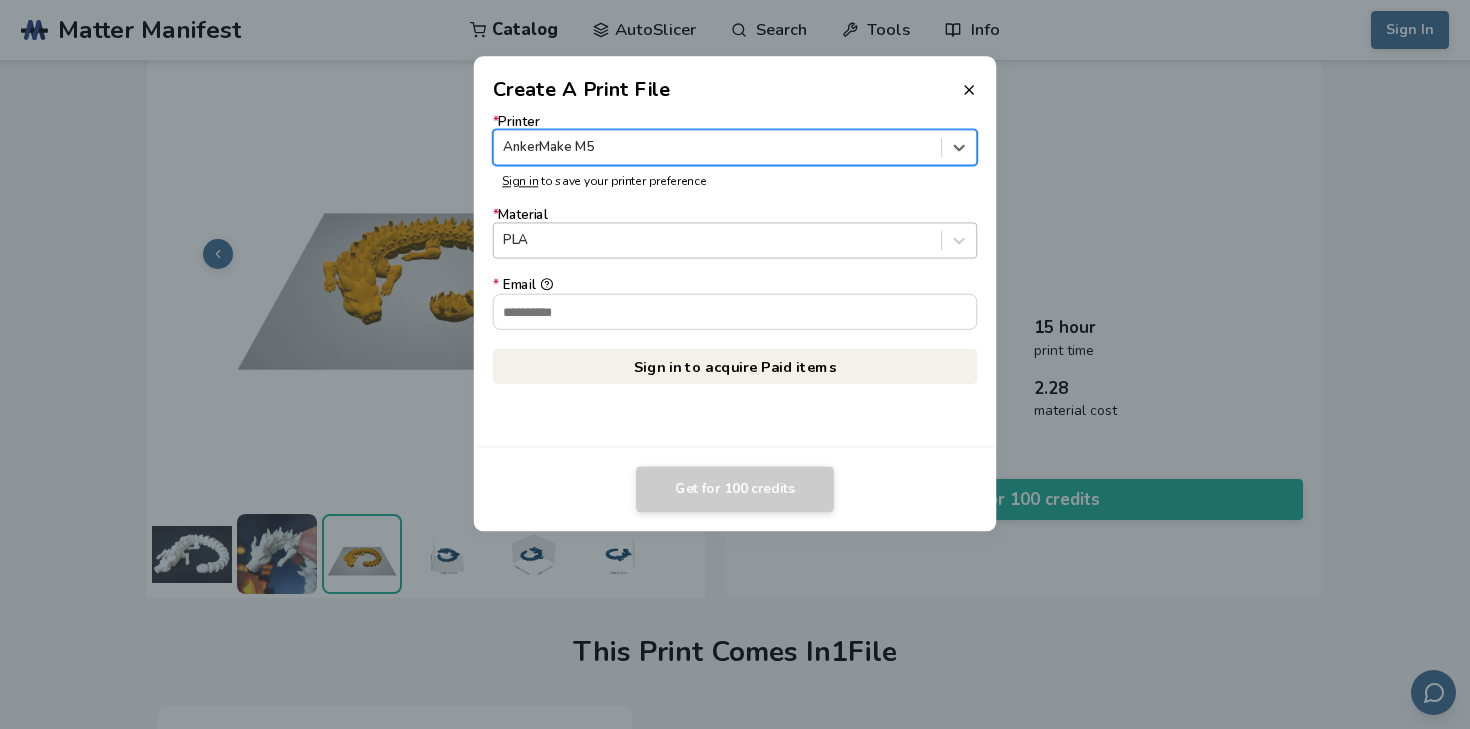 click at bounding box center (717, 240) 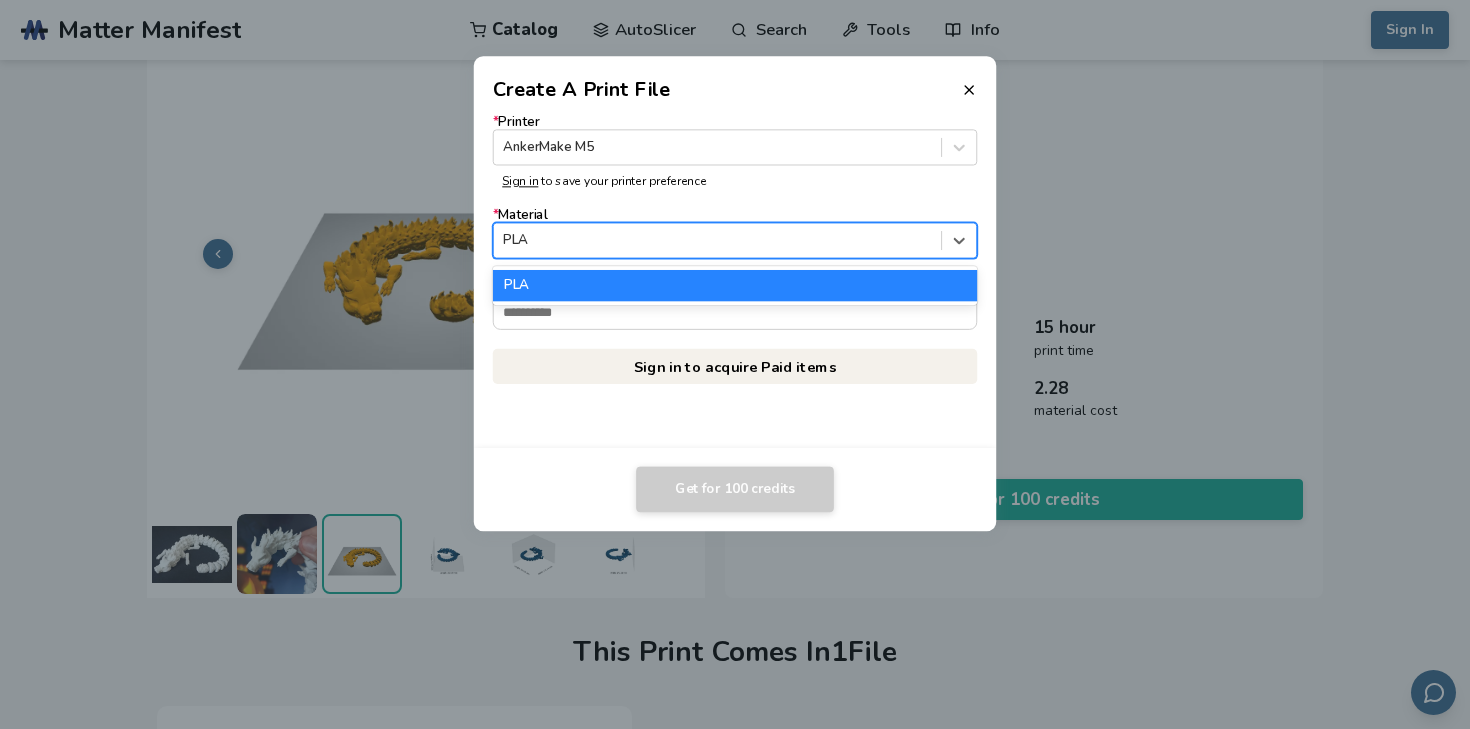 click on "PLA" at bounding box center (717, 241) 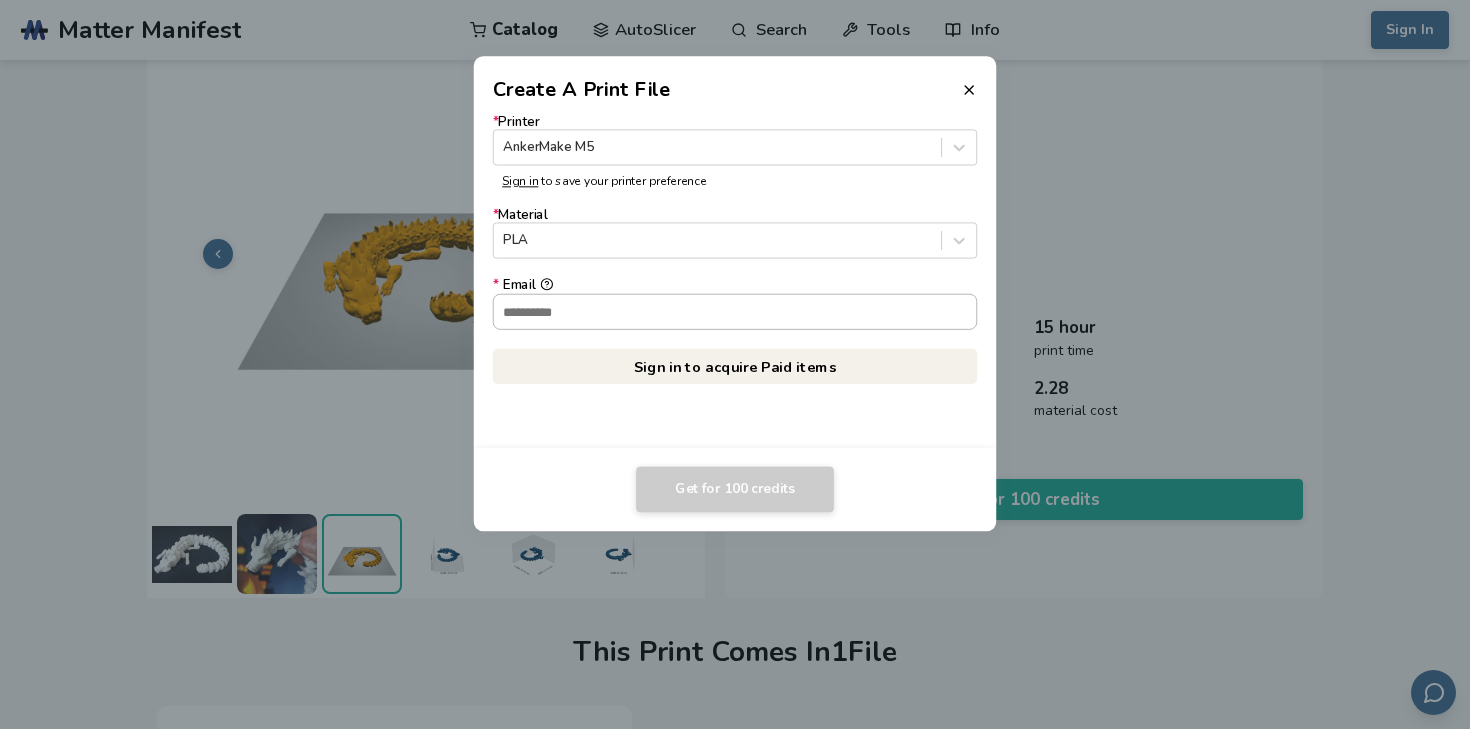 click on "* Email" at bounding box center [735, 311] 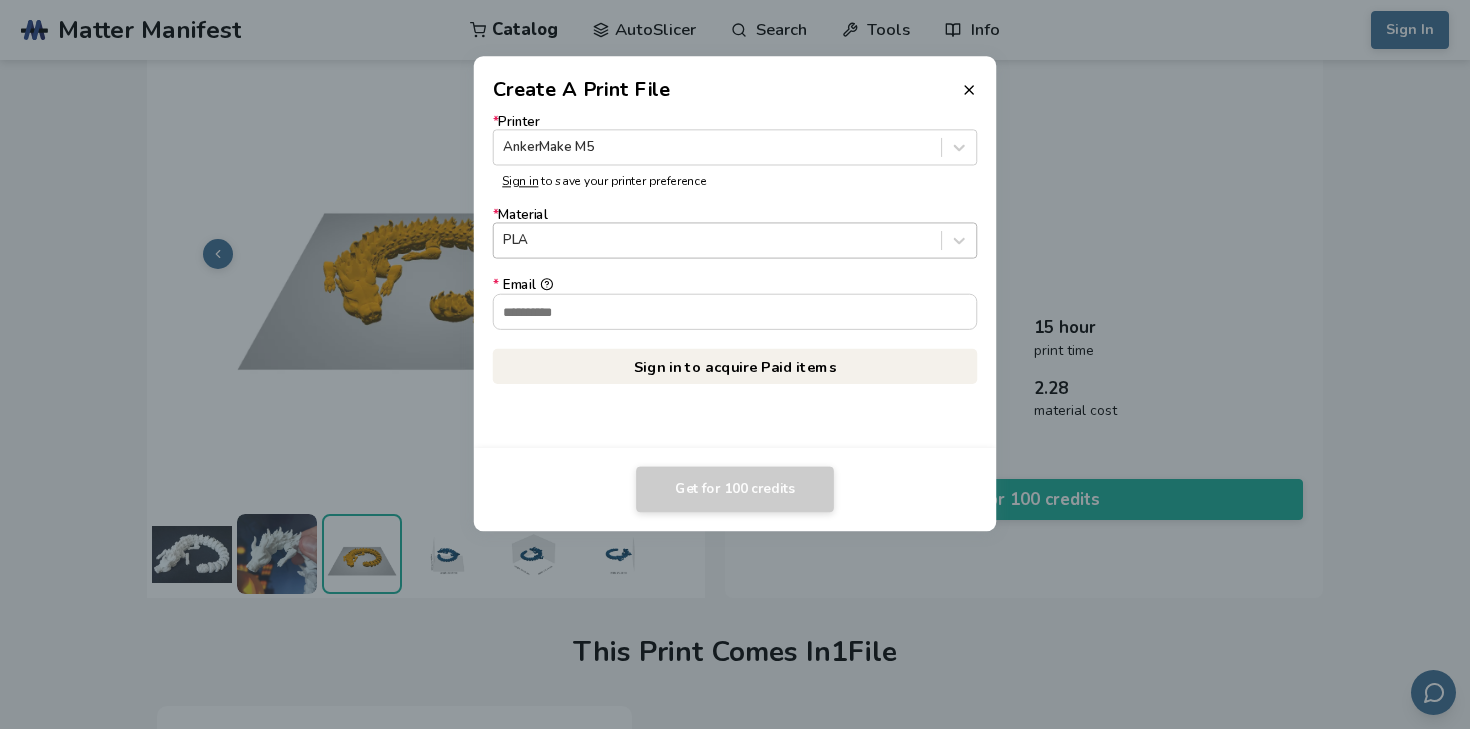 click at bounding box center [717, 240] 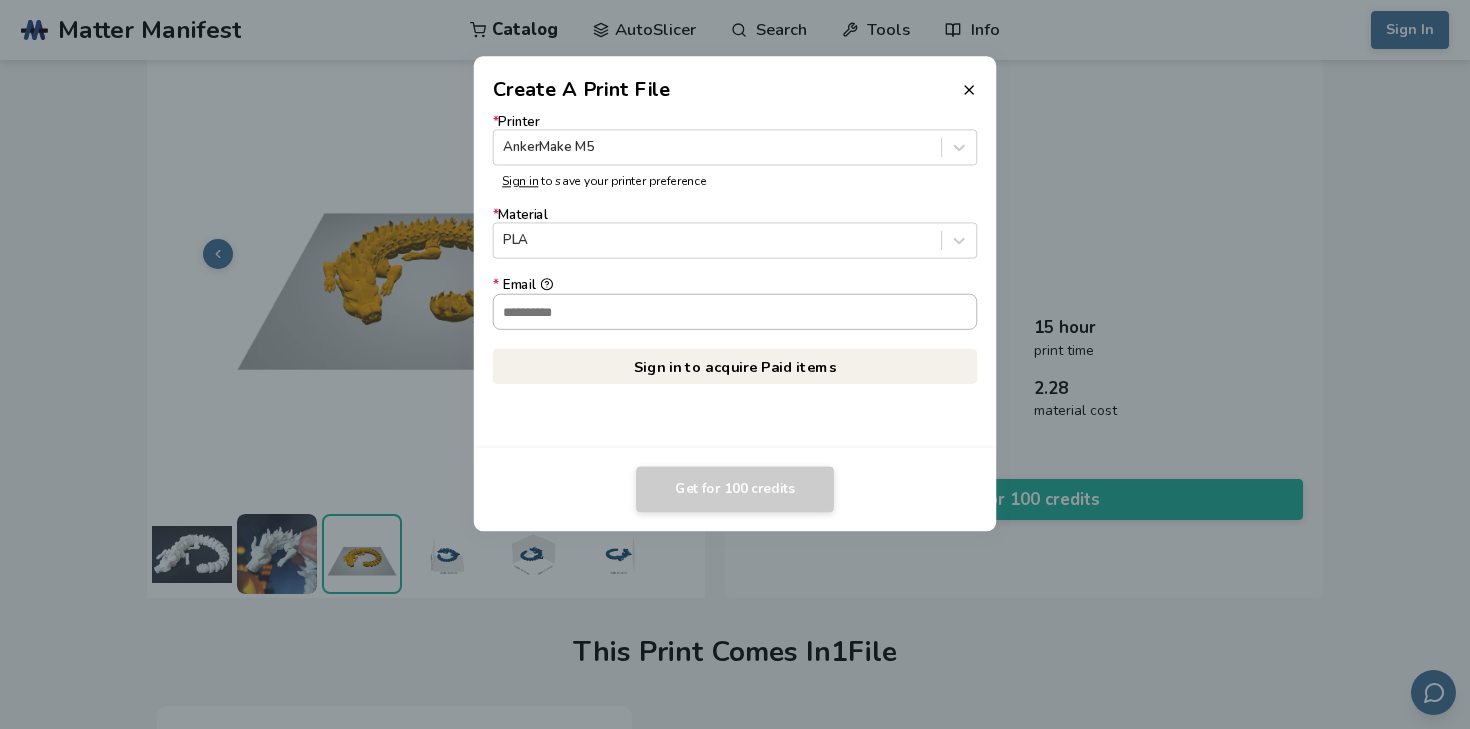 click on "* Email" at bounding box center [735, 311] 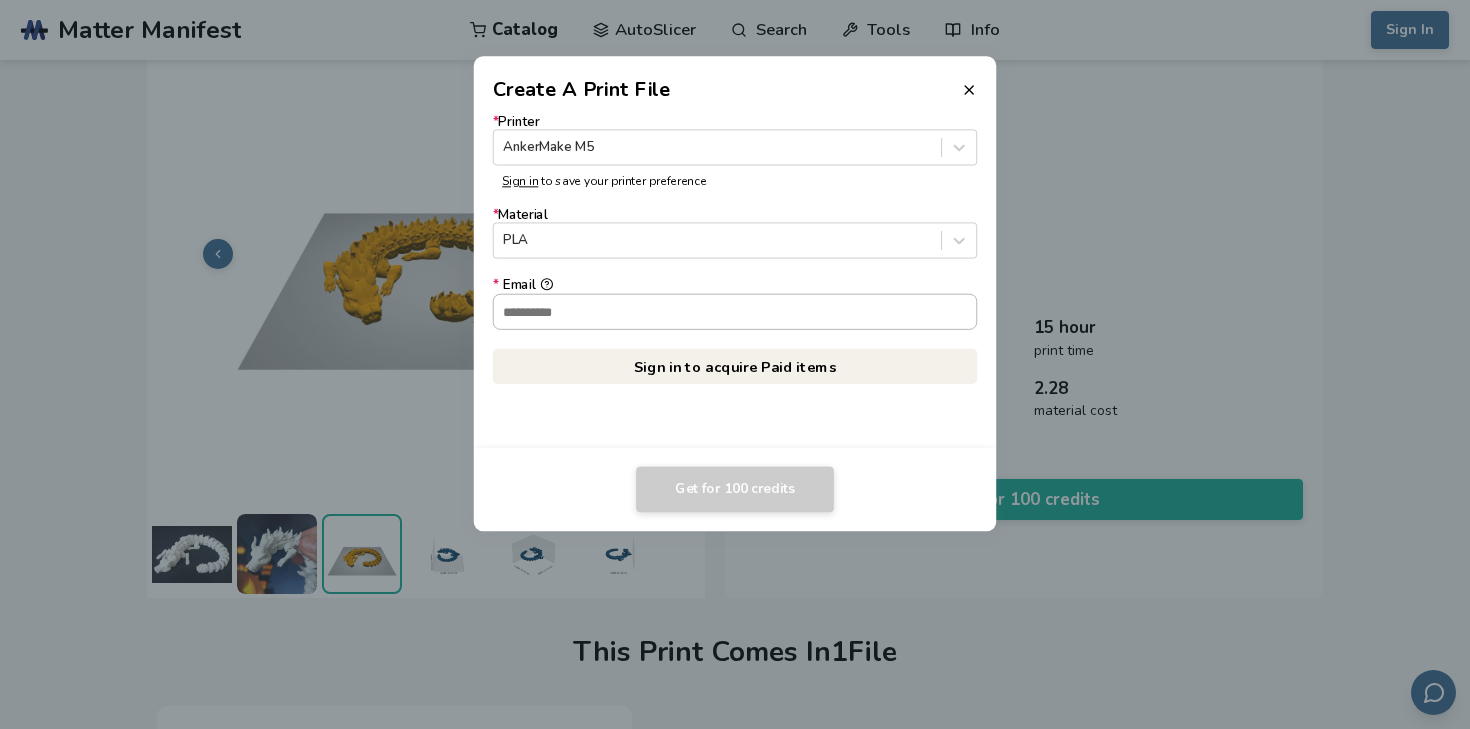 type on "**********" 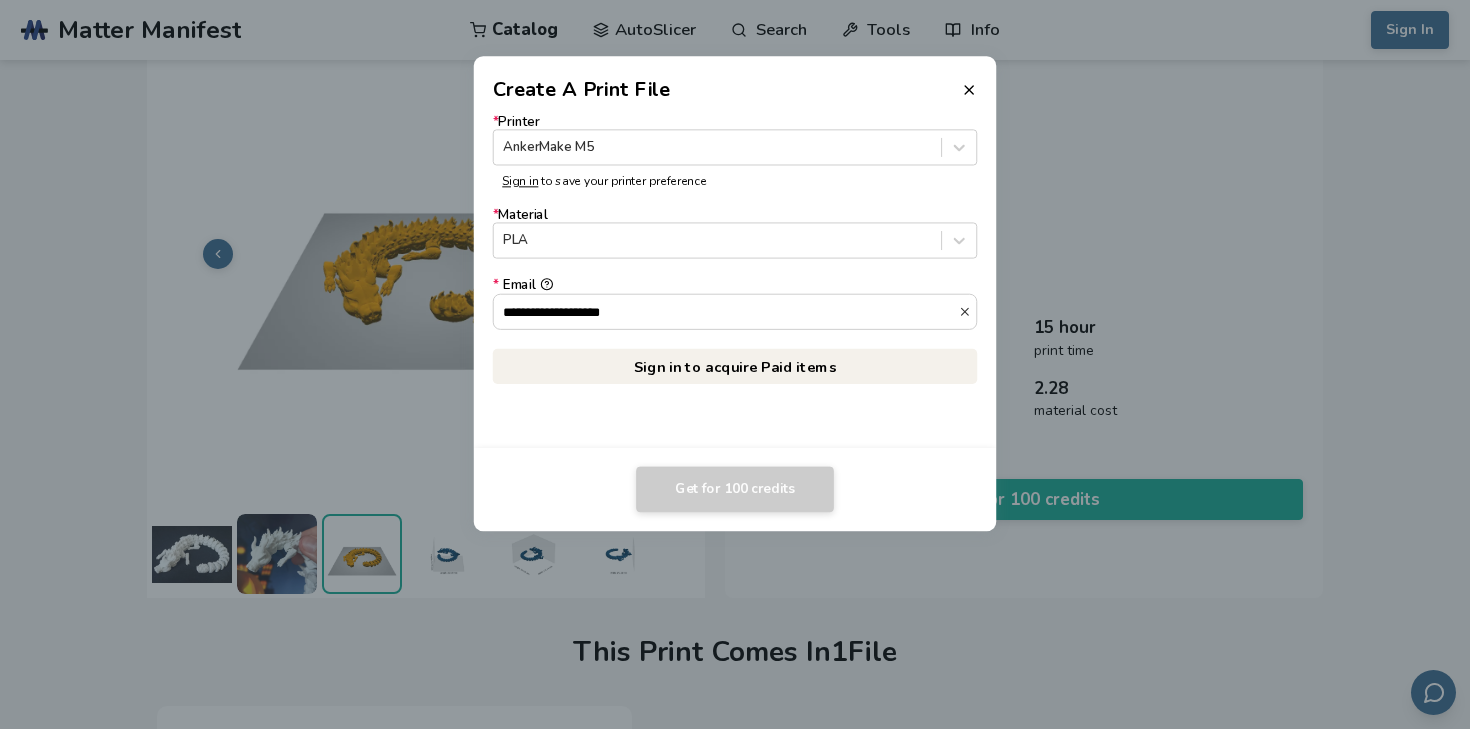click on "Create A Print File" at bounding box center [735, 80] 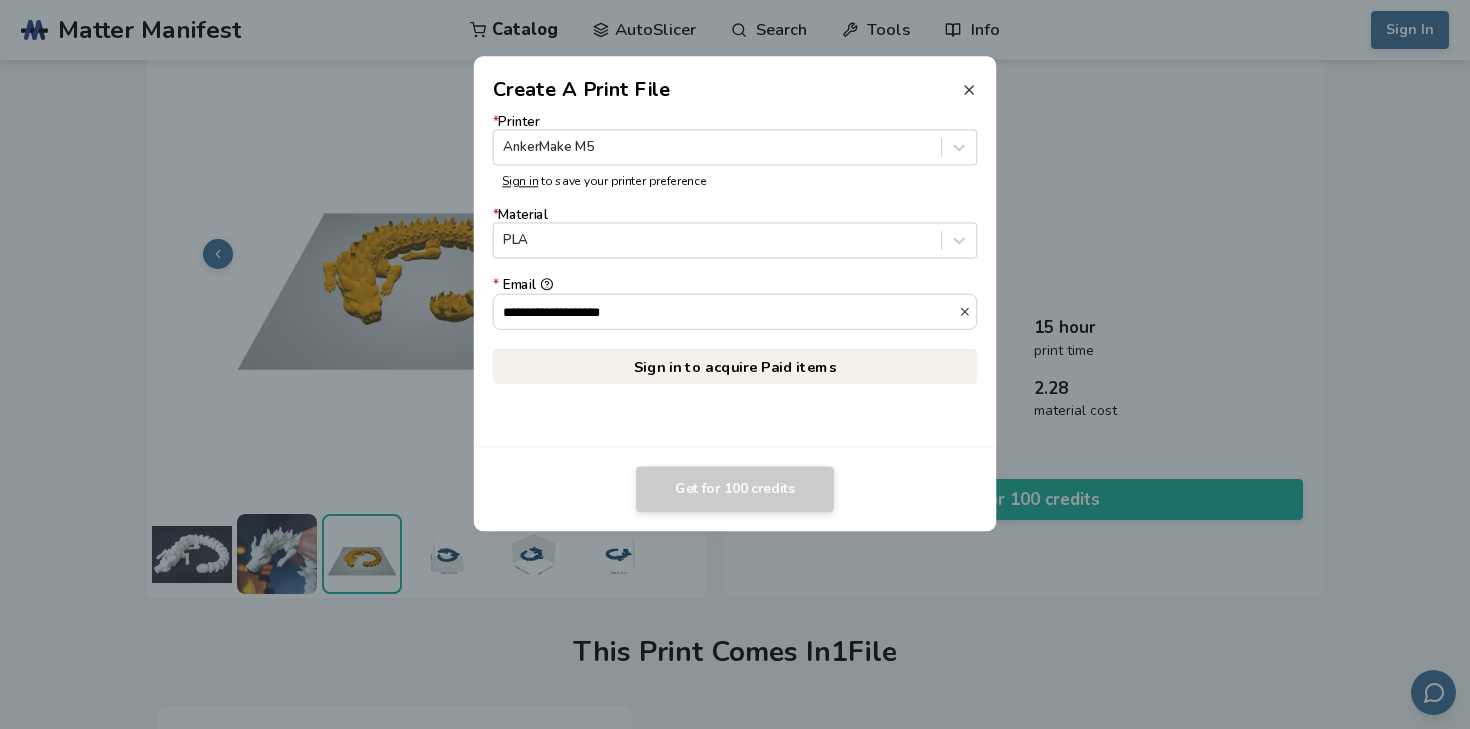 click 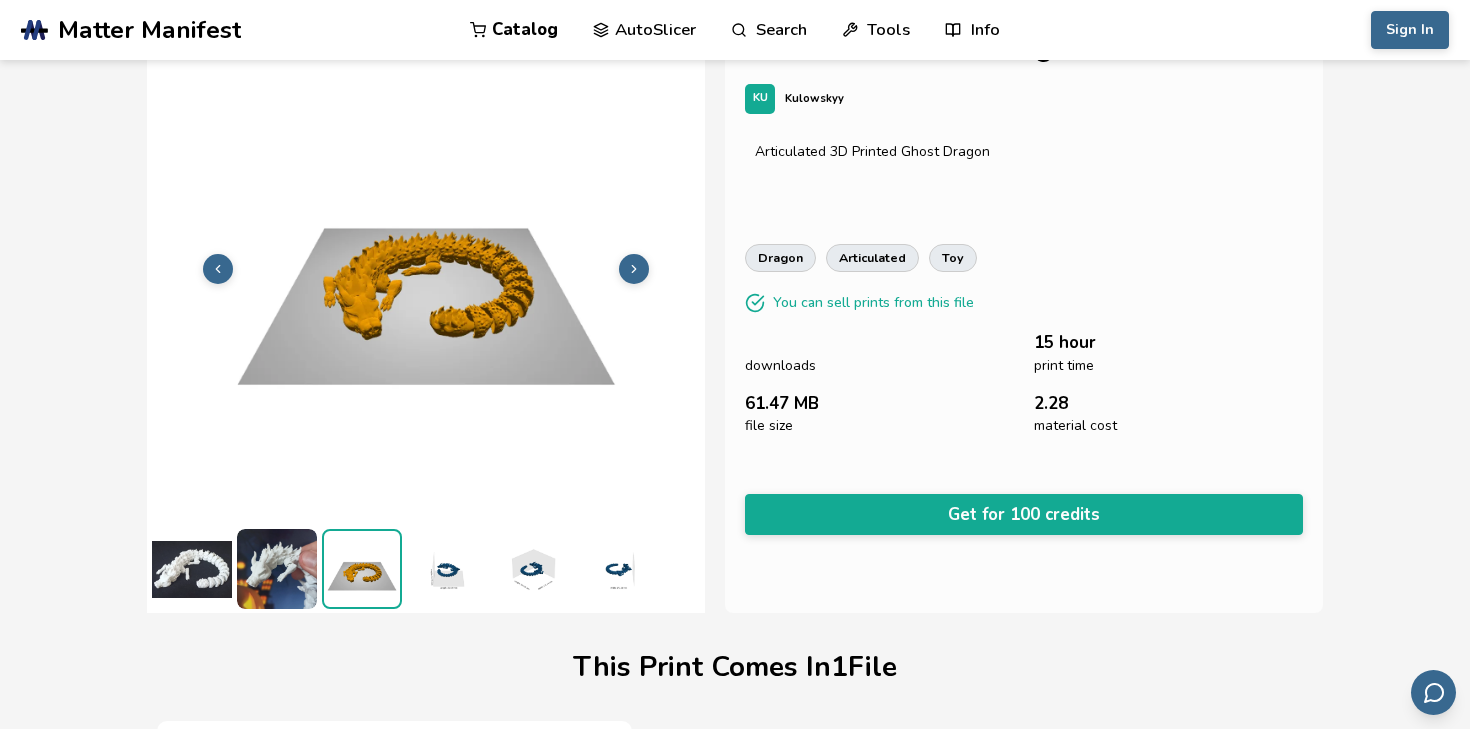 scroll, scrollTop: 43, scrollLeft: 0, axis: vertical 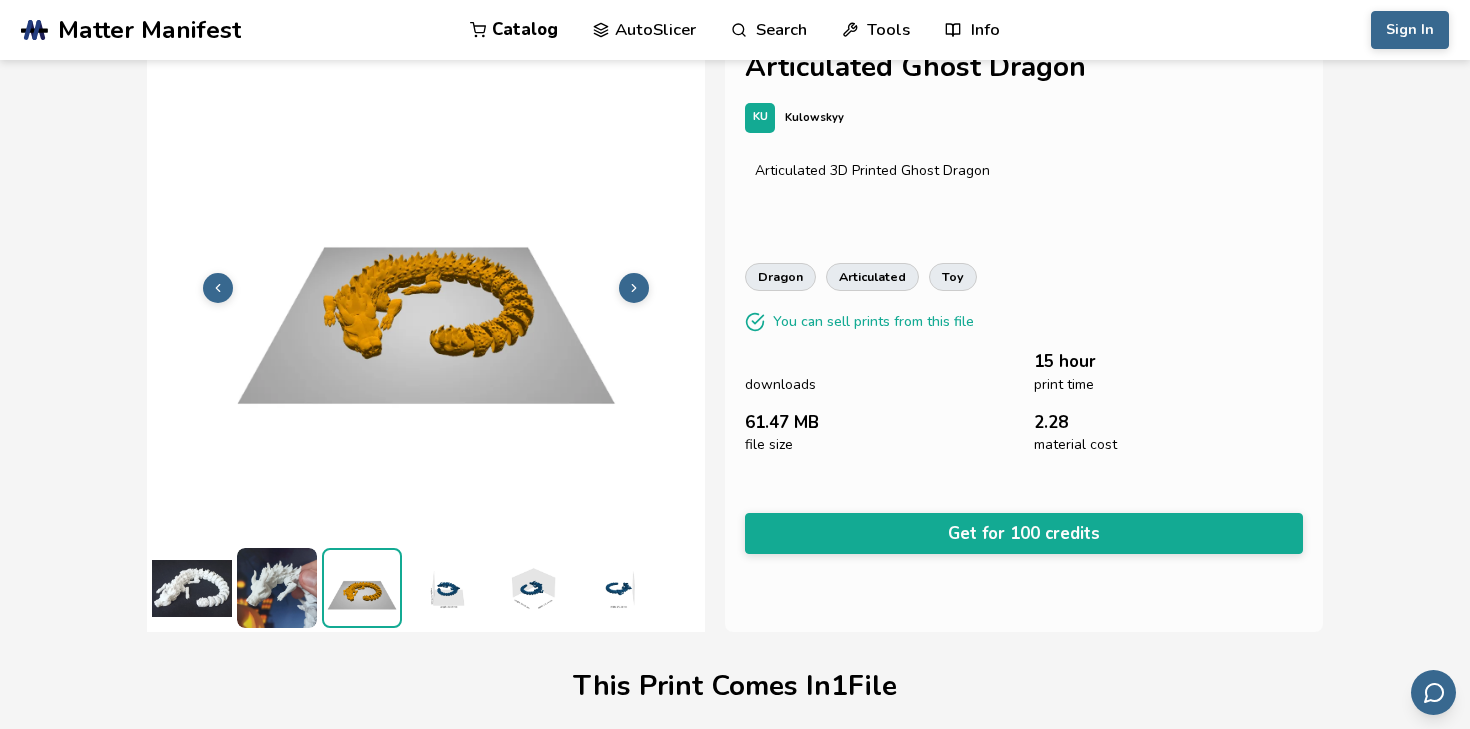 click at bounding box center [634, 288] 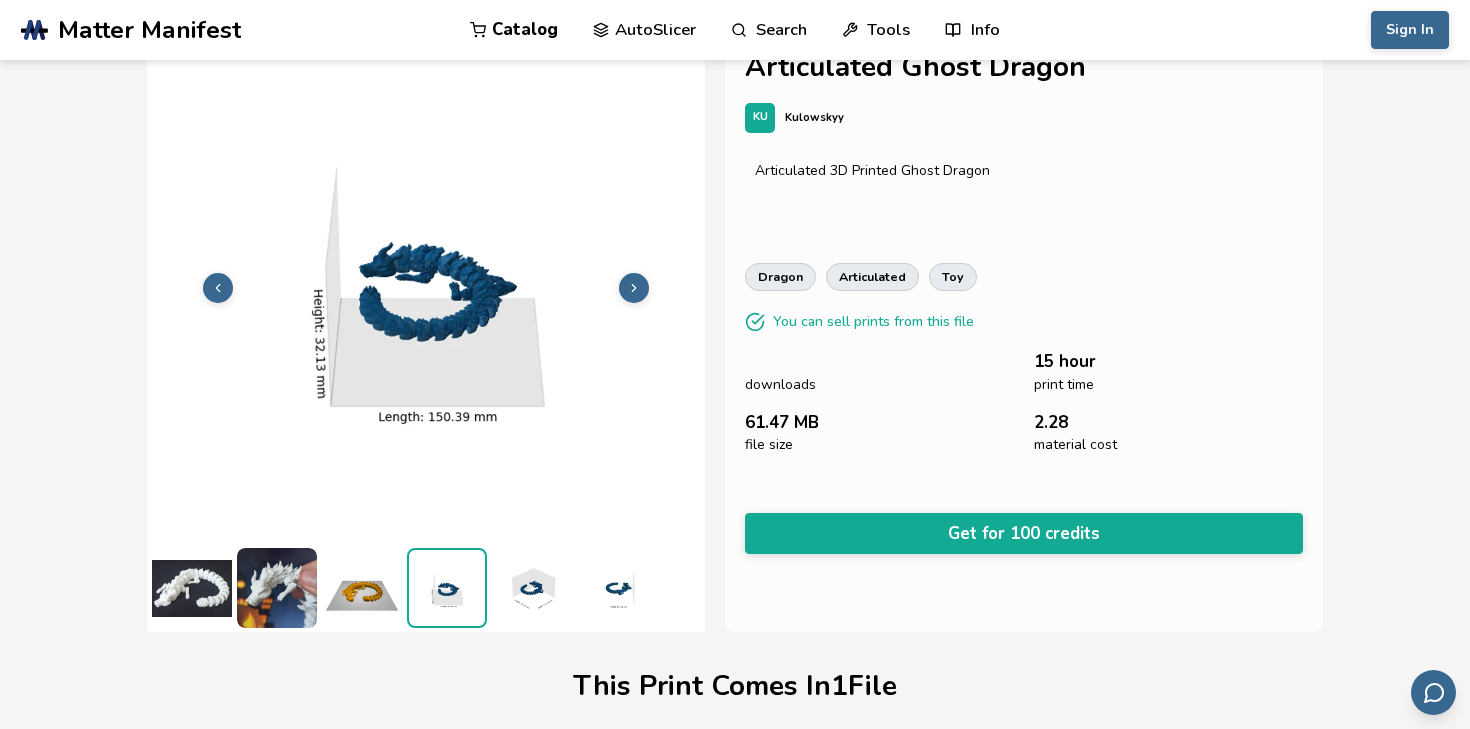 click at bounding box center [634, 288] 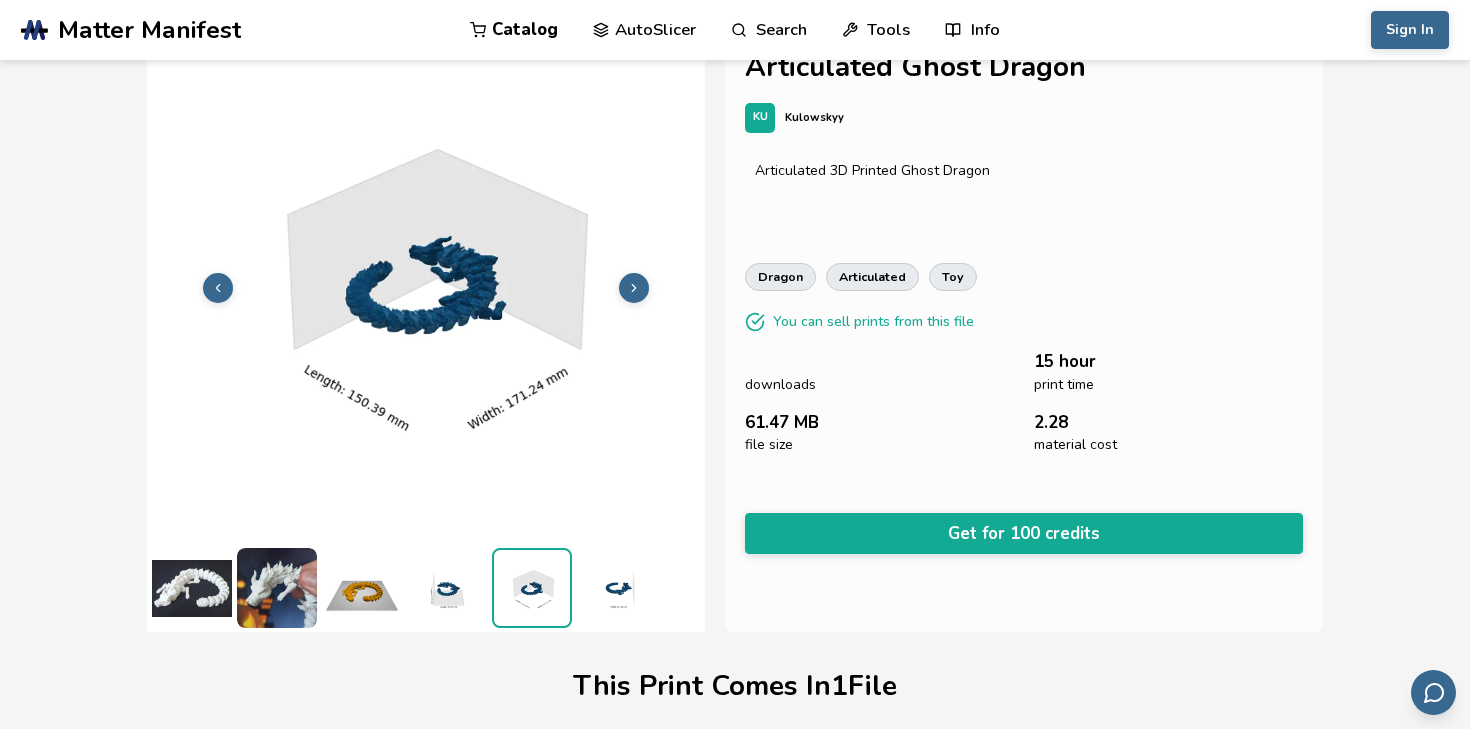 click at bounding box center [634, 288] 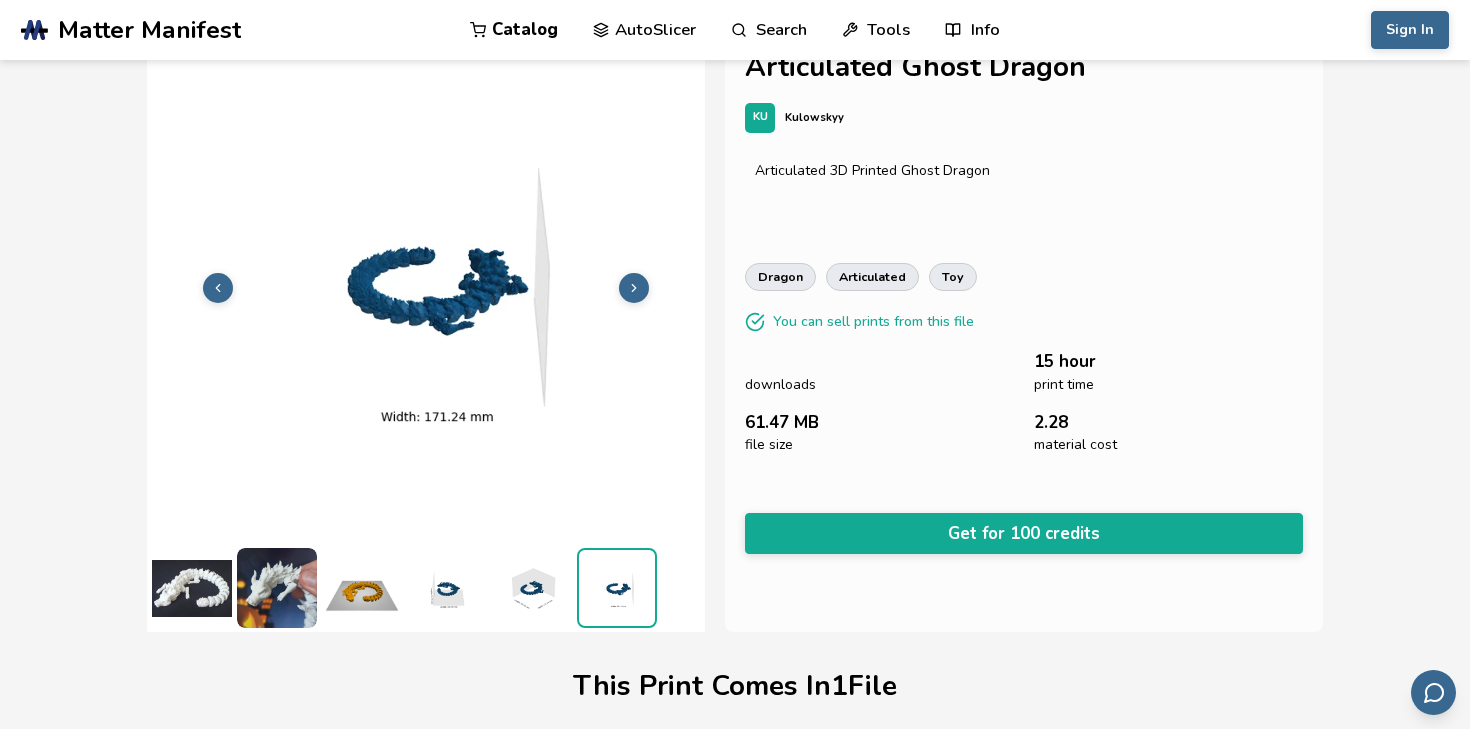 click at bounding box center [634, 288] 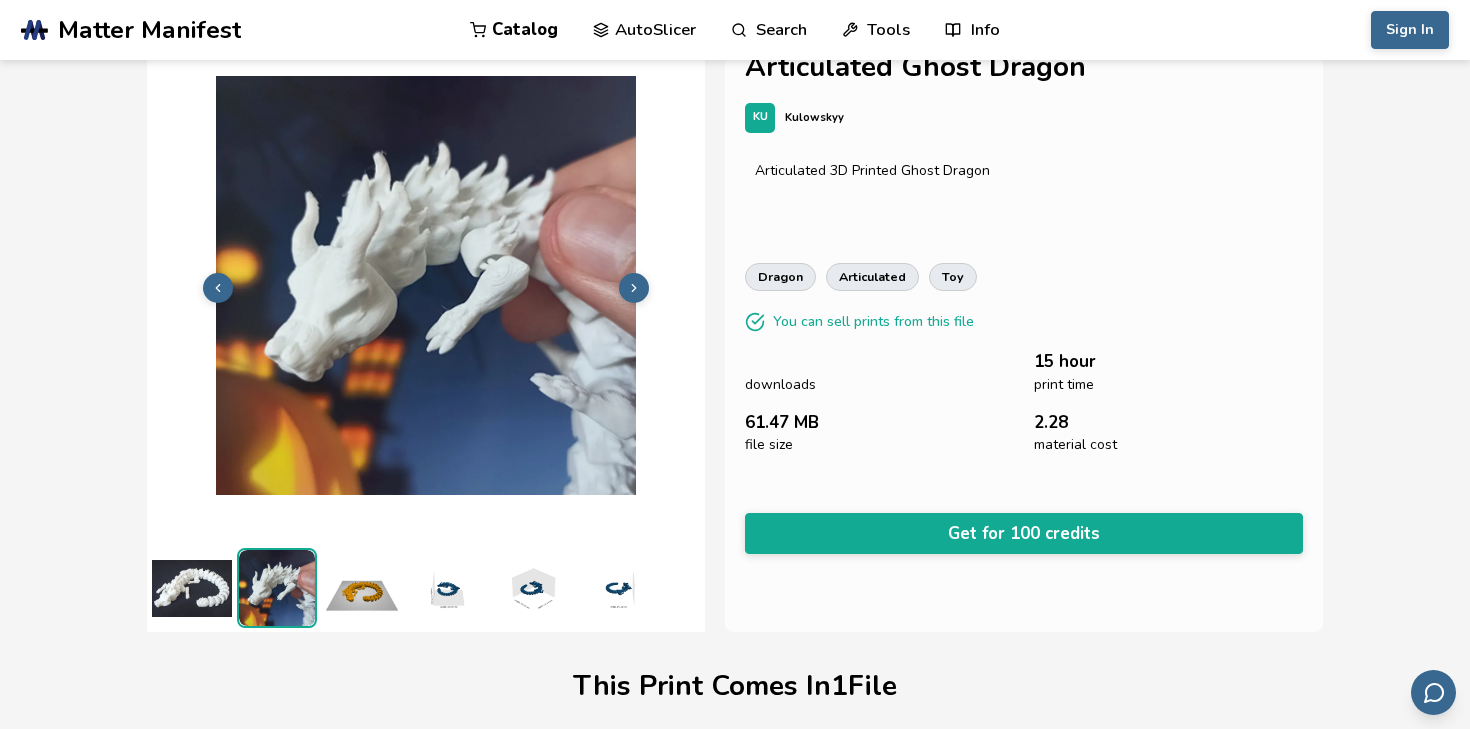 click at bounding box center [634, 288] 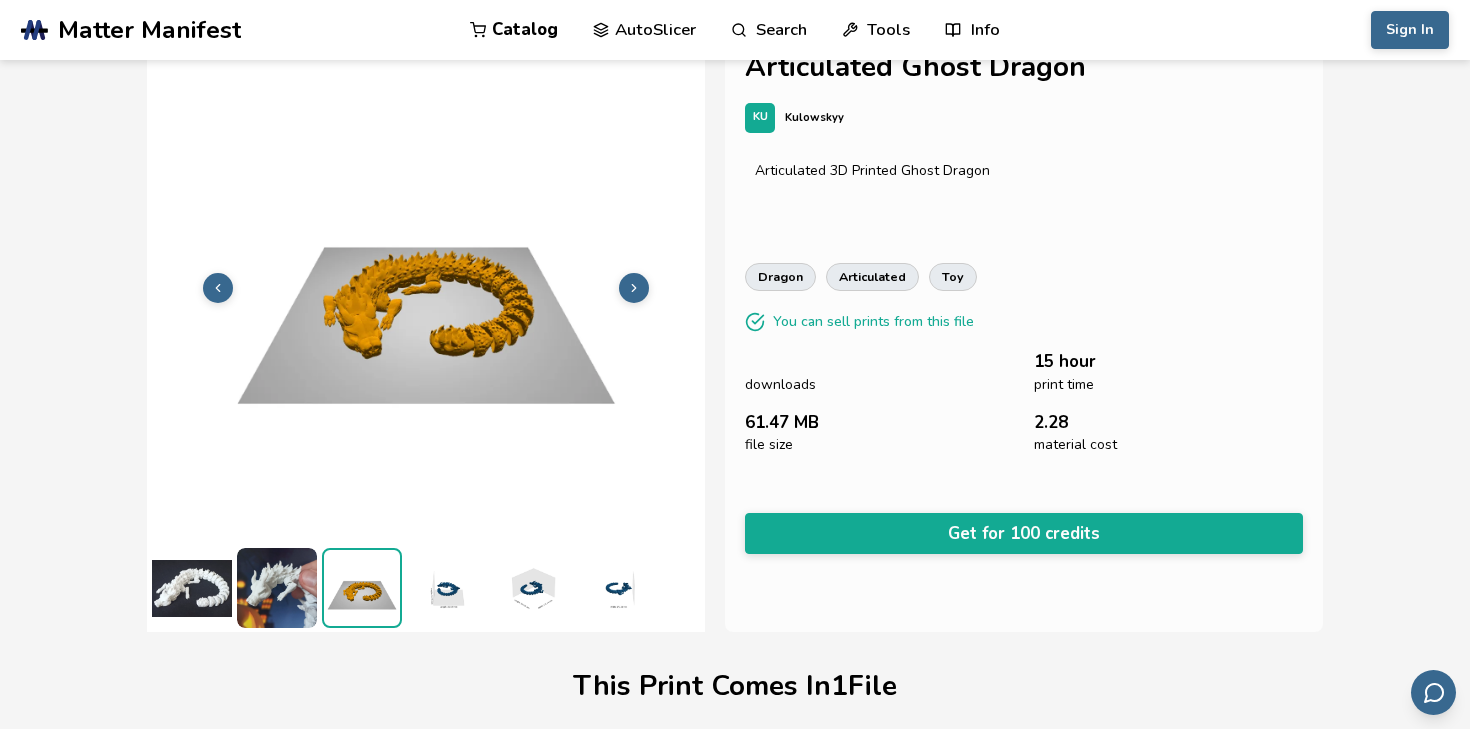 click at bounding box center [634, 288] 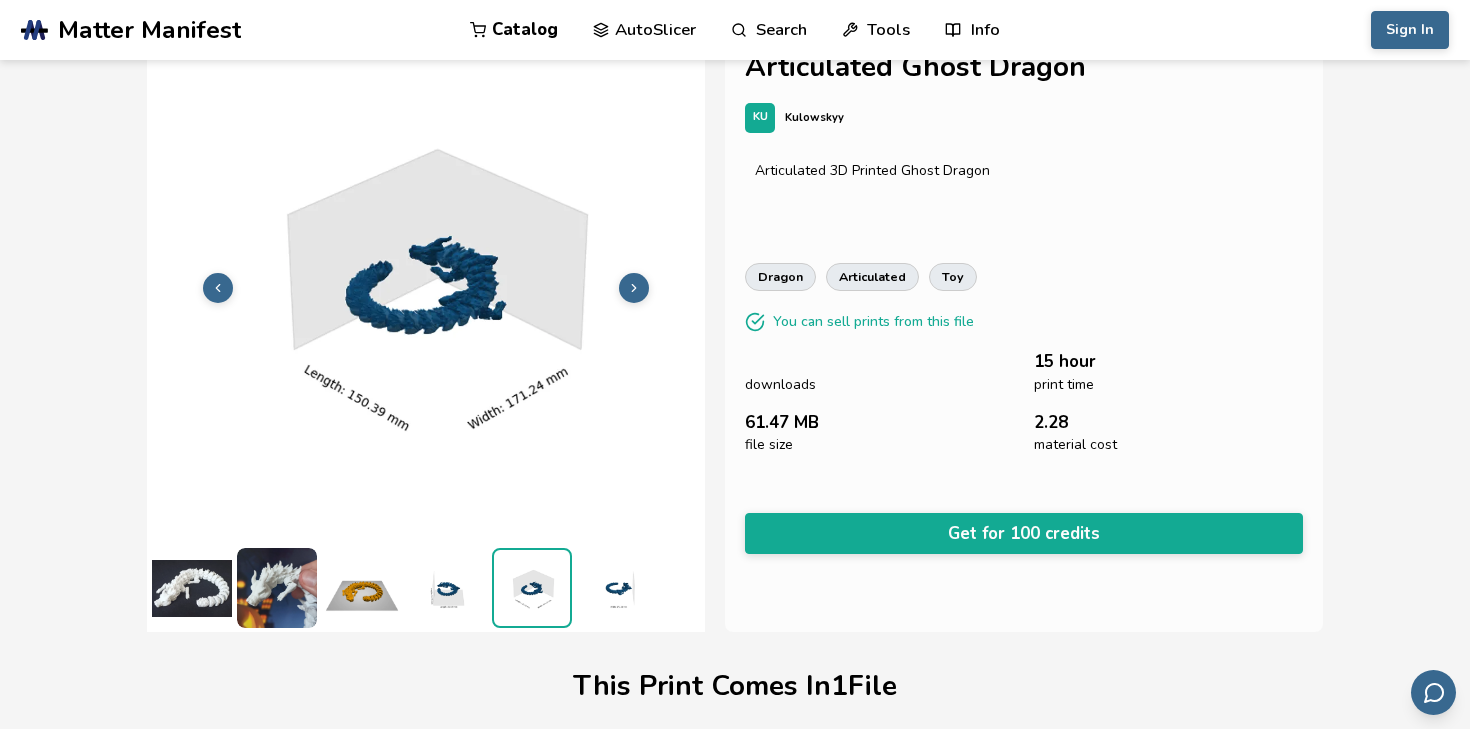 click at bounding box center [634, 288] 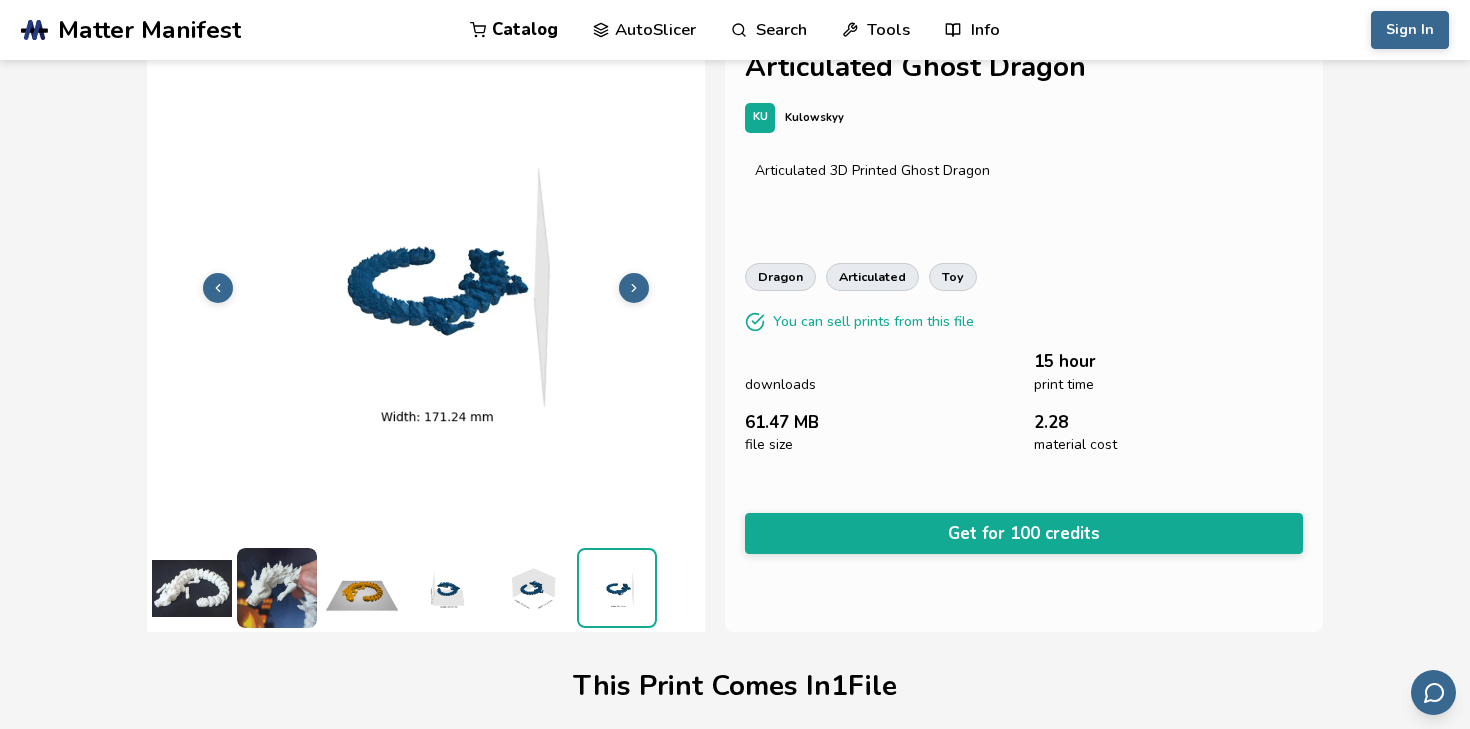 click at bounding box center [634, 288] 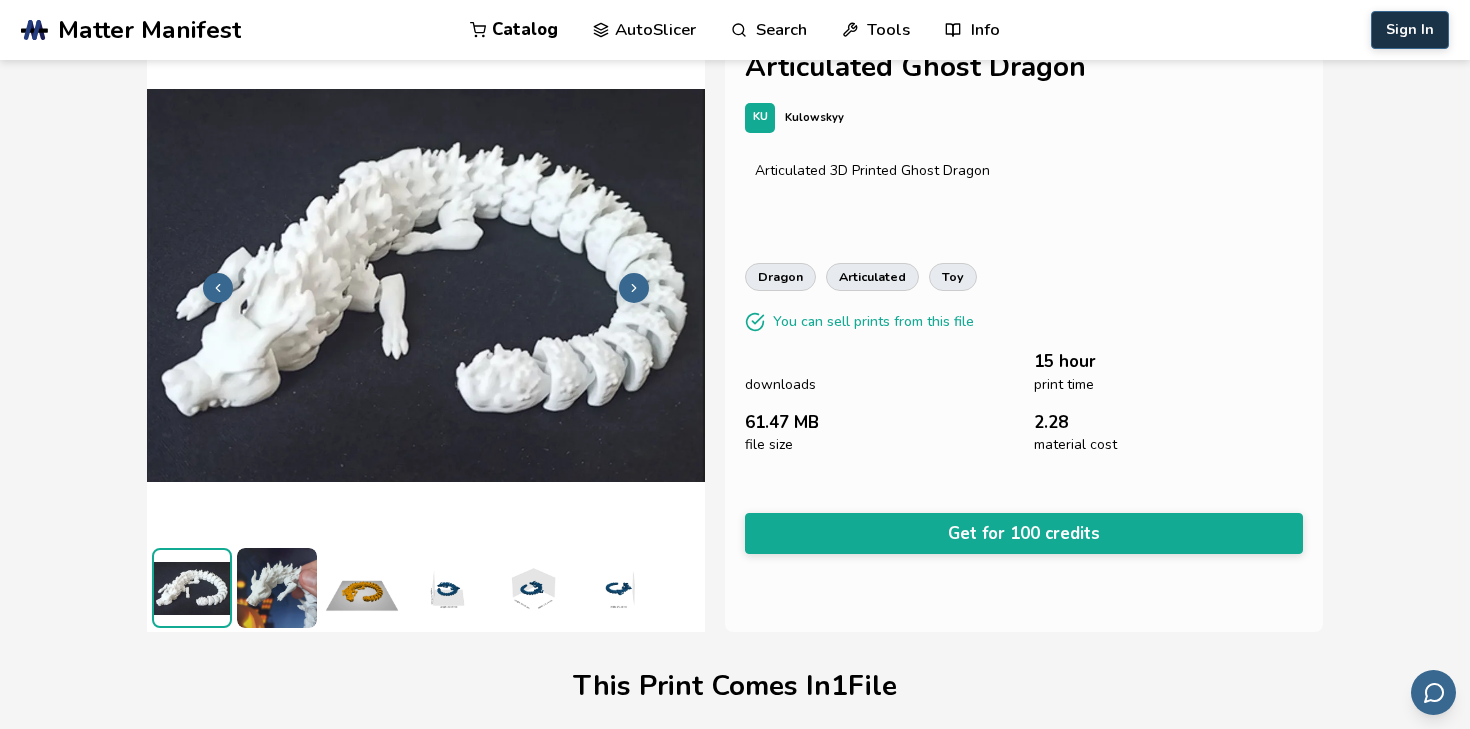 click on "Sign In" at bounding box center [1410, 30] 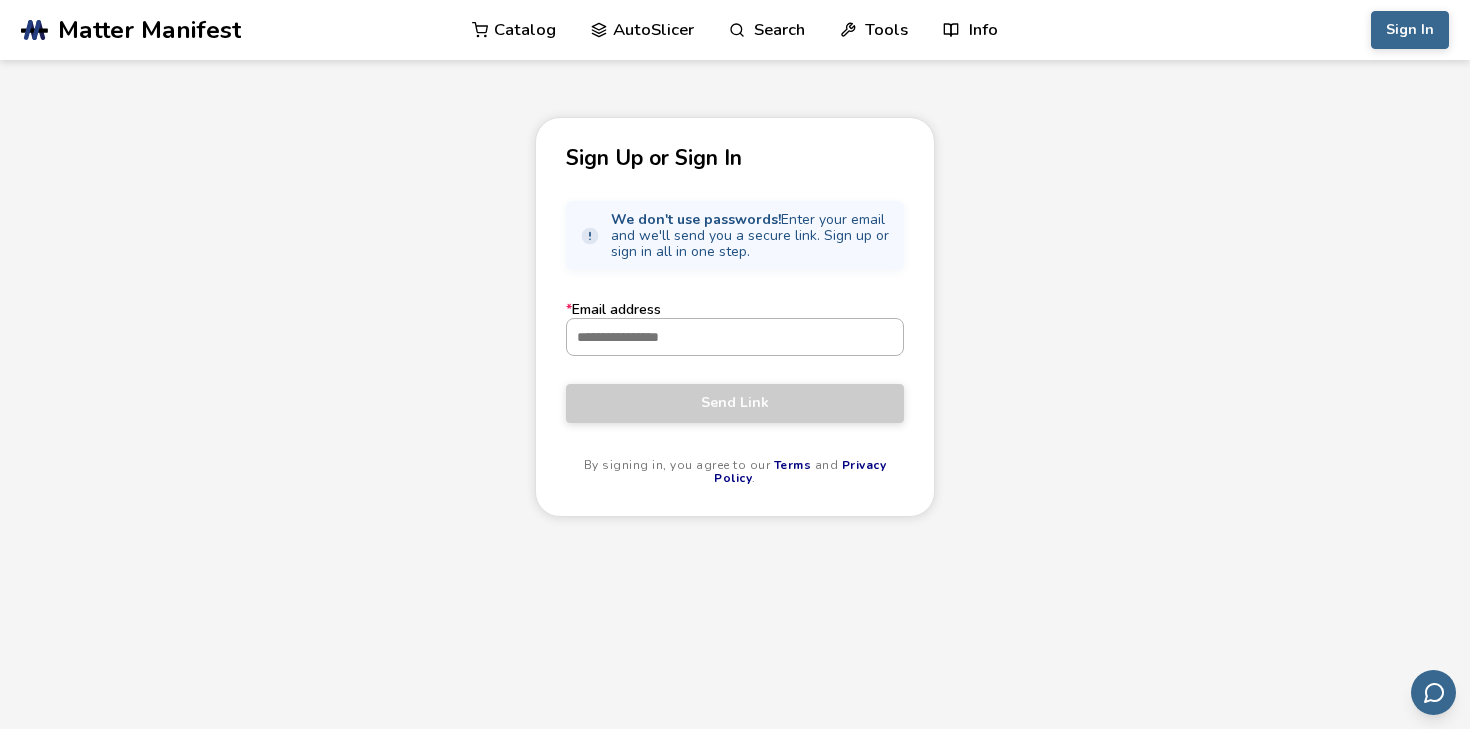 click on "* Email address" at bounding box center (735, 337) 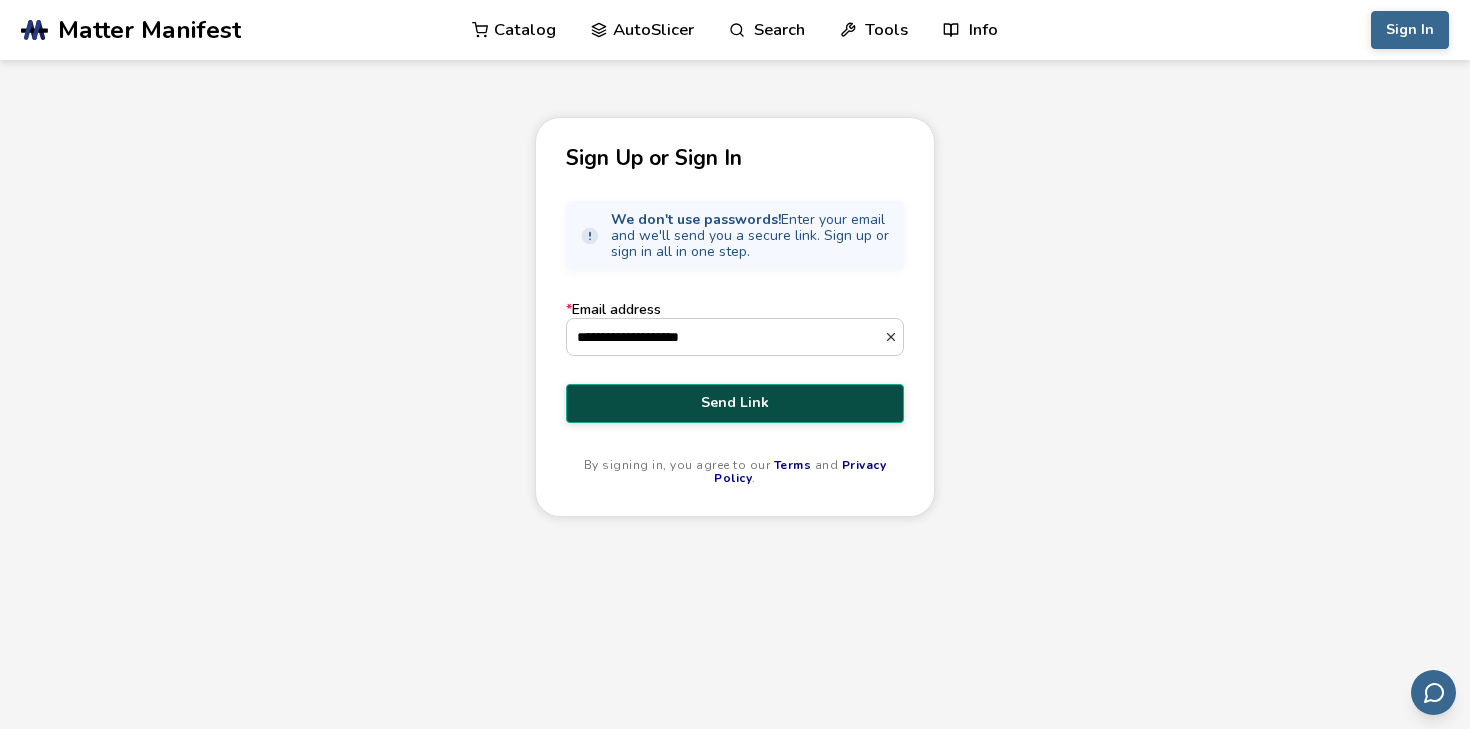 click on "Send Link" at bounding box center (735, 403) 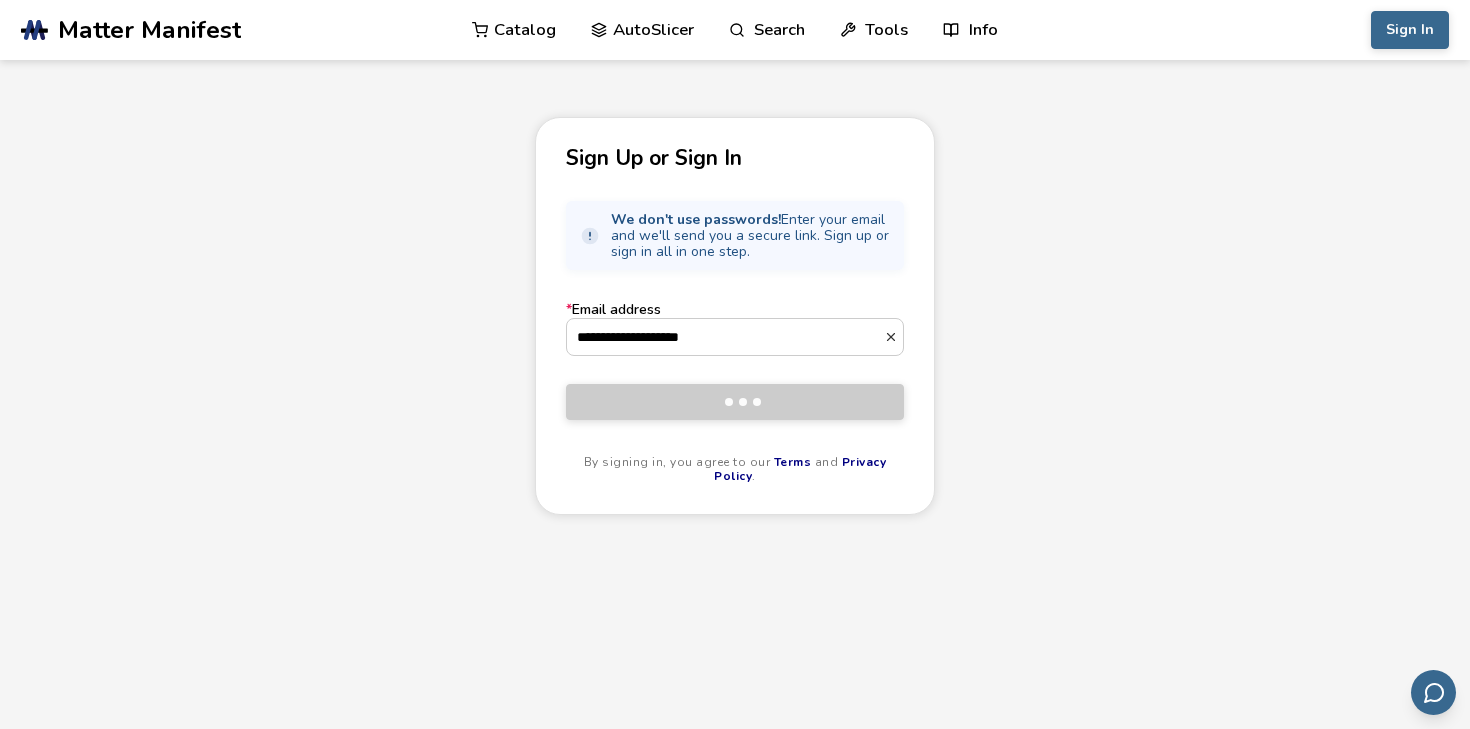 type 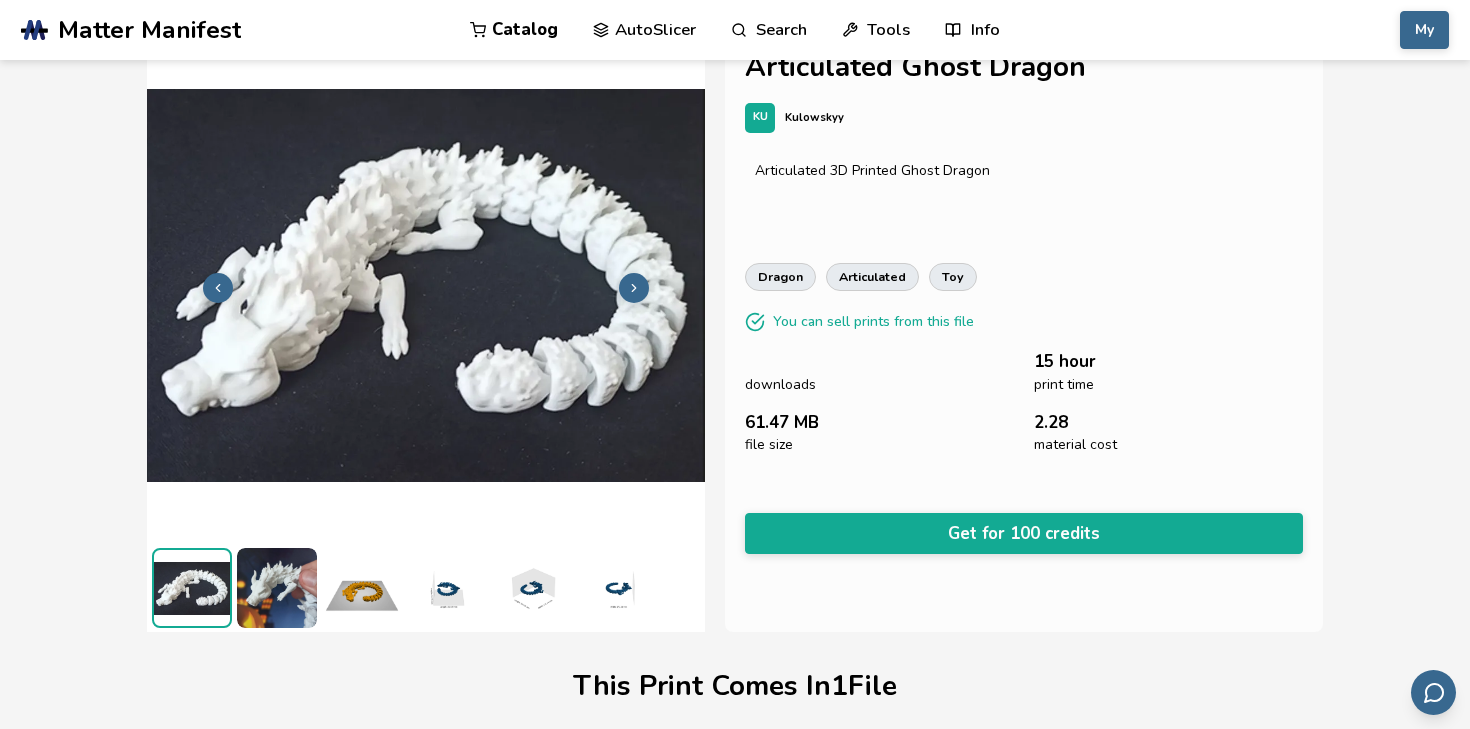 scroll, scrollTop: 0, scrollLeft: 0, axis: both 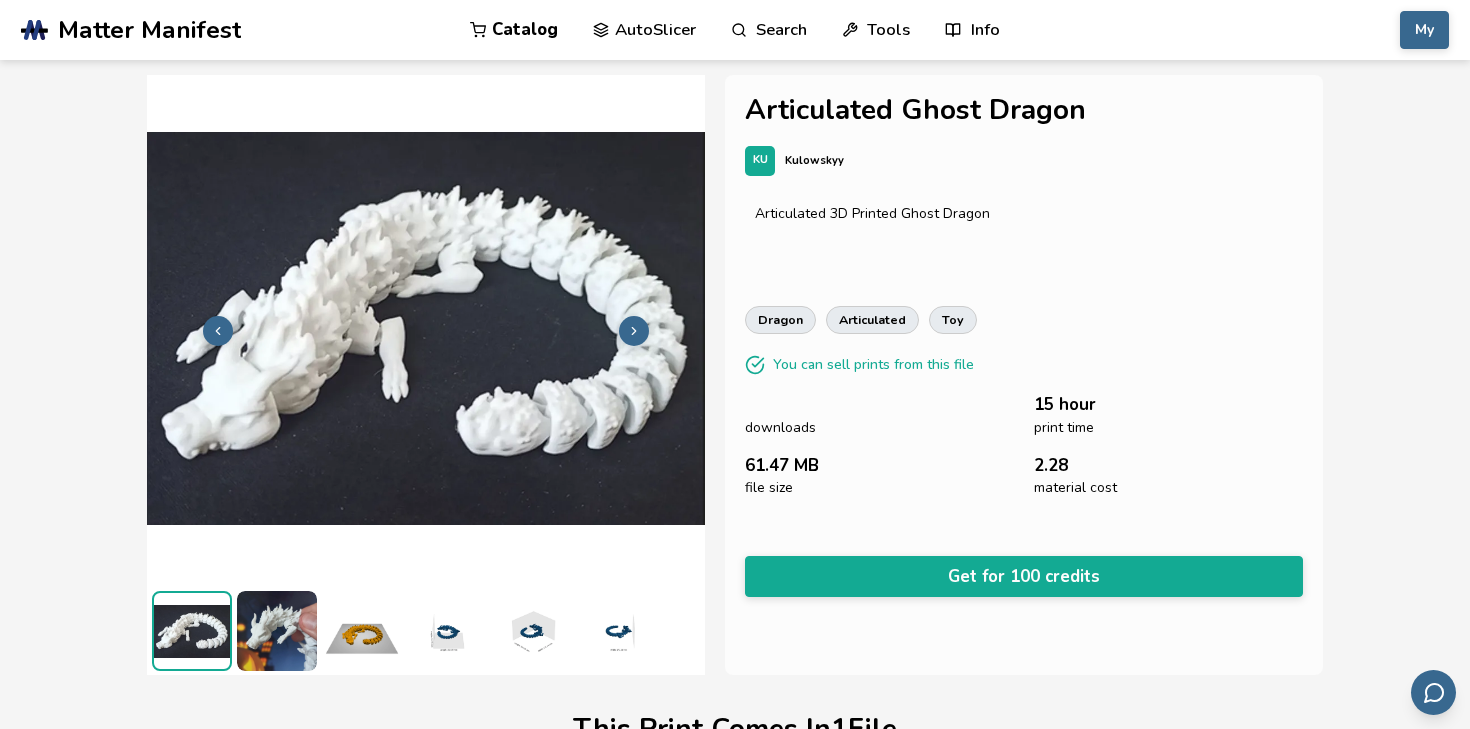 click on "Articulated Ghost Dragon" at bounding box center [1024, 110] 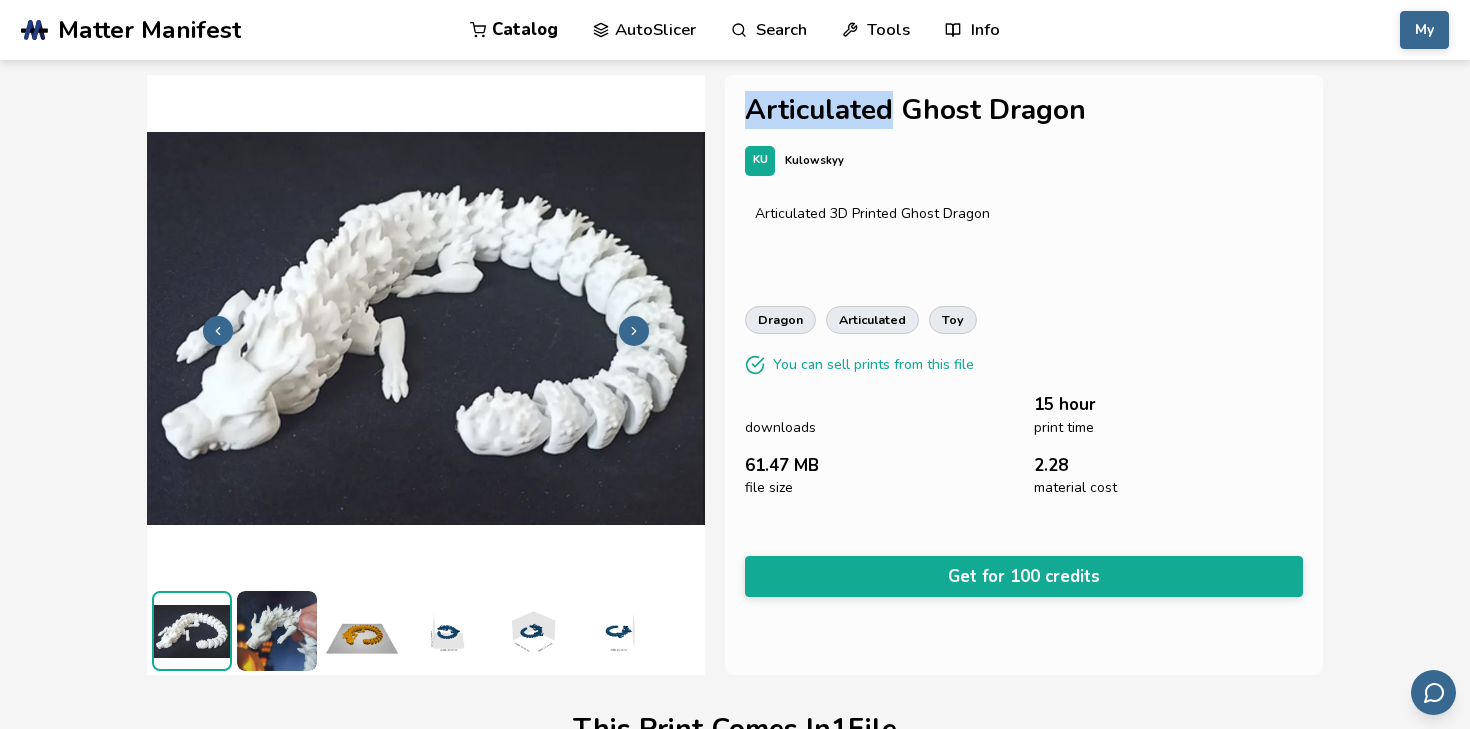 click on "Articulated Ghost Dragon" at bounding box center (1024, 110) 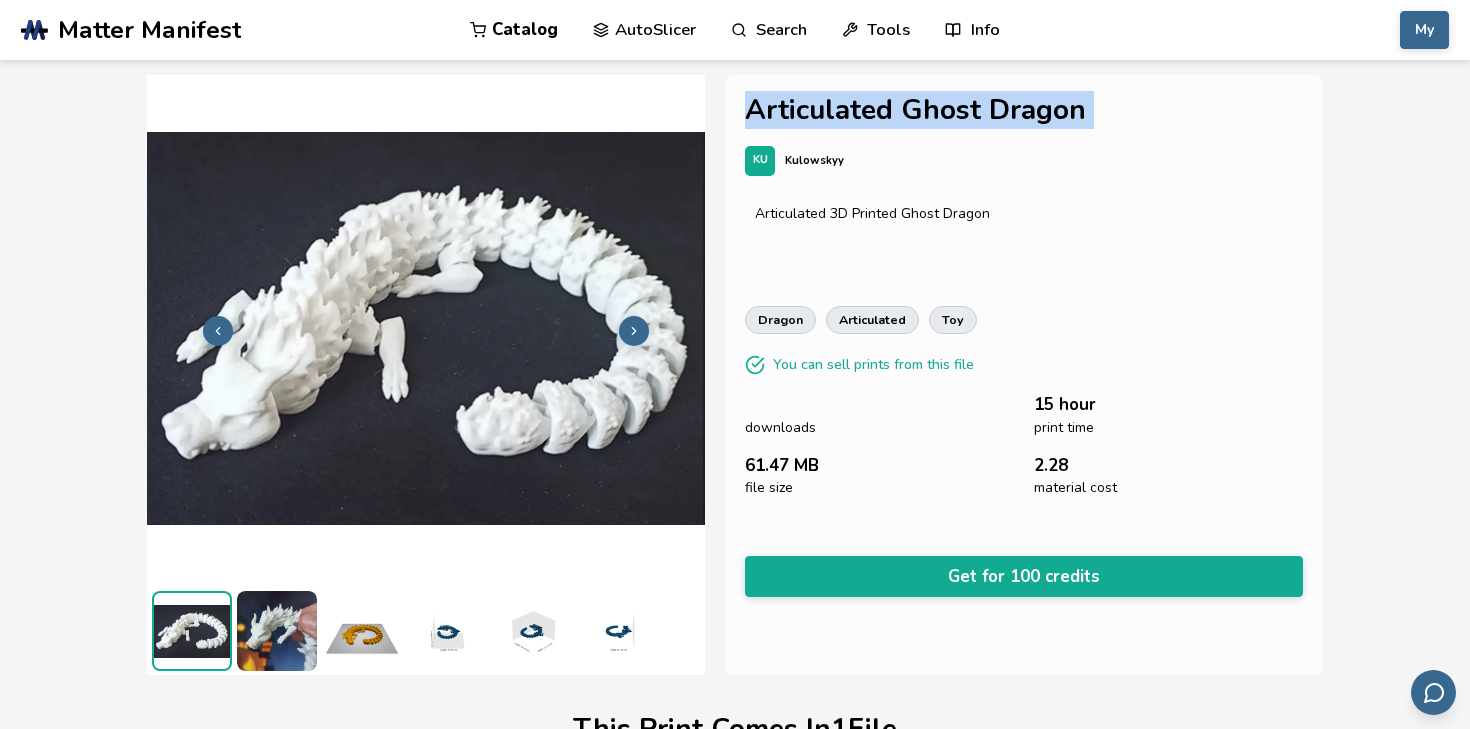copy on "Articulated Ghost Dragon" 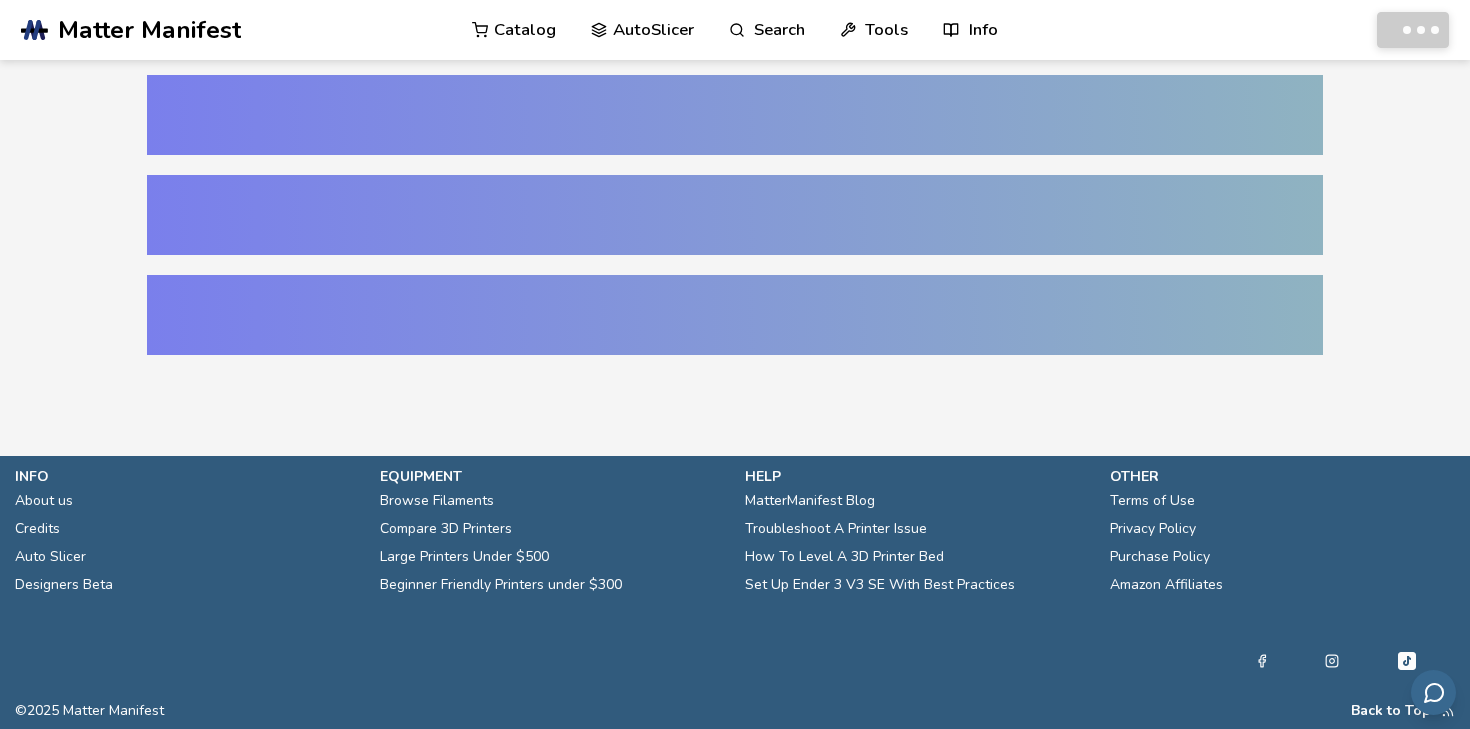 scroll, scrollTop: 0, scrollLeft: 0, axis: both 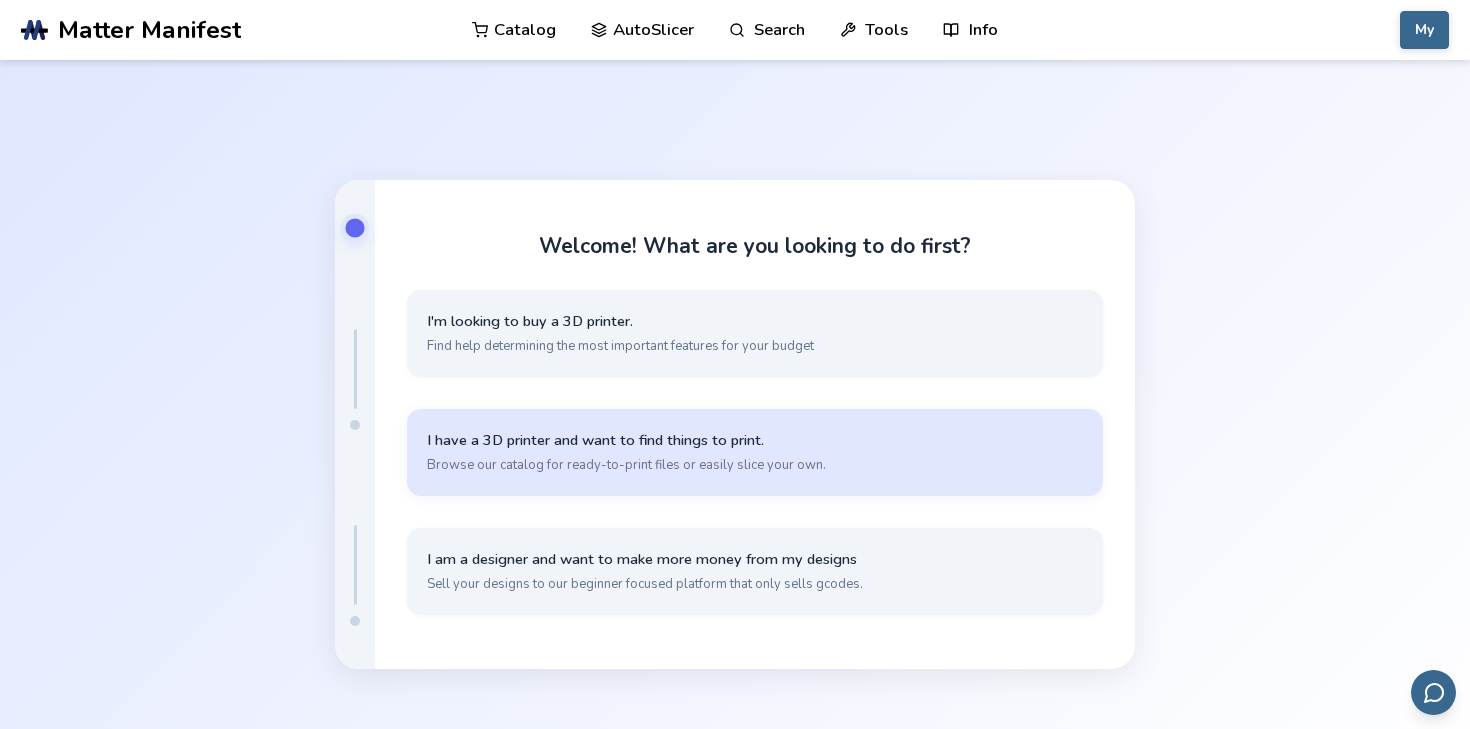 click on "I have a 3D printer and want to find things to print." at bounding box center (755, 440) 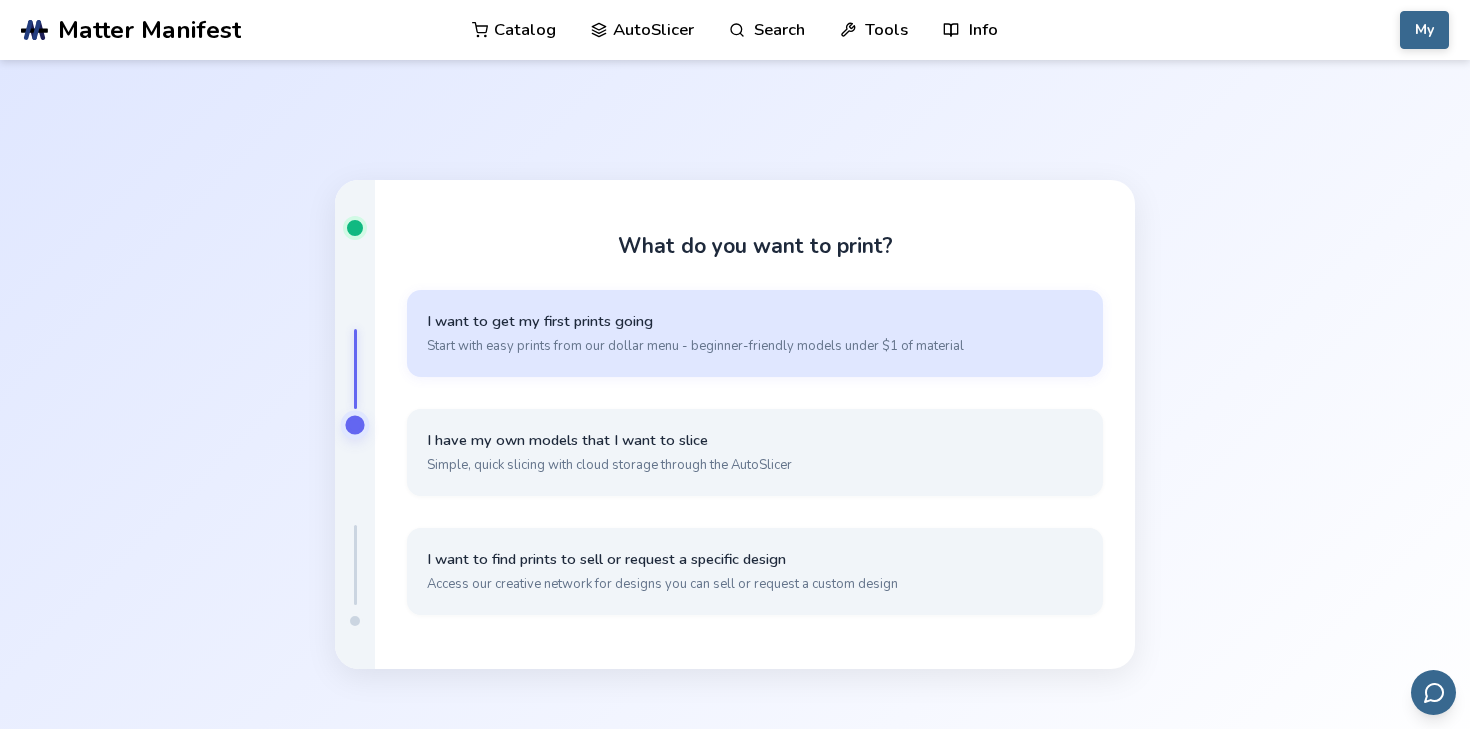 click on "I want to get my first prints going Start with easy prints from our dollar menu - beginner-friendly models under $1 of material" at bounding box center [755, 333] 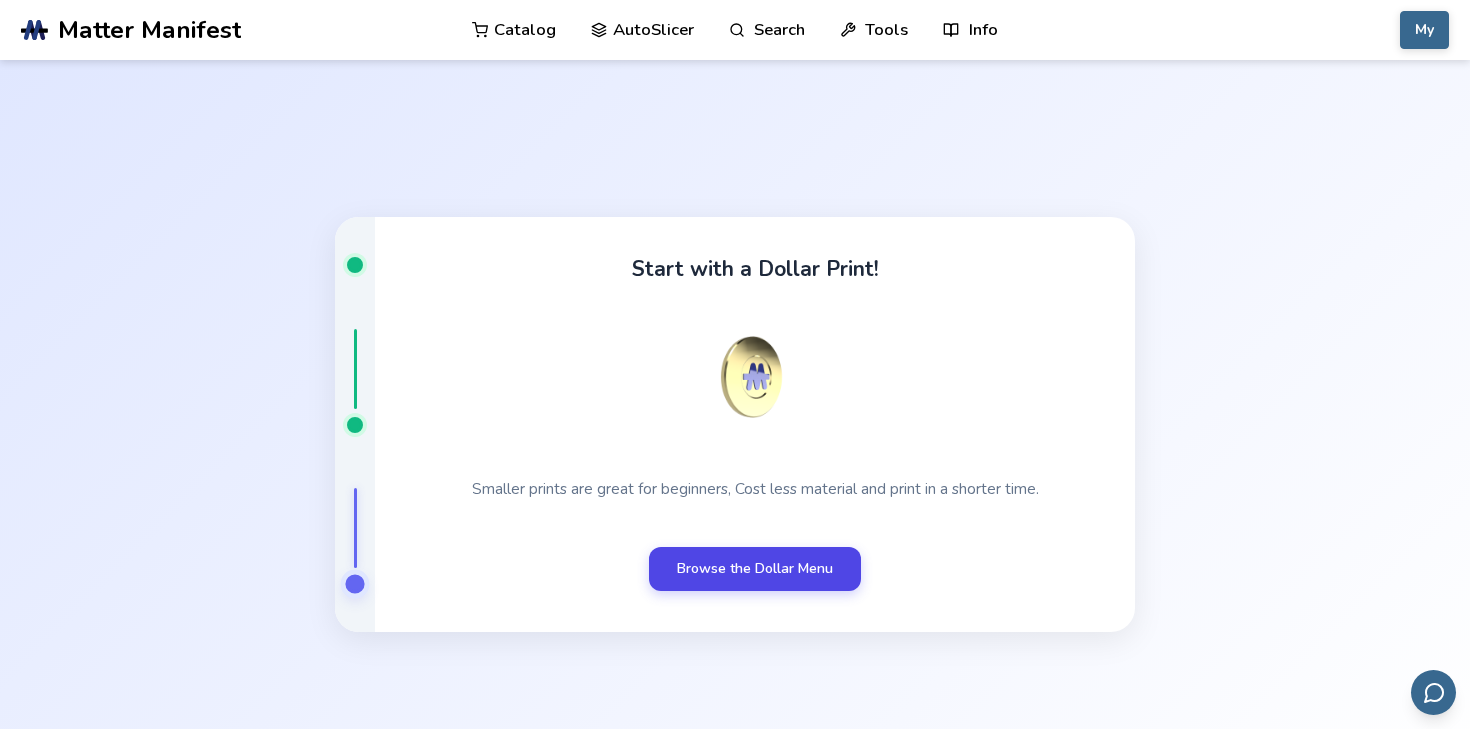 click on "Browse the Dollar Menu" at bounding box center (755, 569) 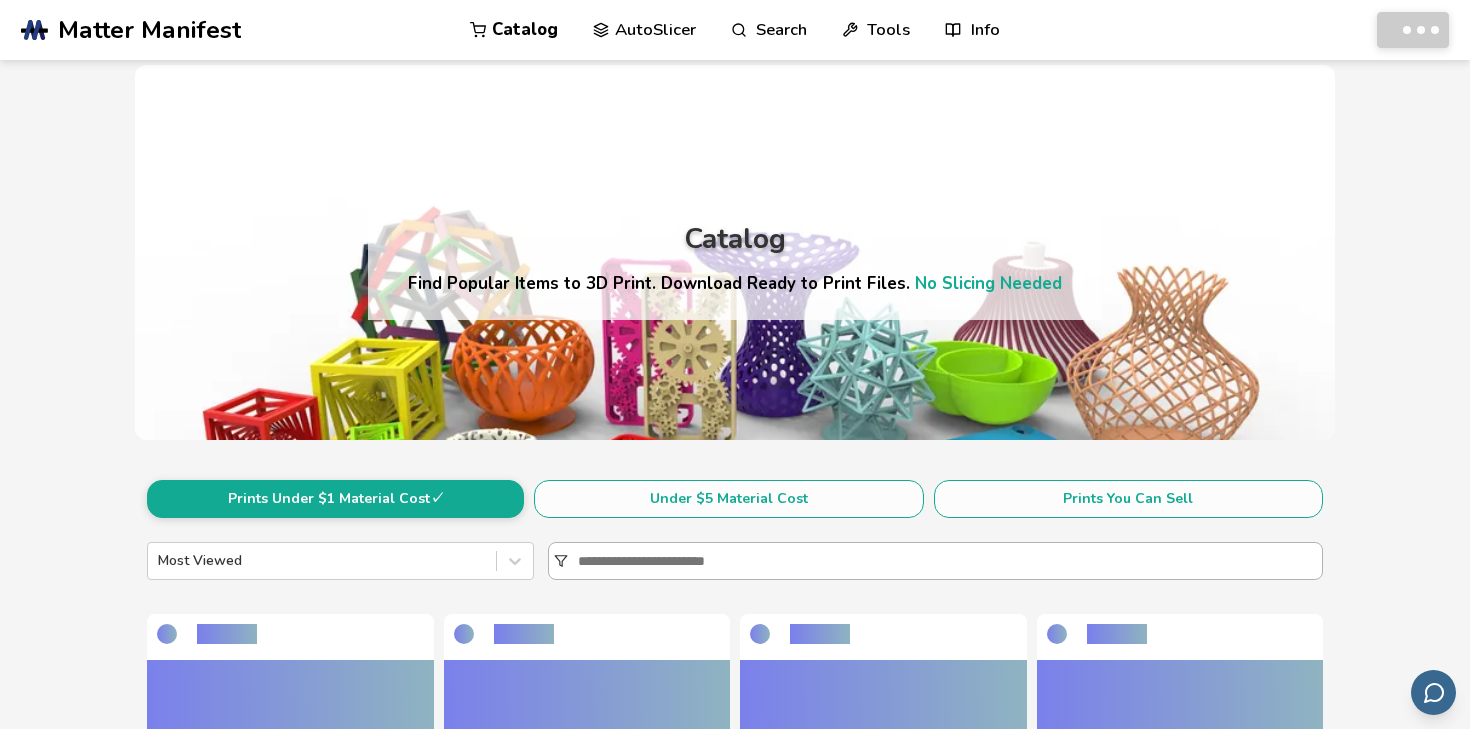scroll, scrollTop: 0, scrollLeft: 0, axis: both 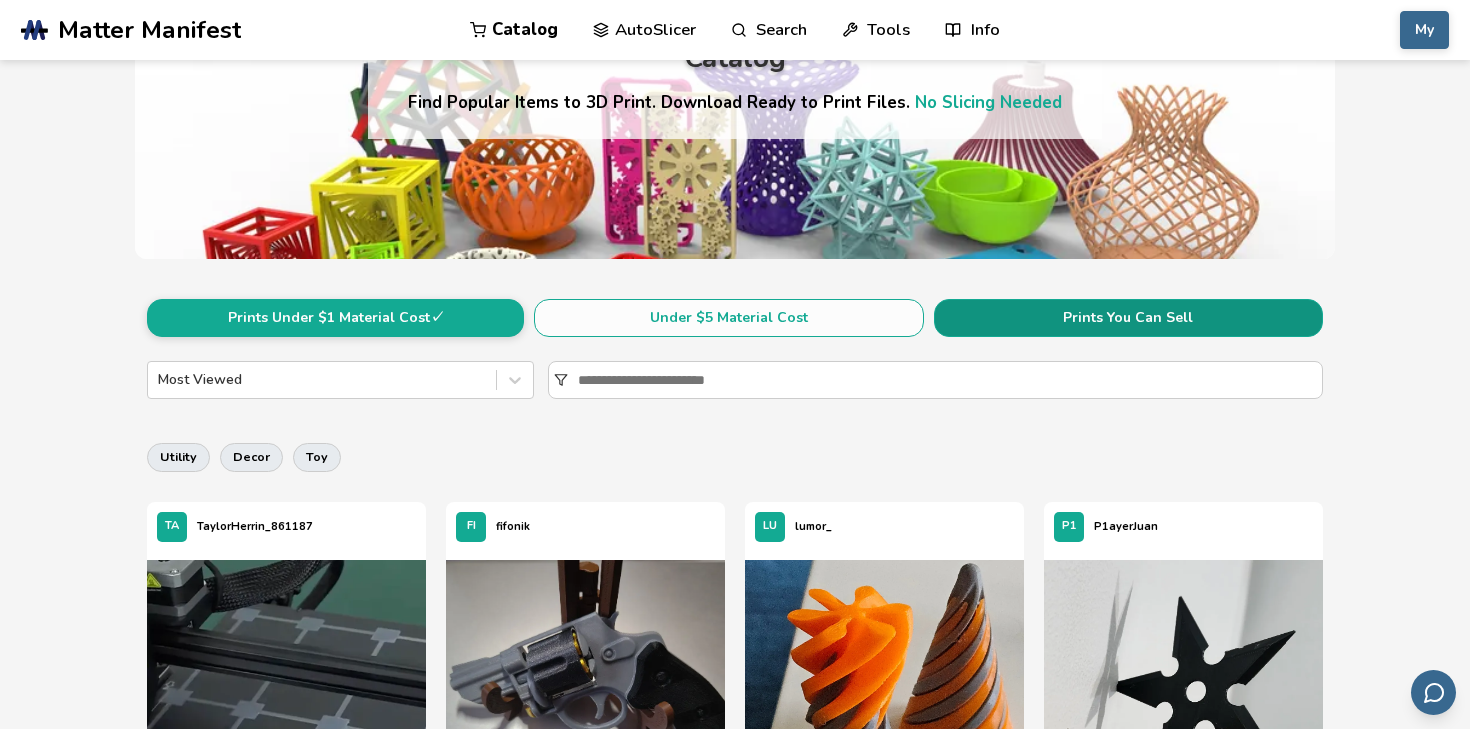 click on "Prints You Can Sell" at bounding box center [1128, 318] 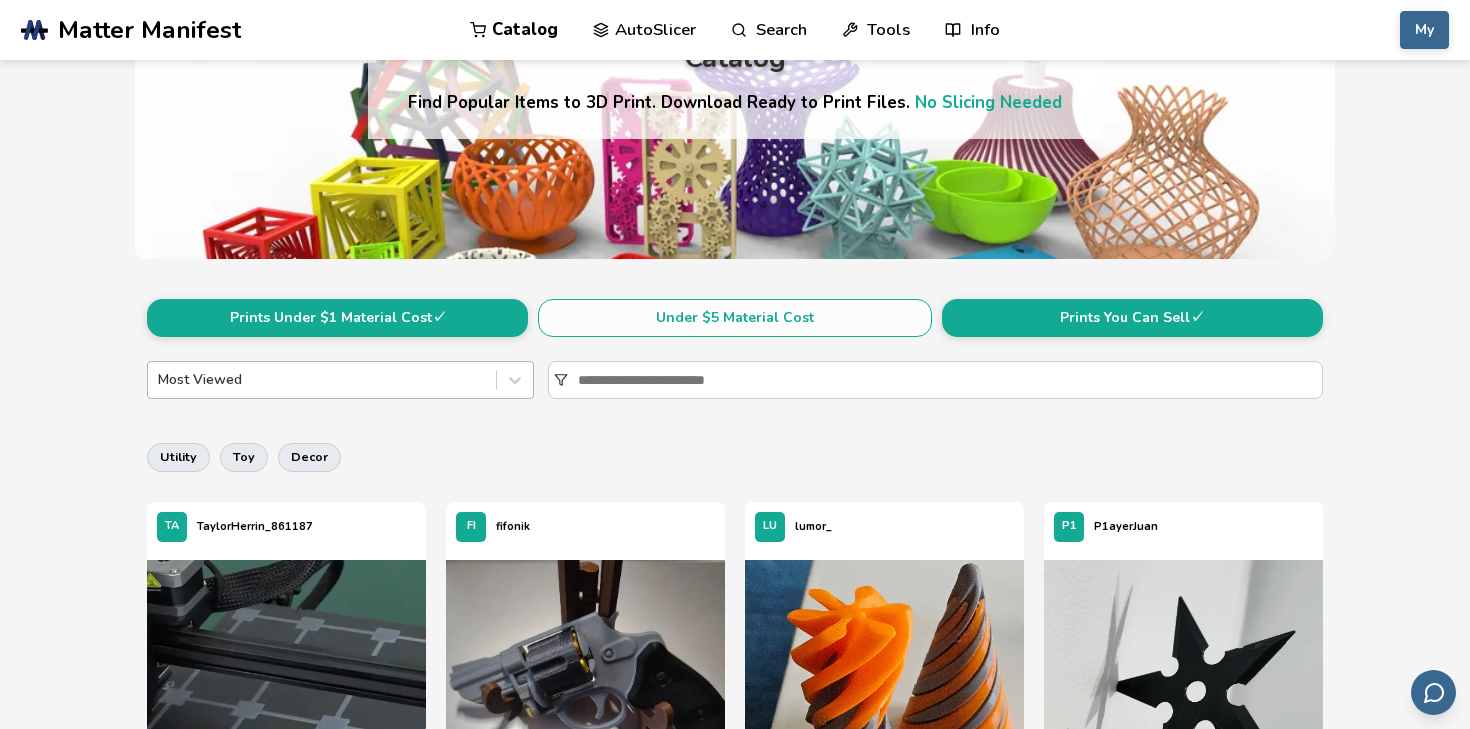 click at bounding box center [322, 380] 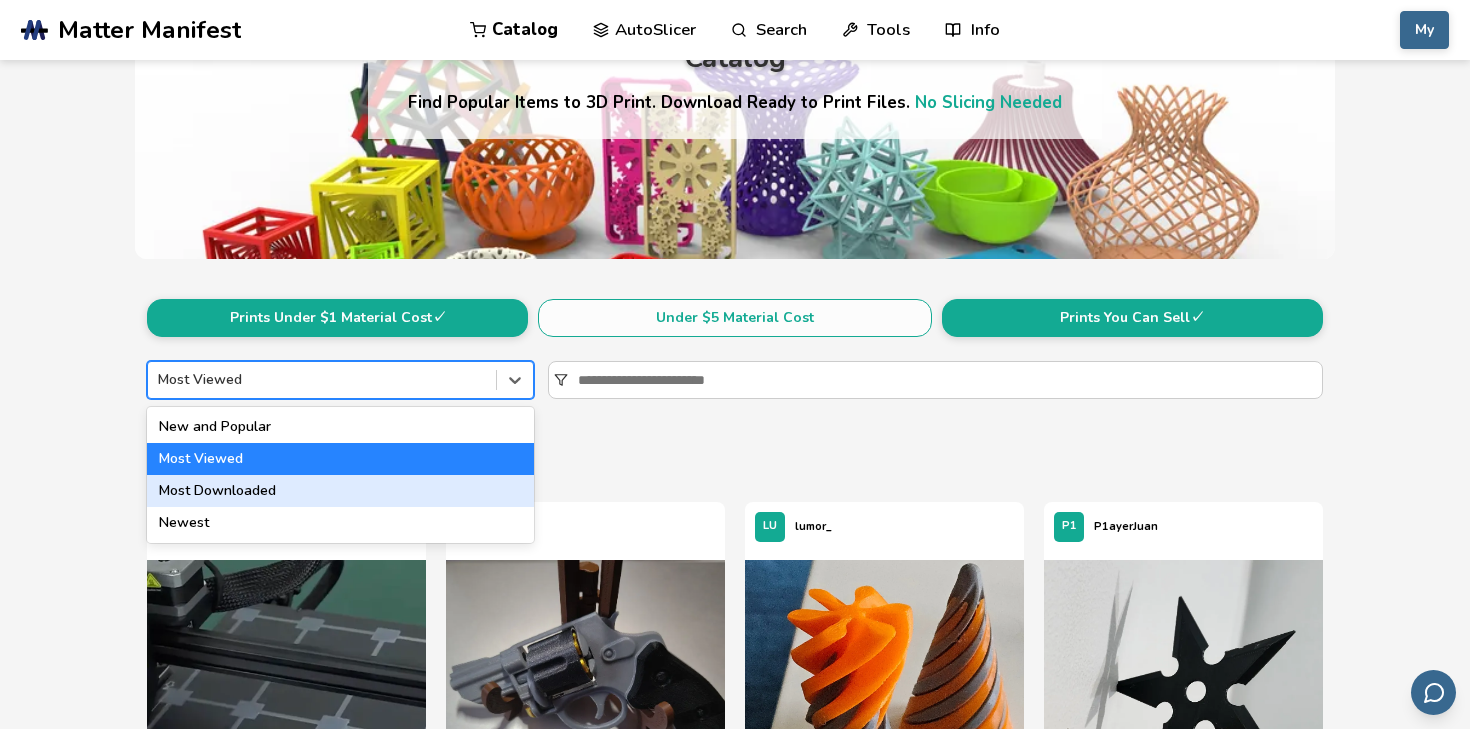 click on "Most Downloaded" at bounding box center [340, 491] 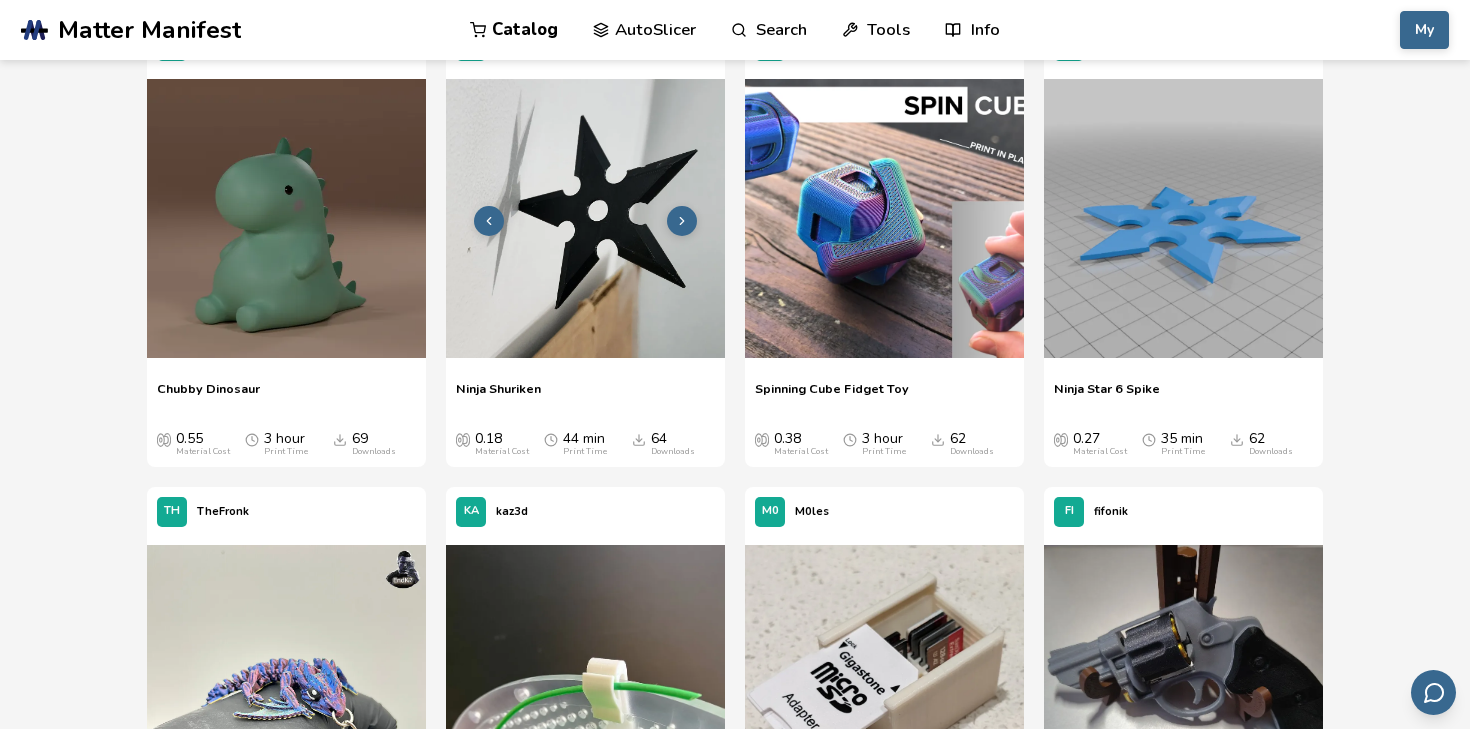 scroll, scrollTop: 1125, scrollLeft: 0, axis: vertical 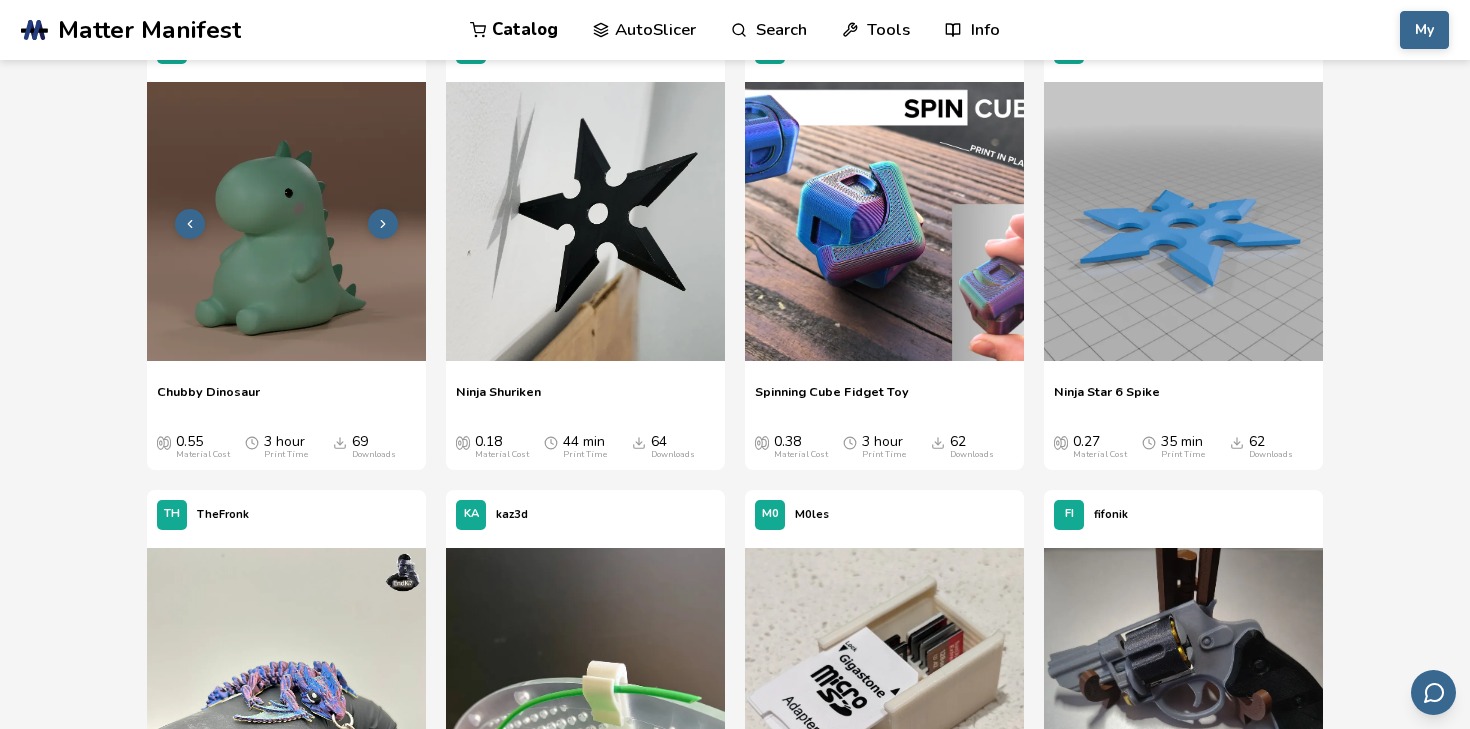 click at bounding box center [383, 224] 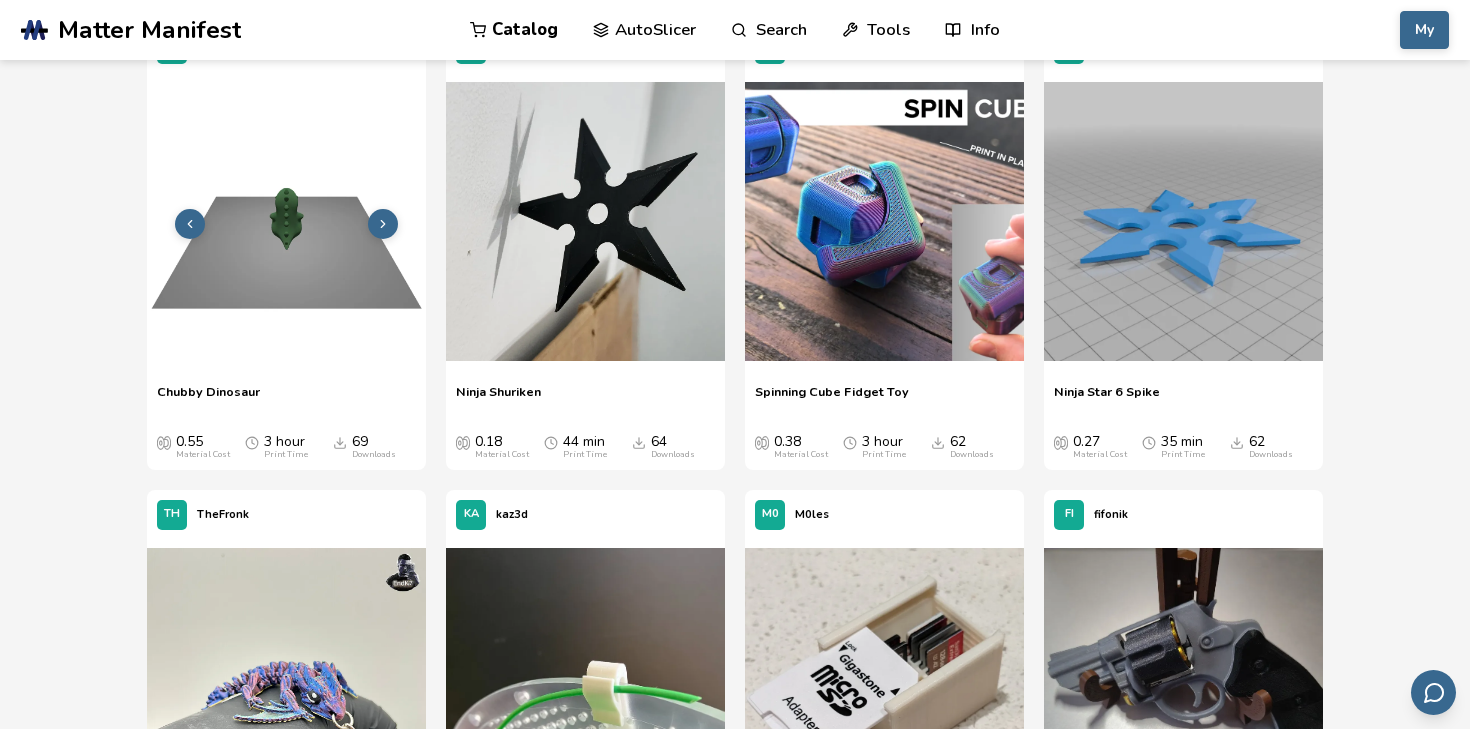 click 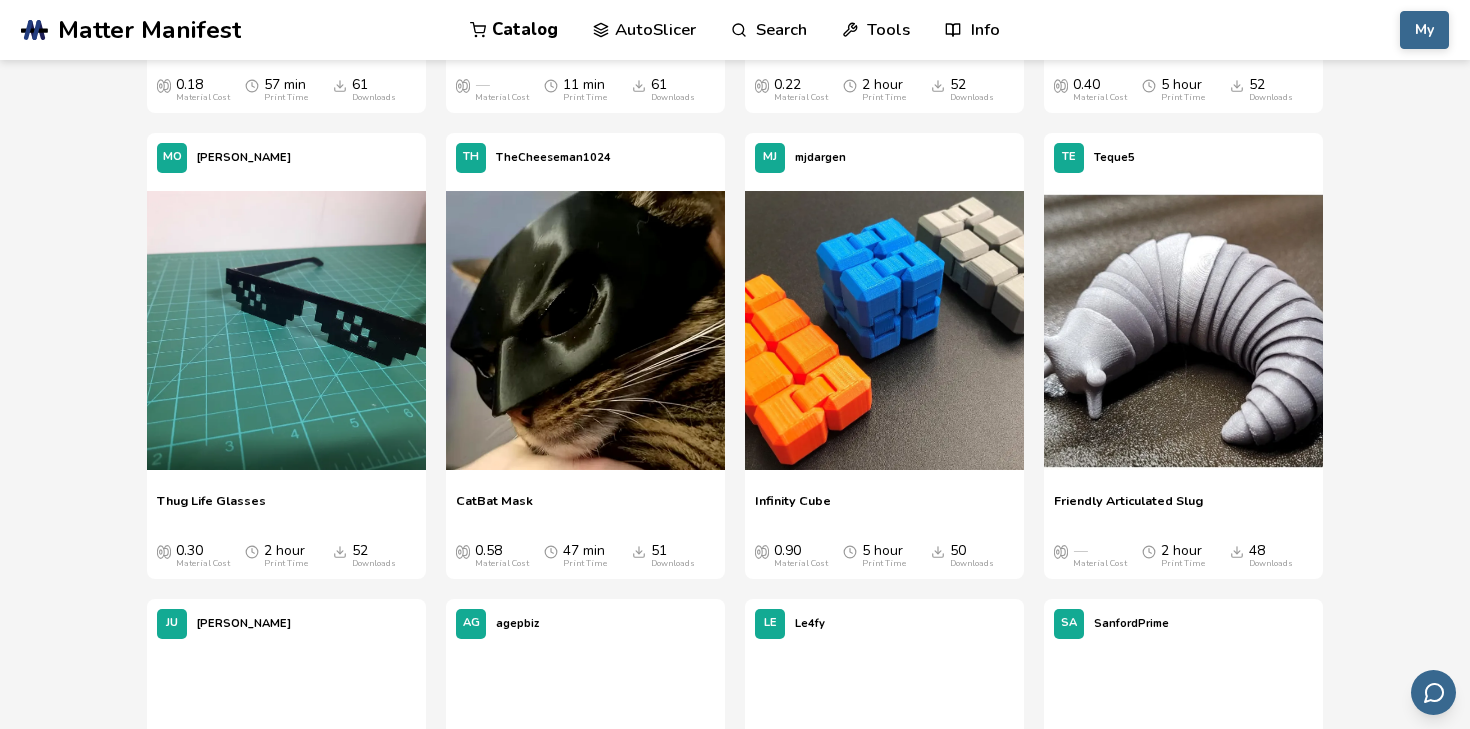 scroll, scrollTop: 1951, scrollLeft: 0, axis: vertical 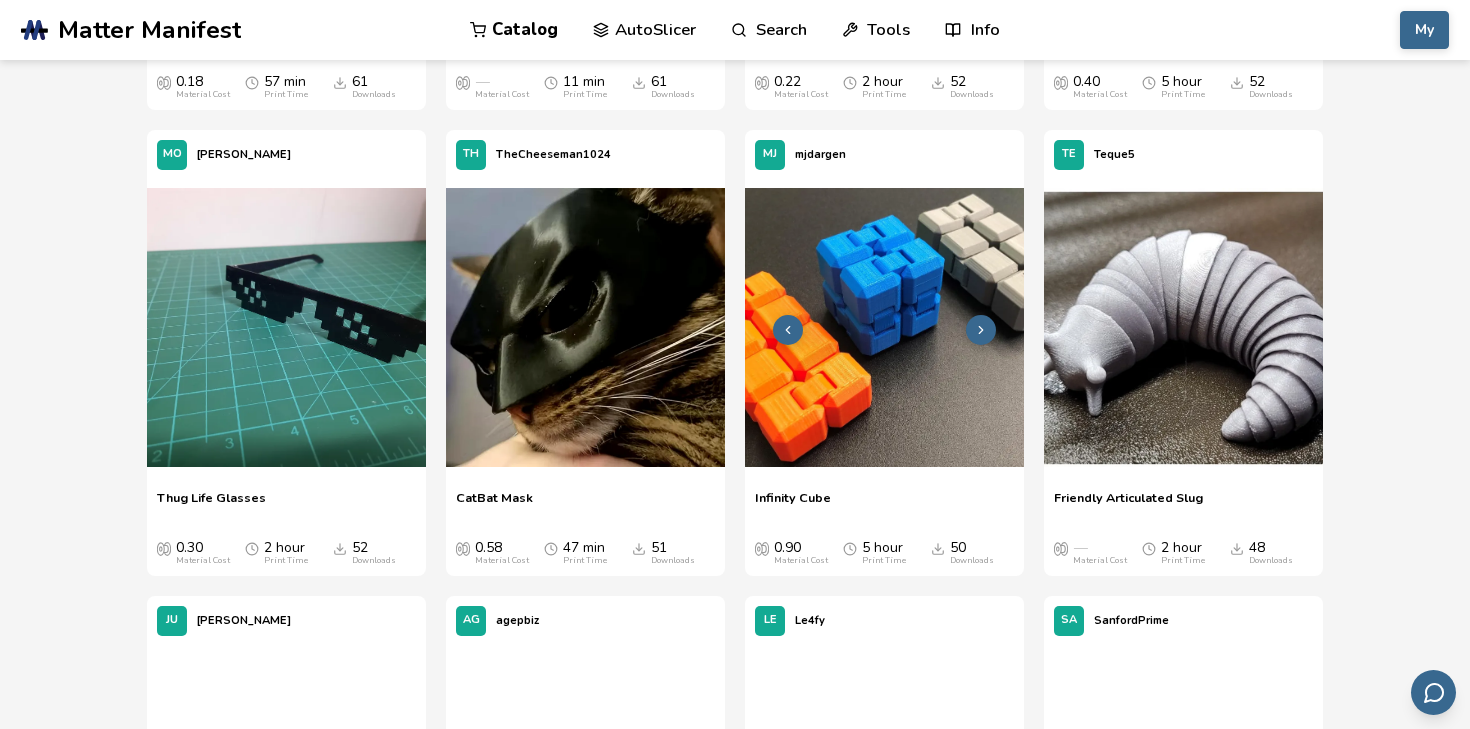 click 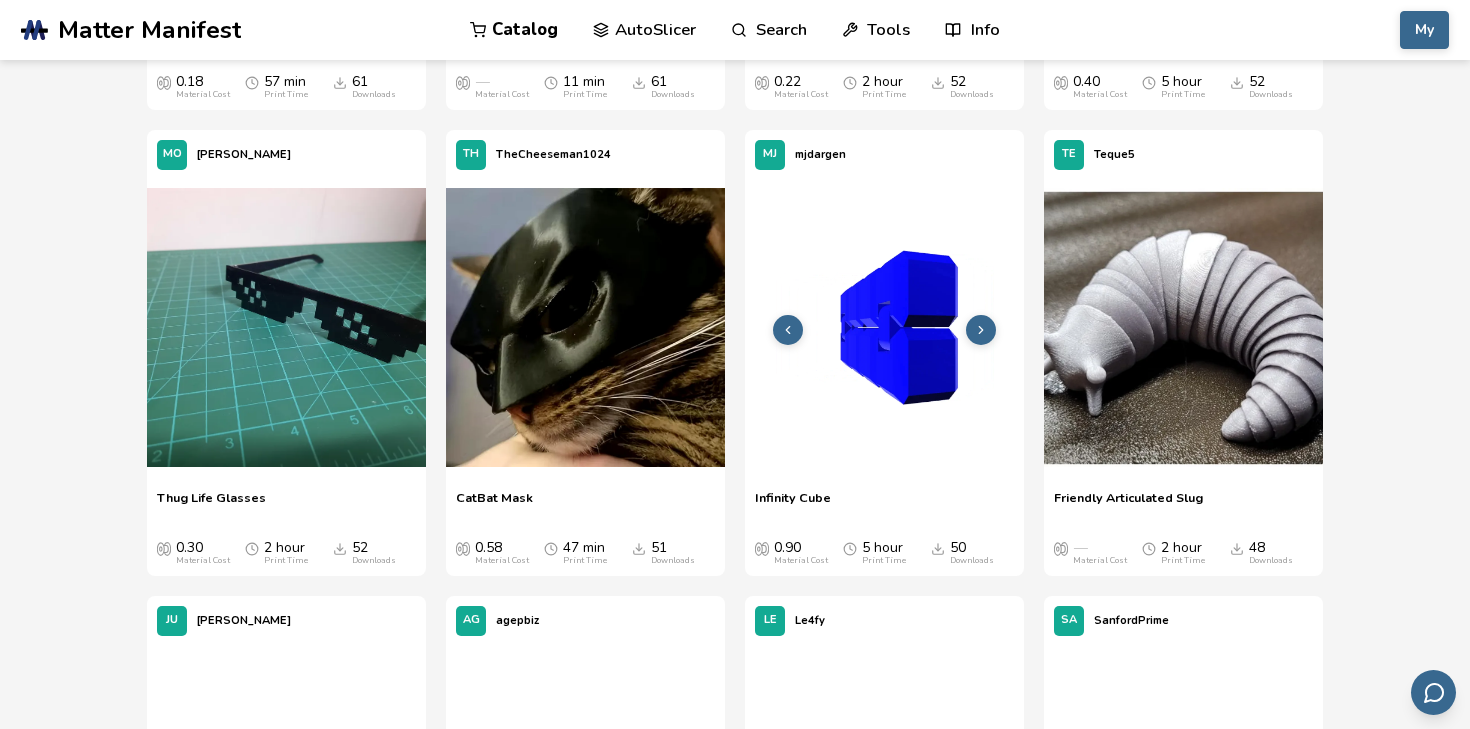 click 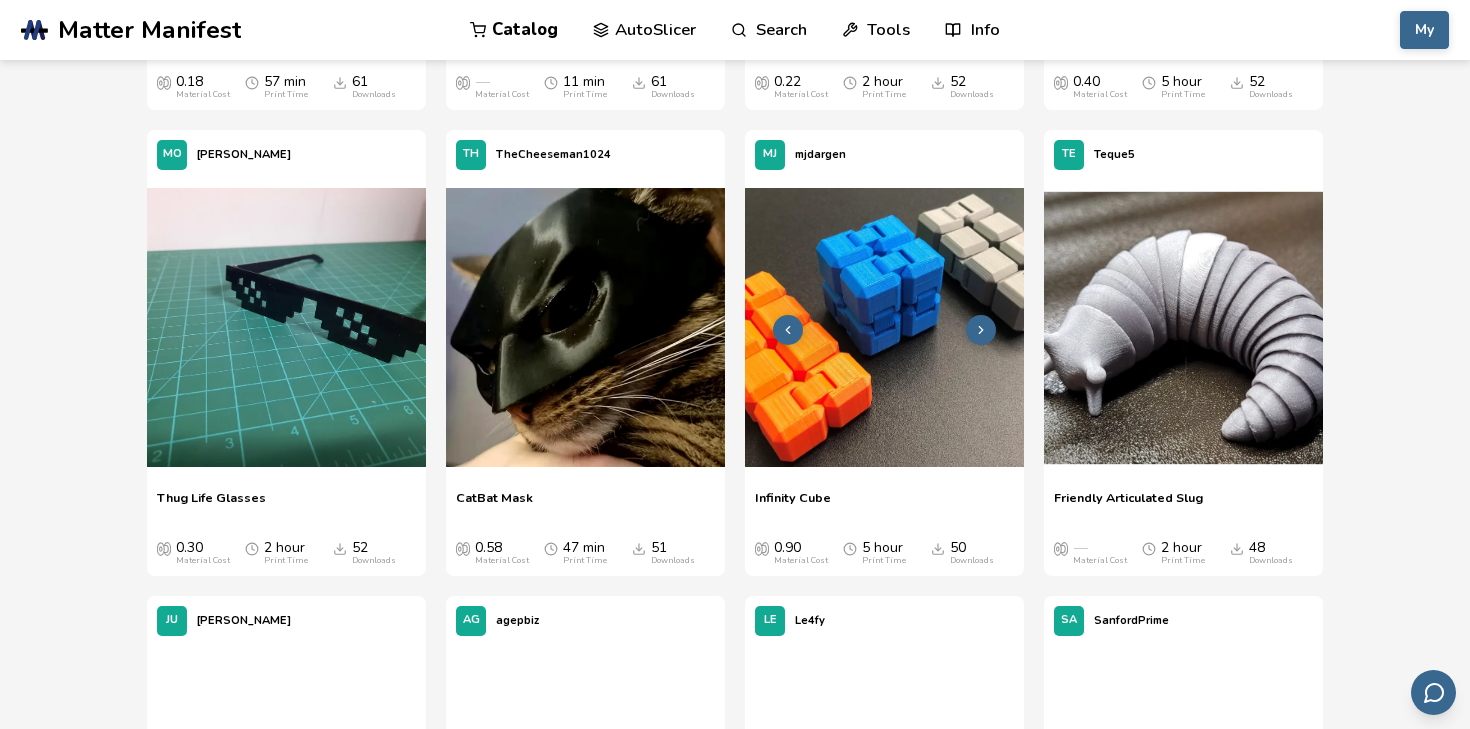 click 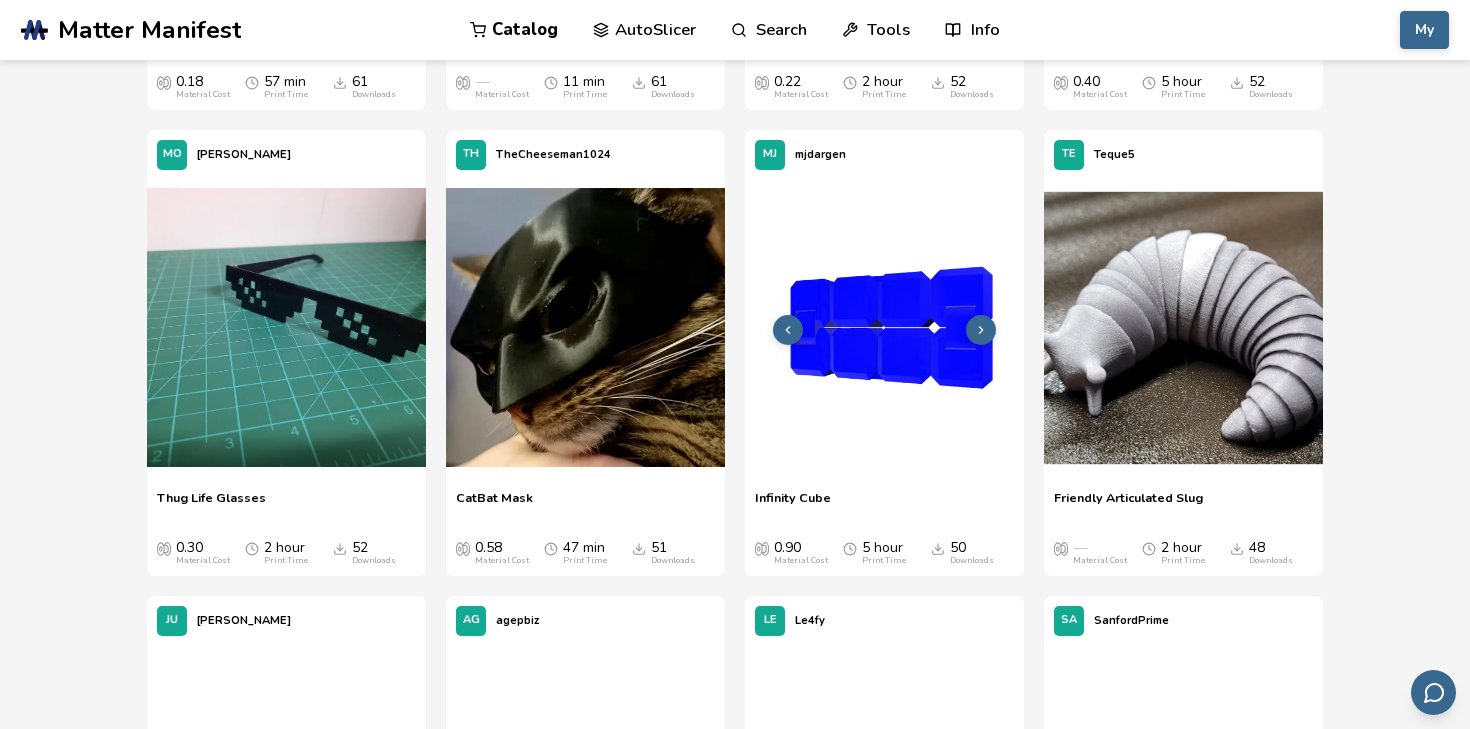 click 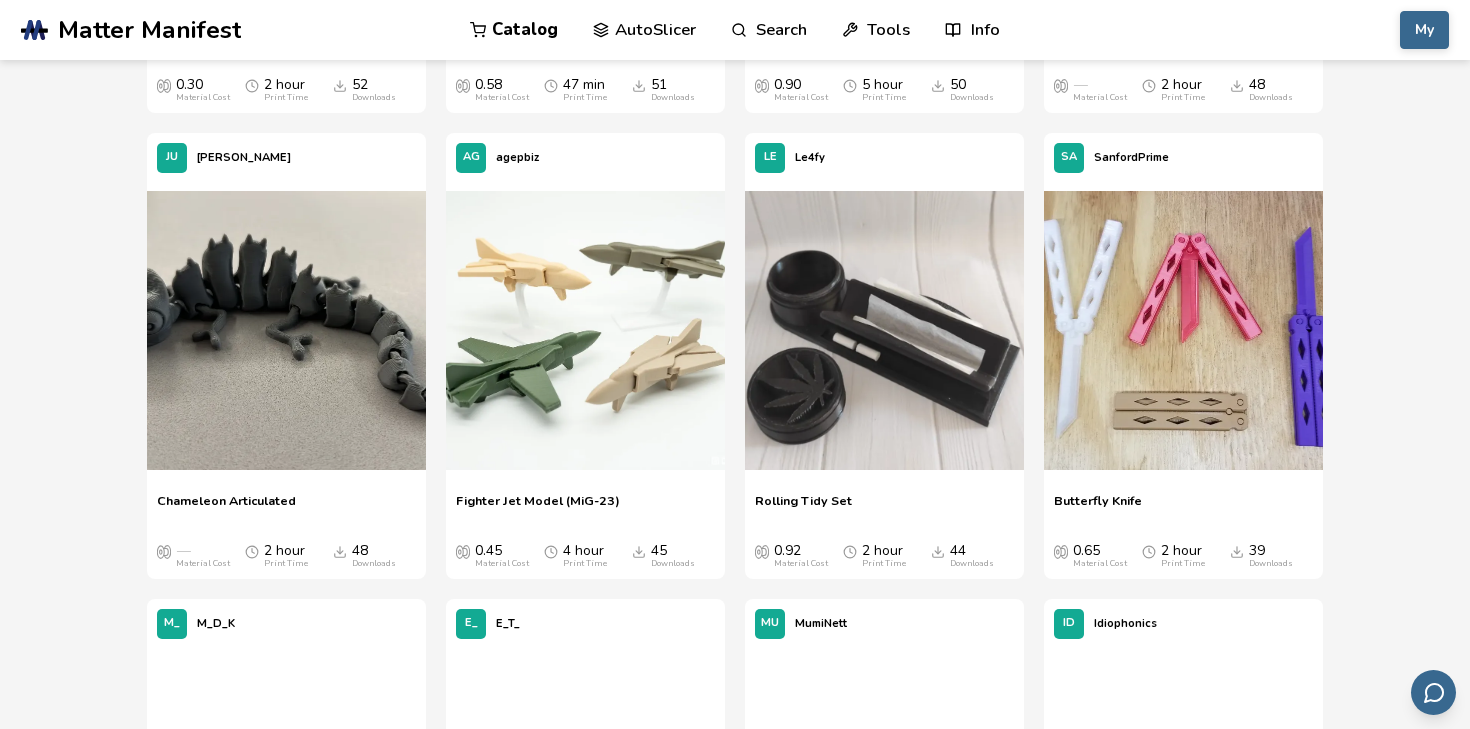 scroll, scrollTop: 2417, scrollLeft: 0, axis: vertical 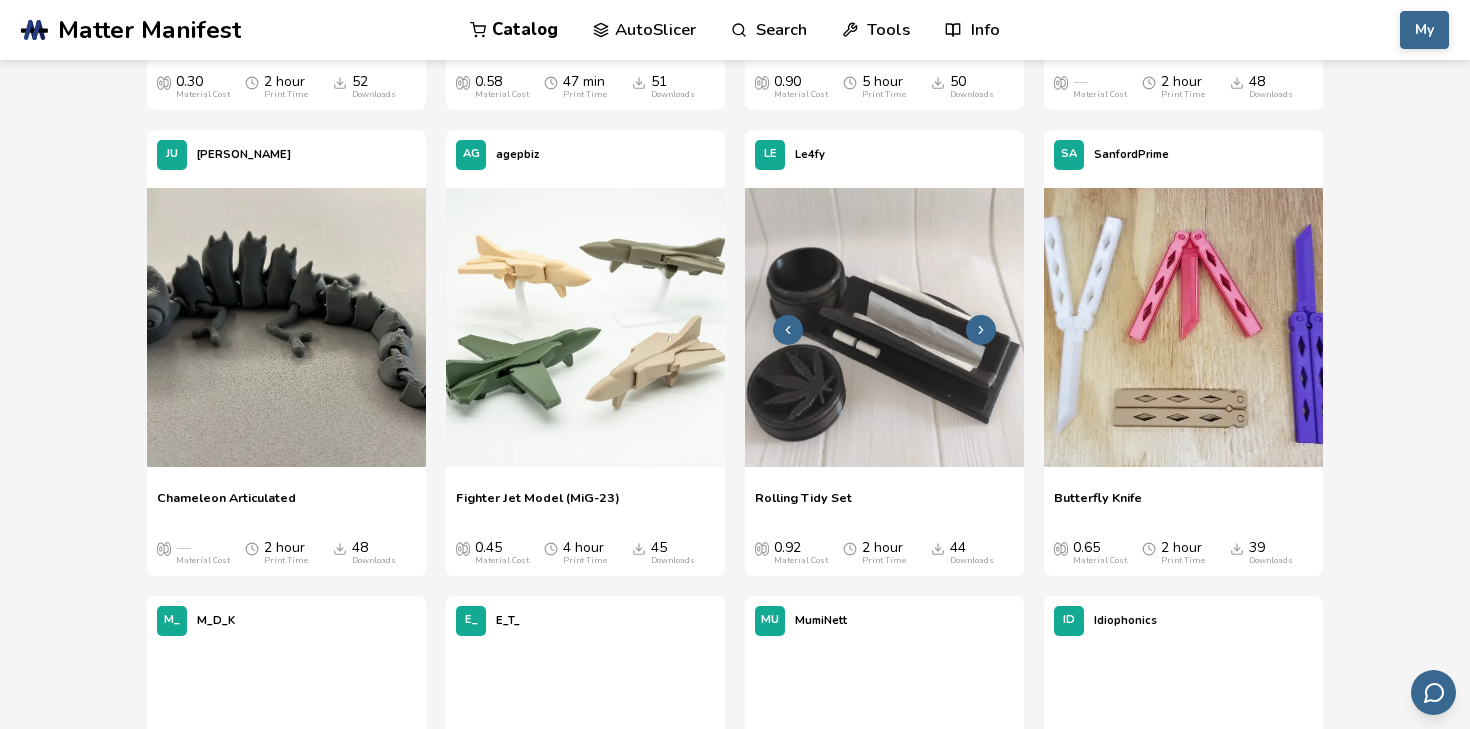 click 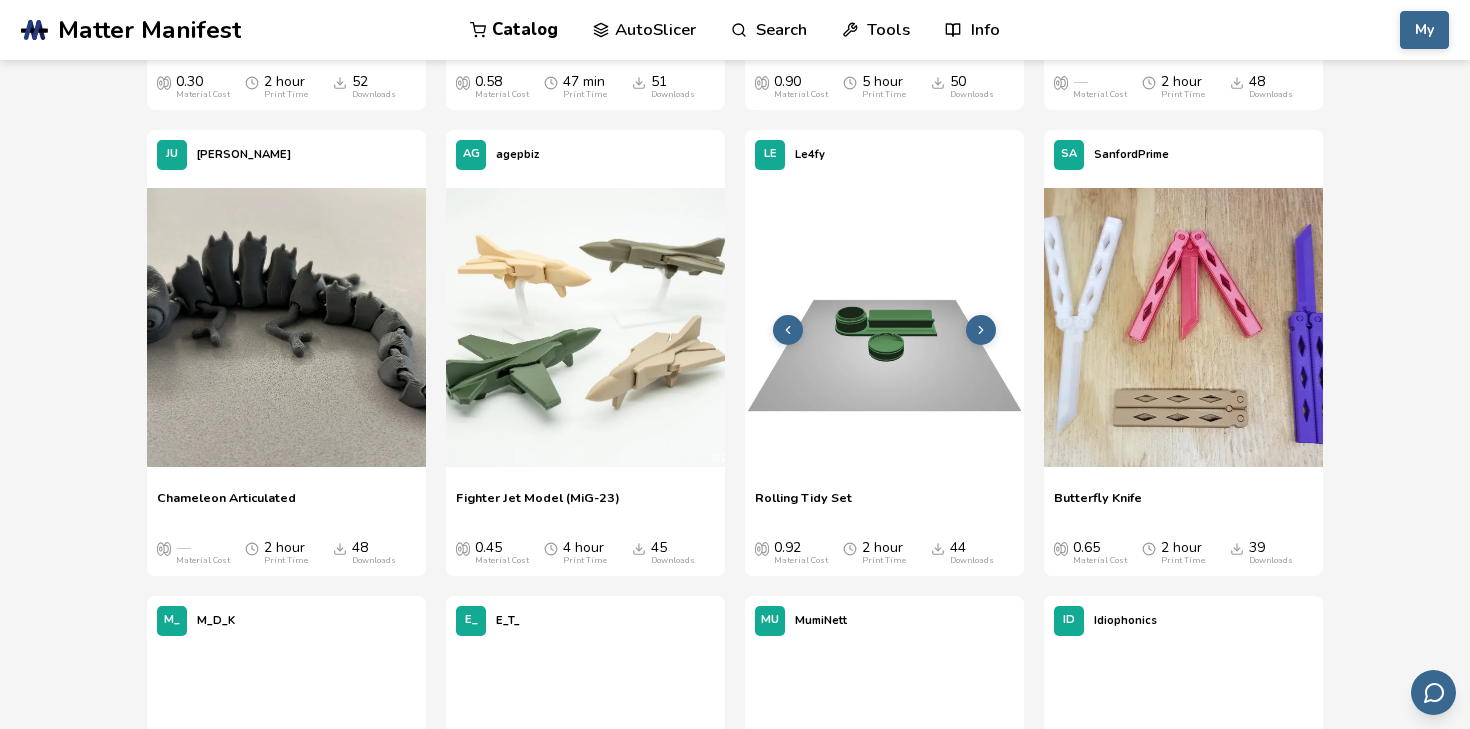 click 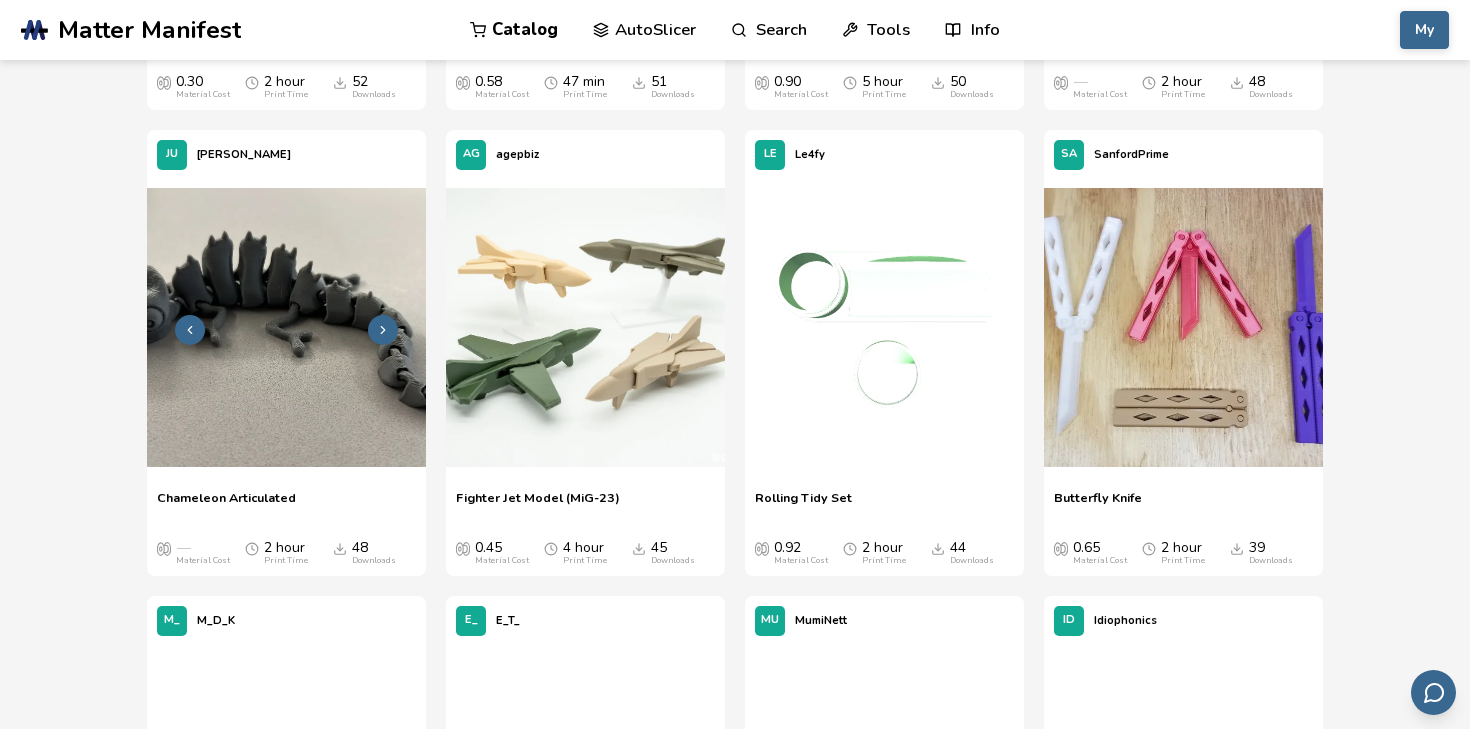 click 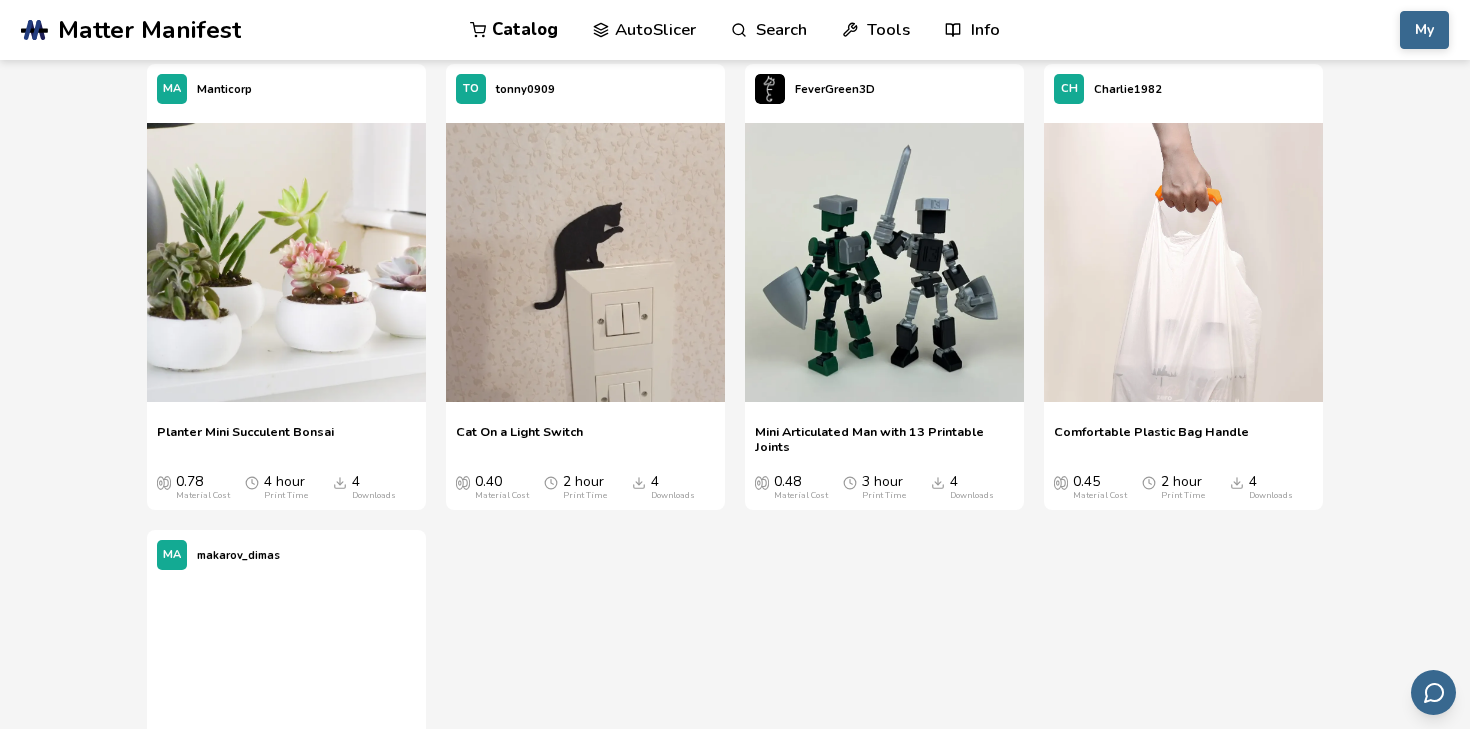 scroll, scrollTop: 13669, scrollLeft: 0, axis: vertical 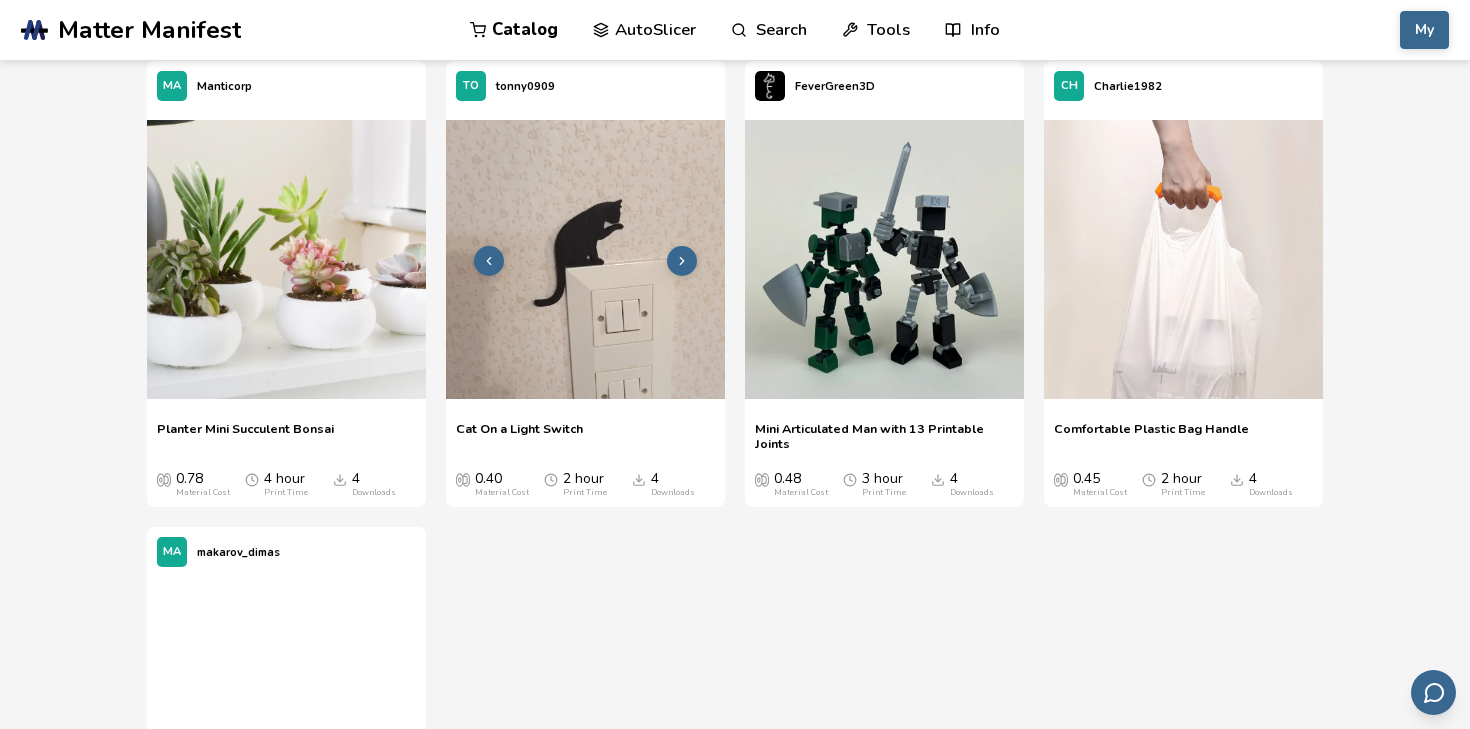 click 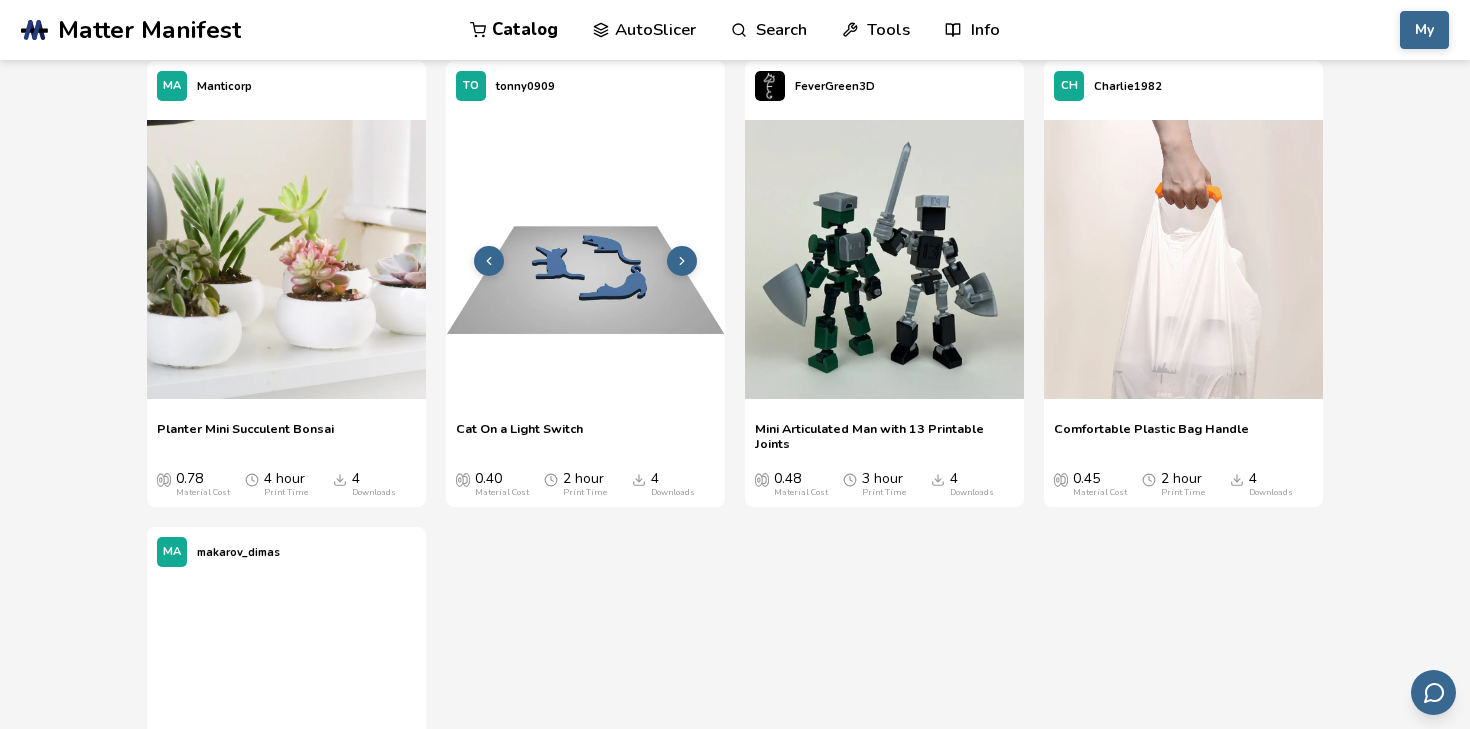 click 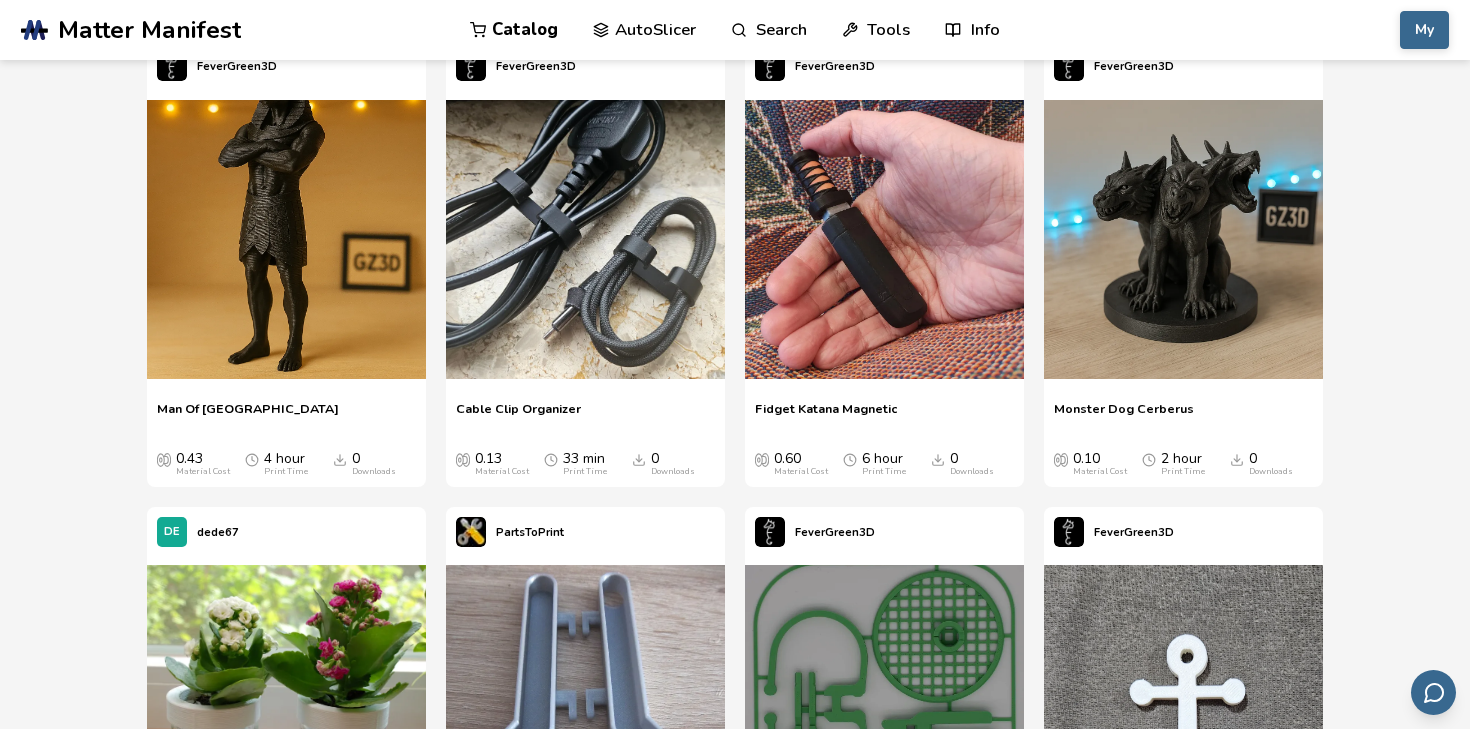 scroll, scrollTop: 18831, scrollLeft: 0, axis: vertical 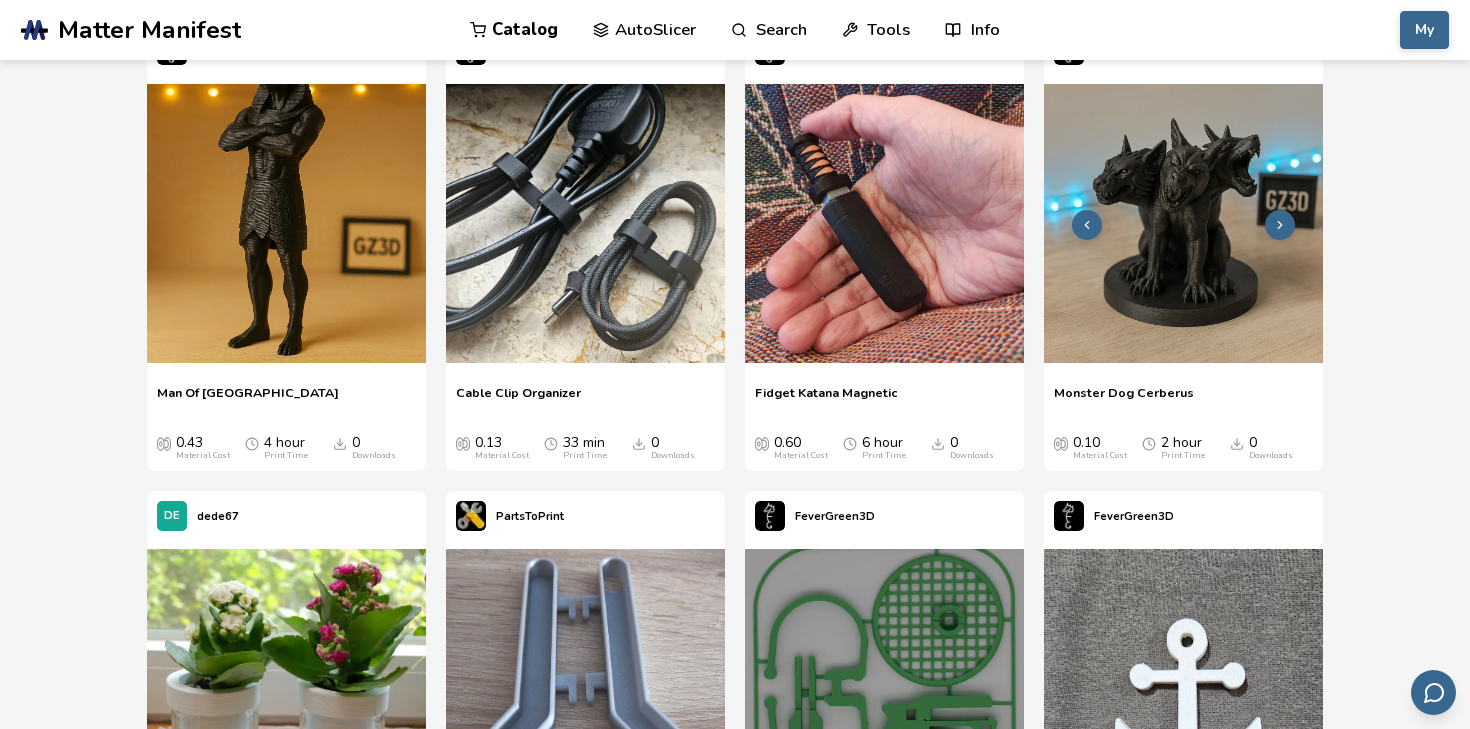 click 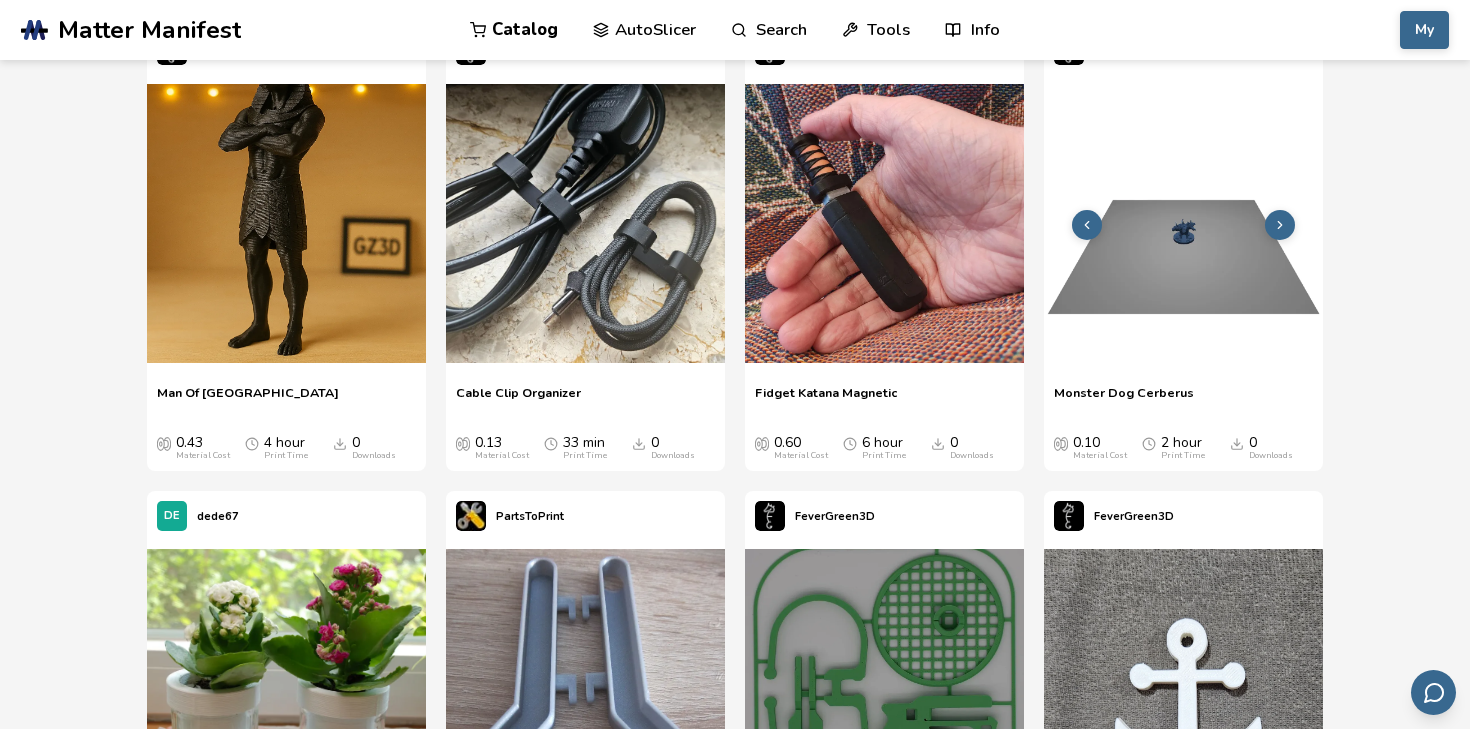 click 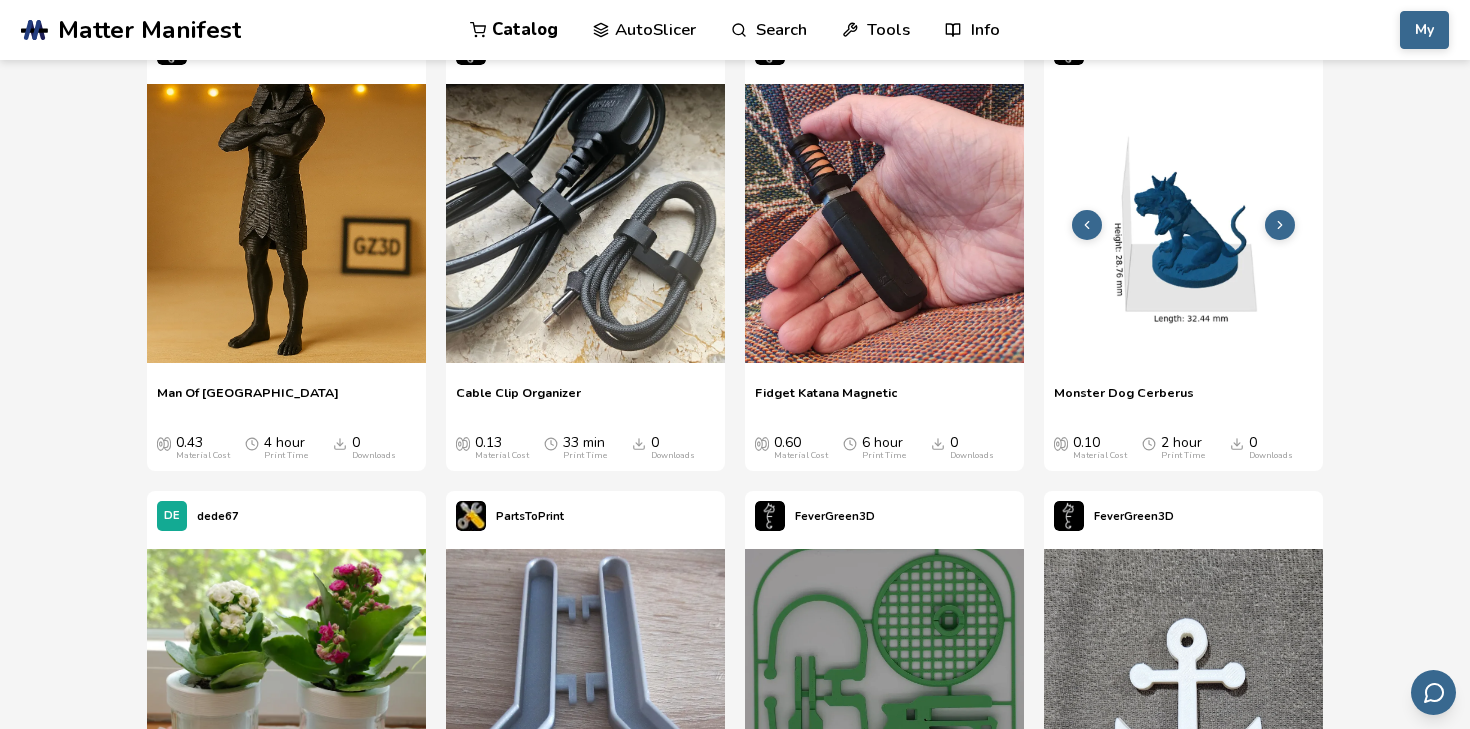 click 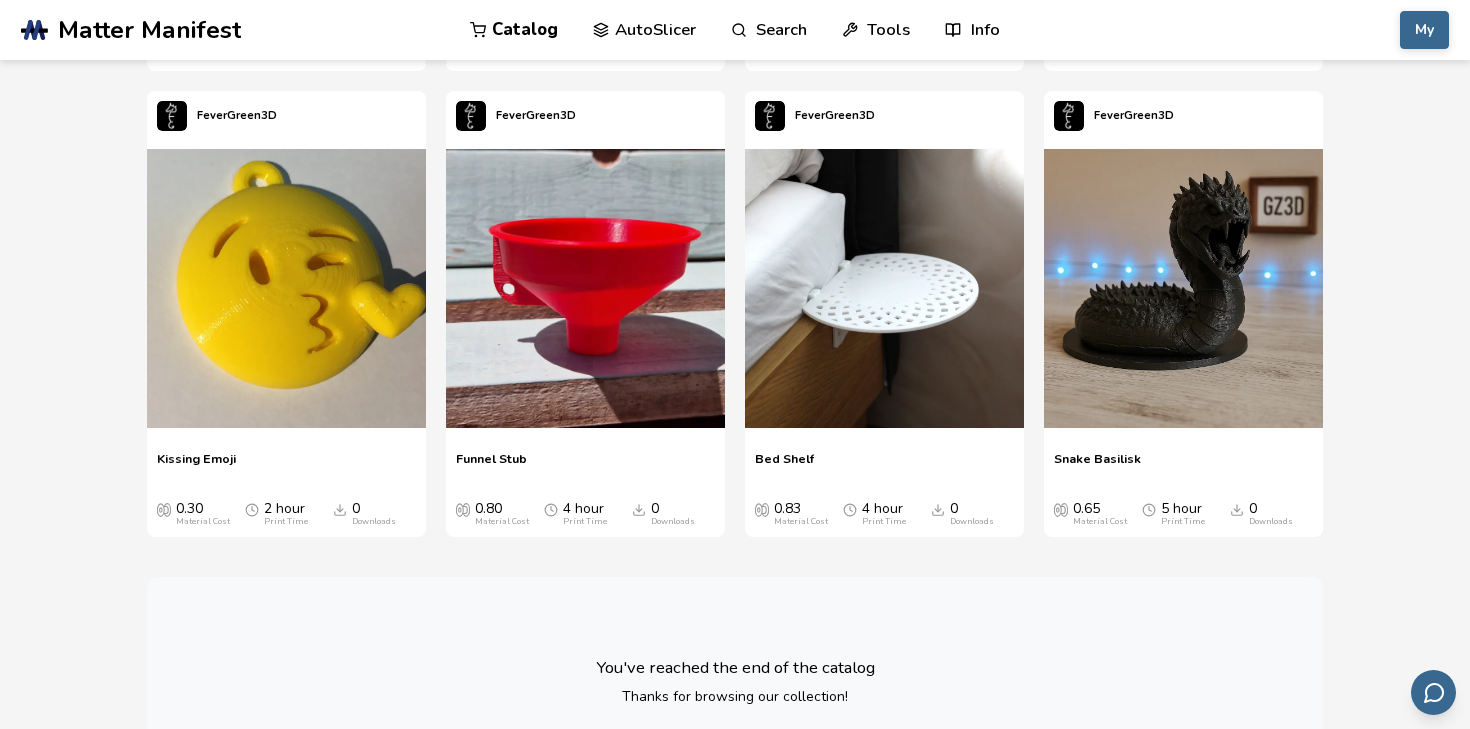 scroll, scrollTop: 24820, scrollLeft: 0, axis: vertical 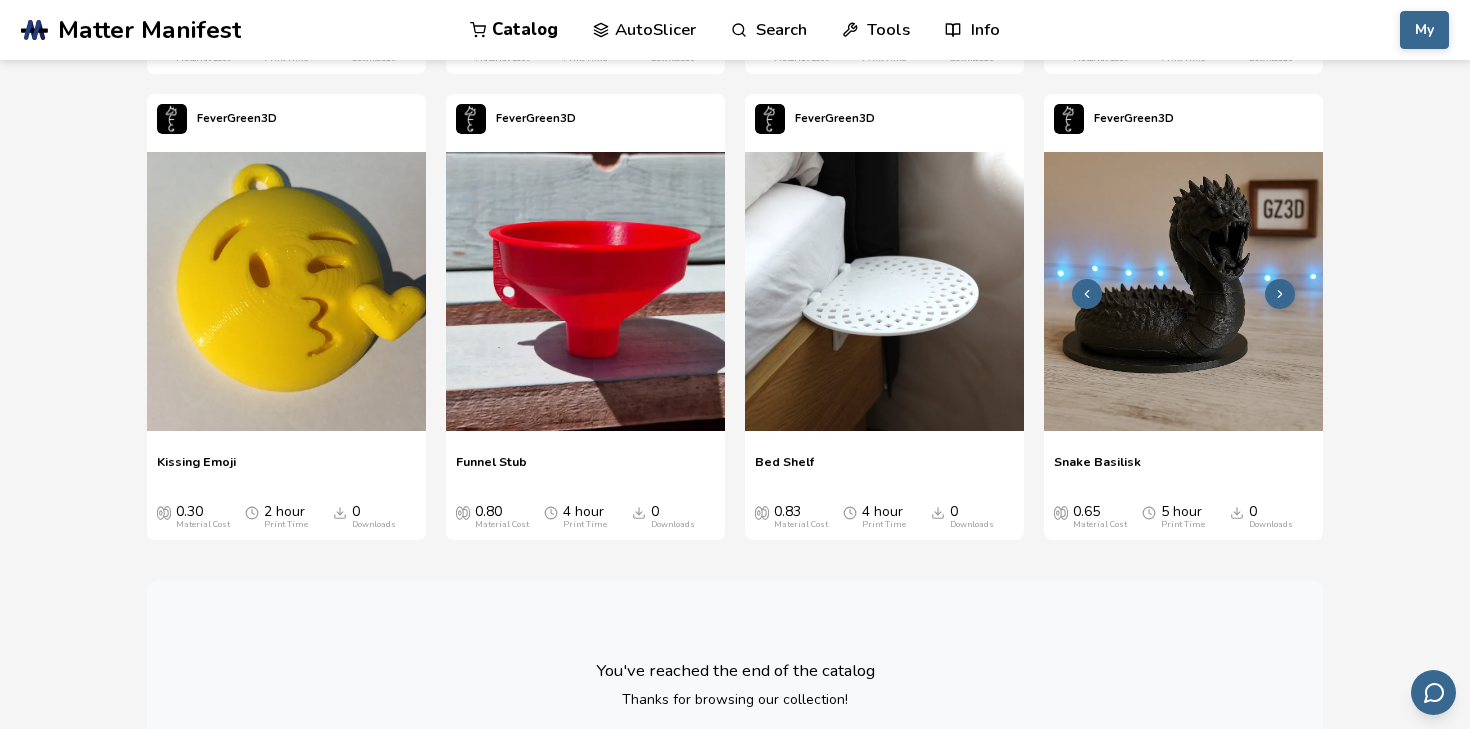 click 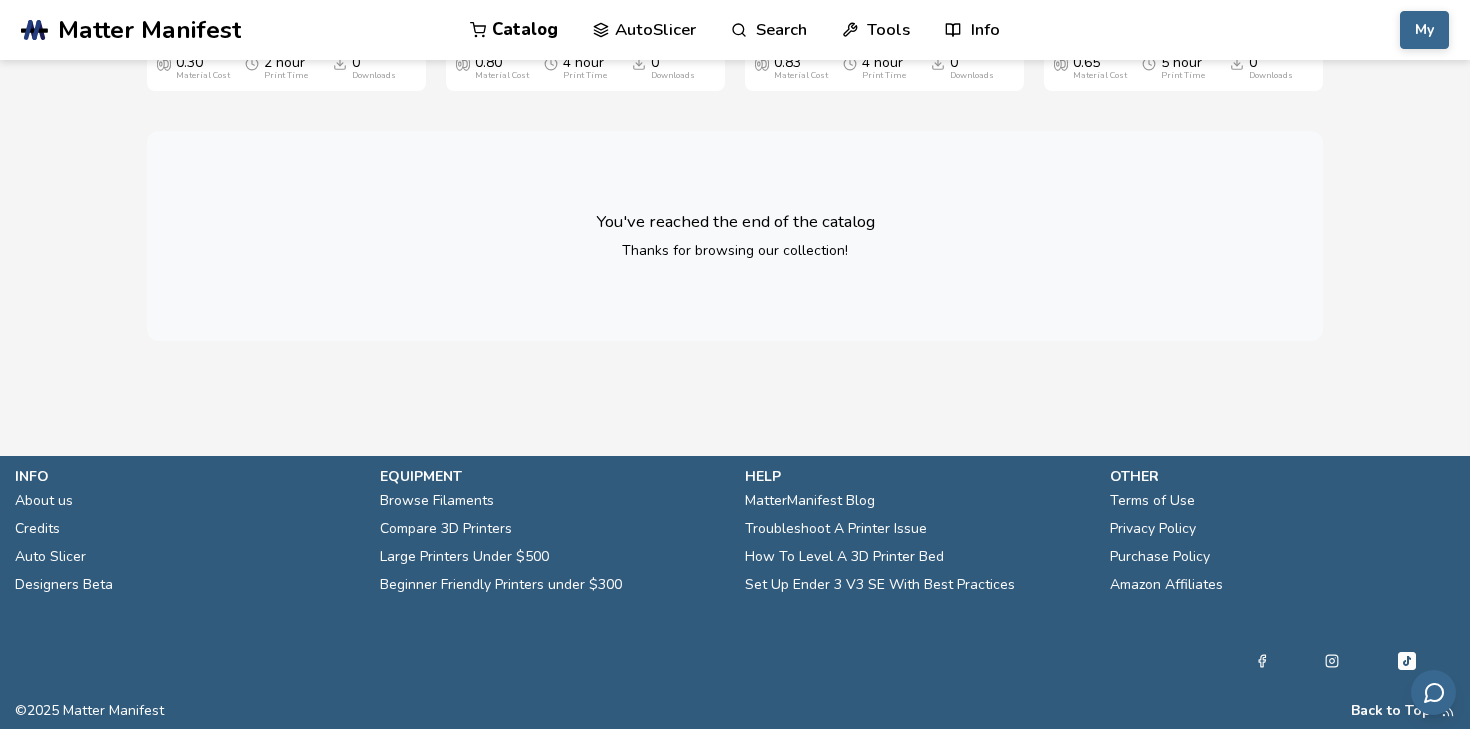 scroll, scrollTop: 24865, scrollLeft: 0, axis: vertical 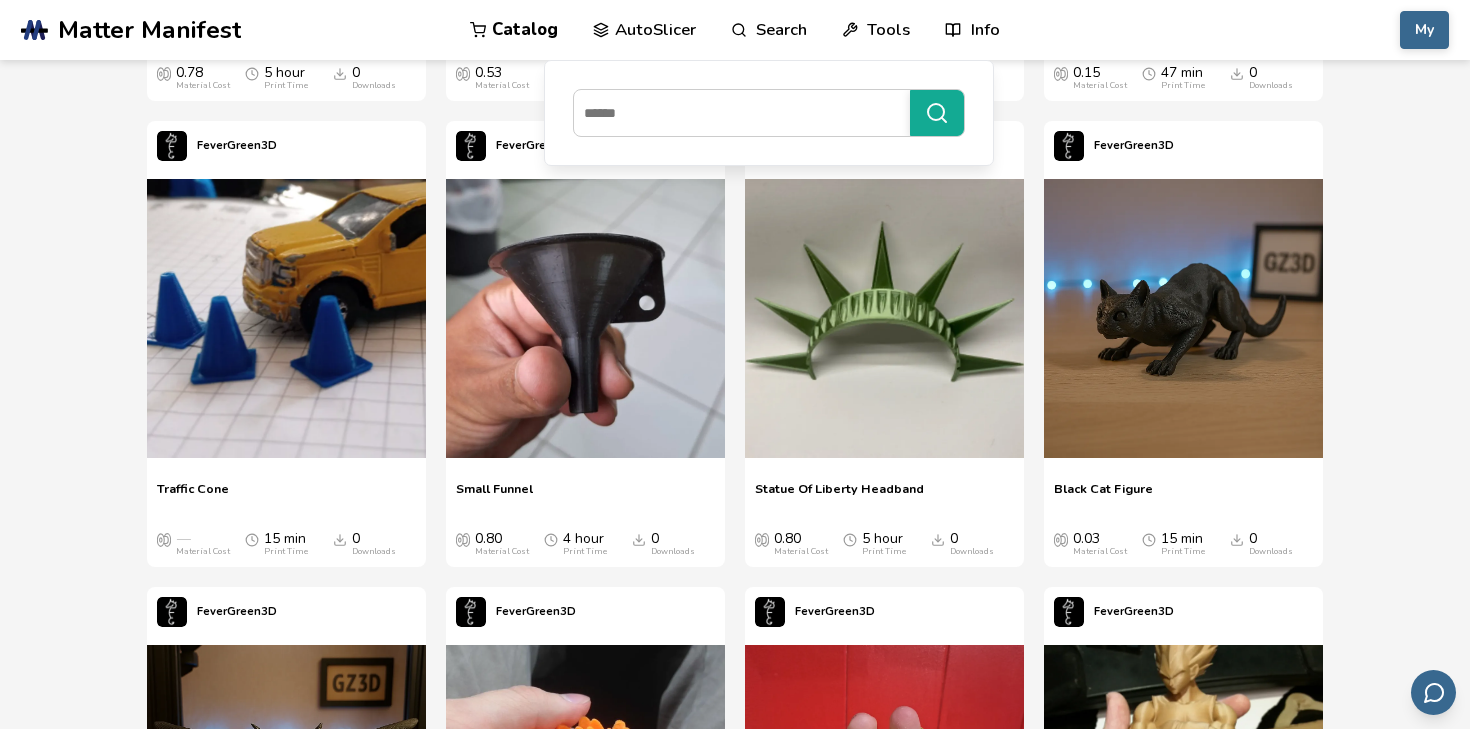 click on "Search" at bounding box center (769, 30) 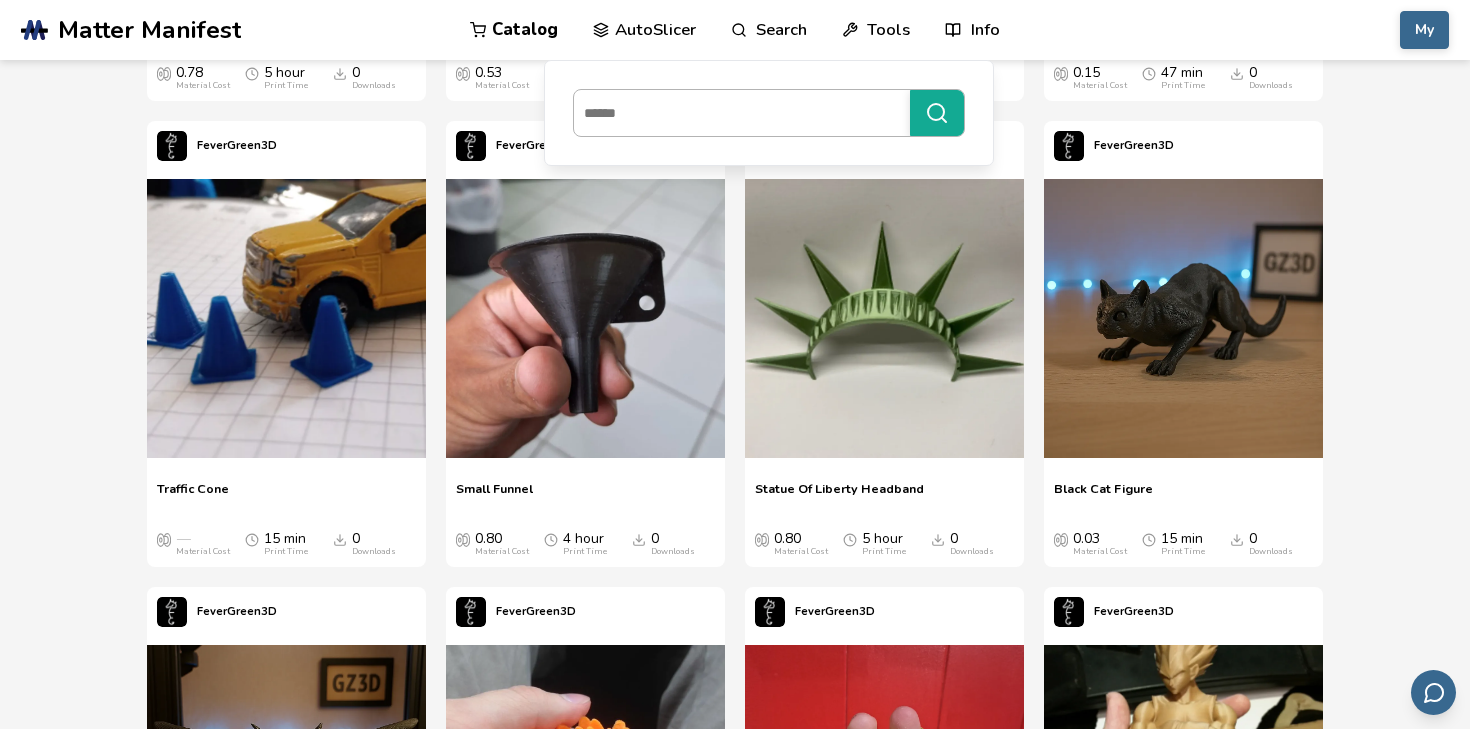 click at bounding box center (737, 113) 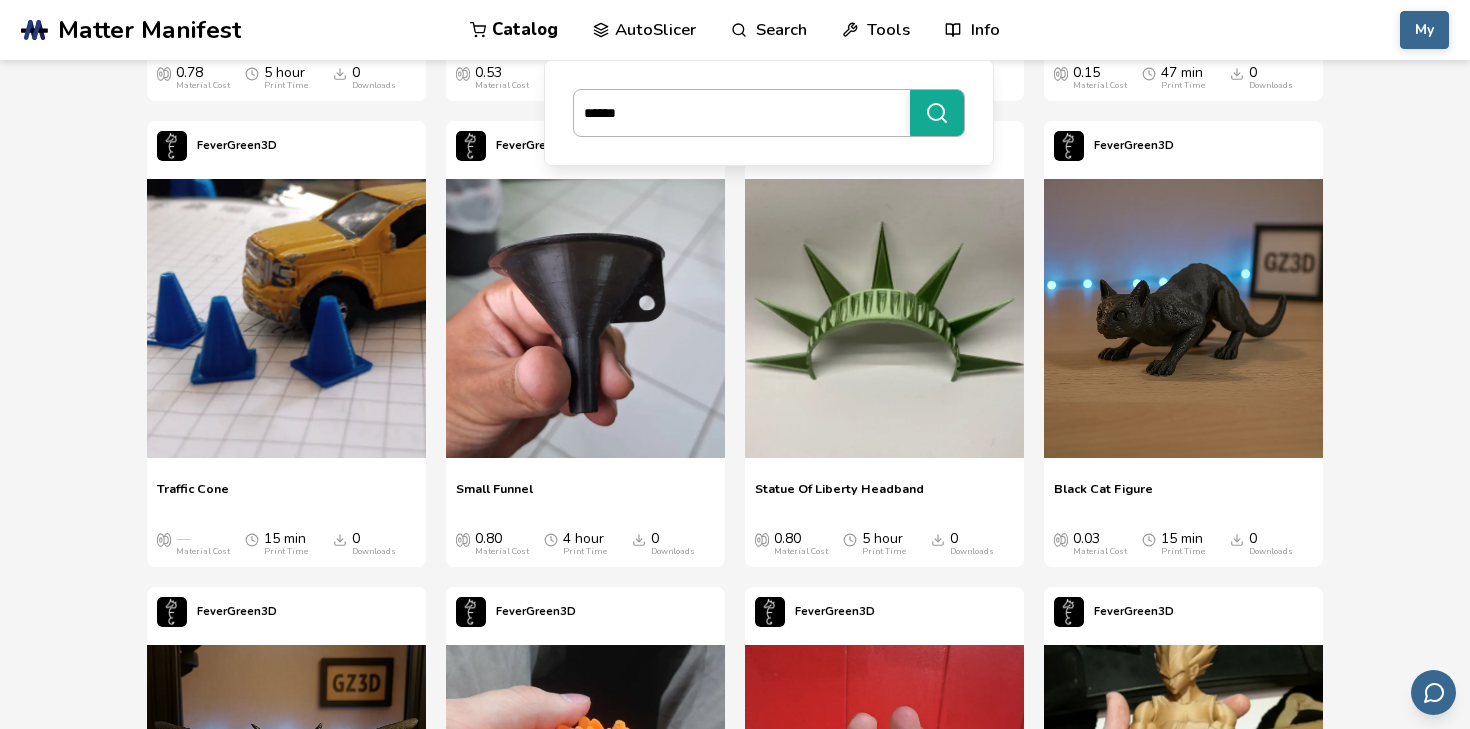 type on "******" 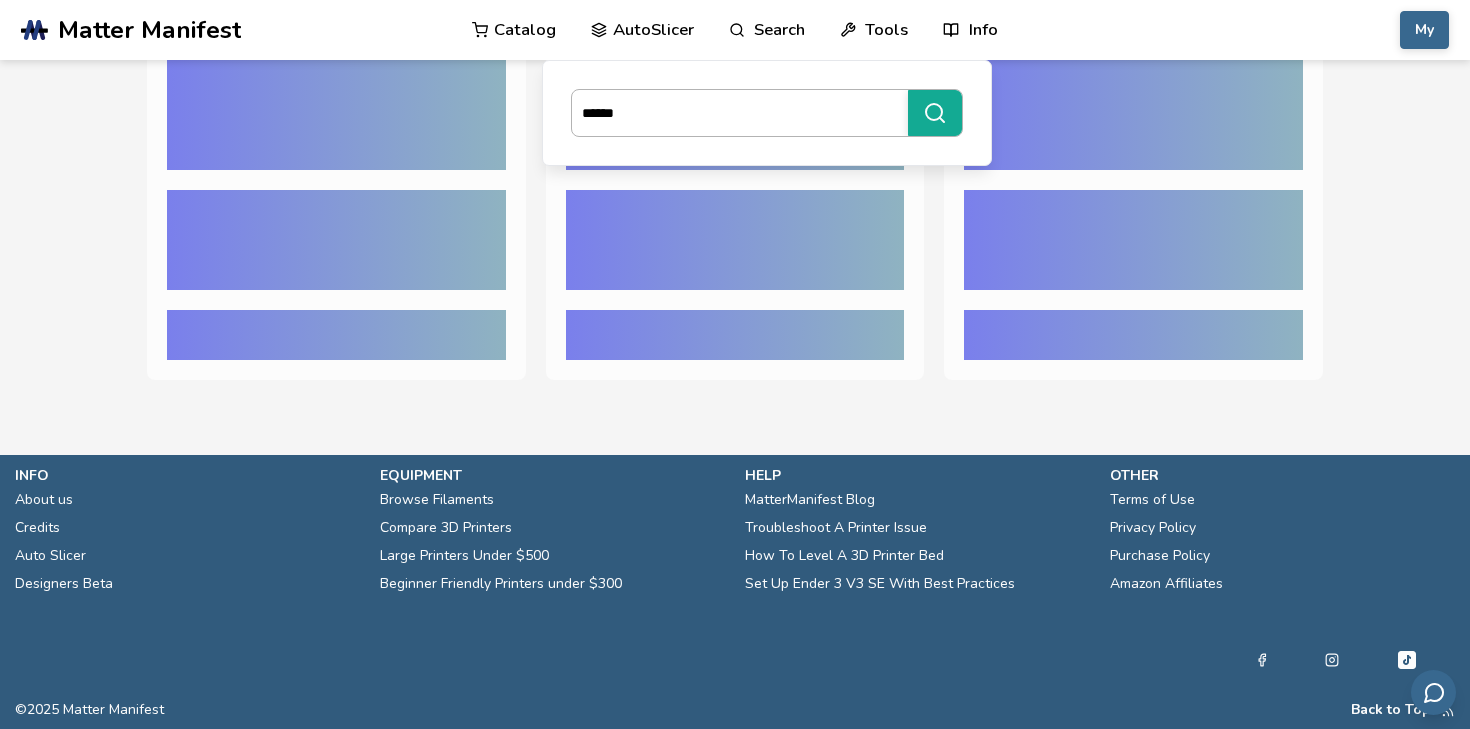 scroll, scrollTop: 0, scrollLeft: 0, axis: both 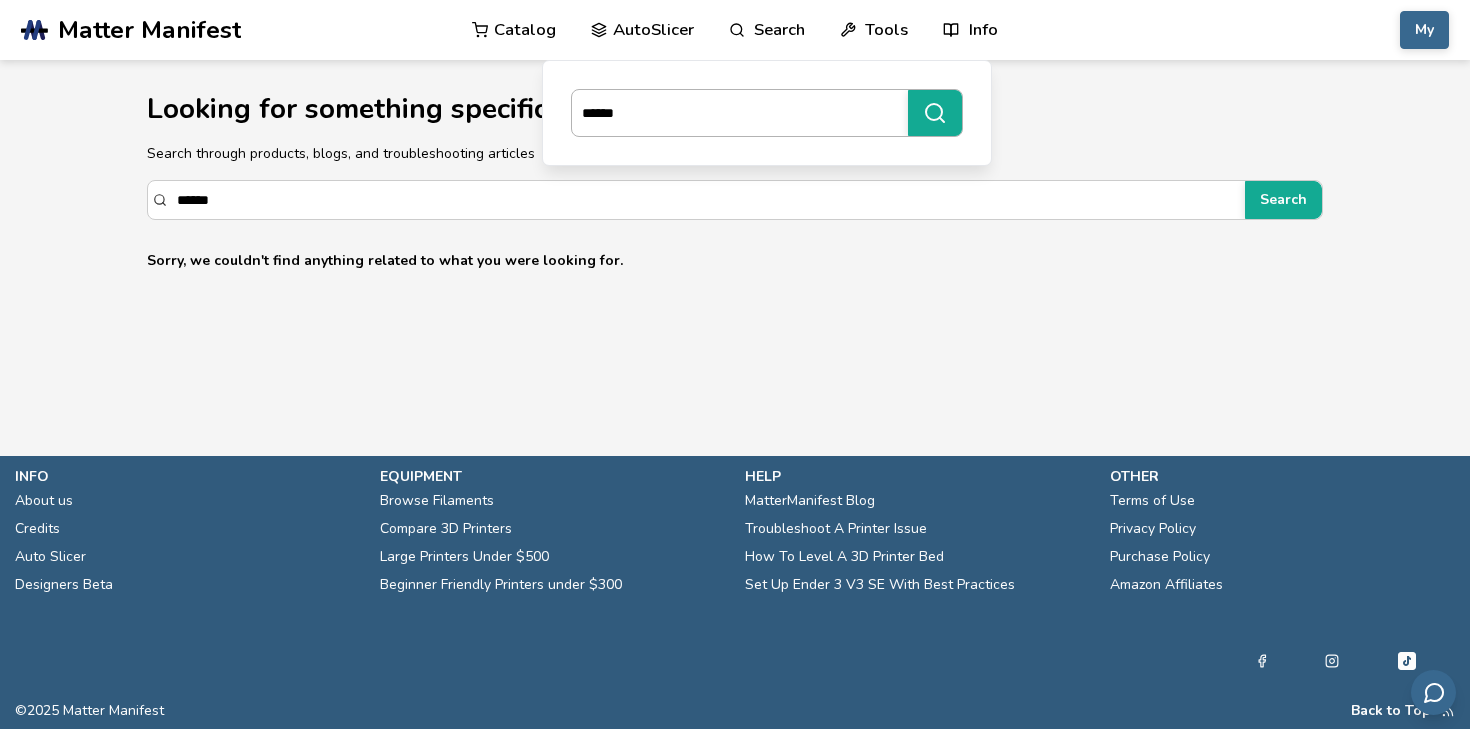 click on "******" at bounding box center (735, 113) 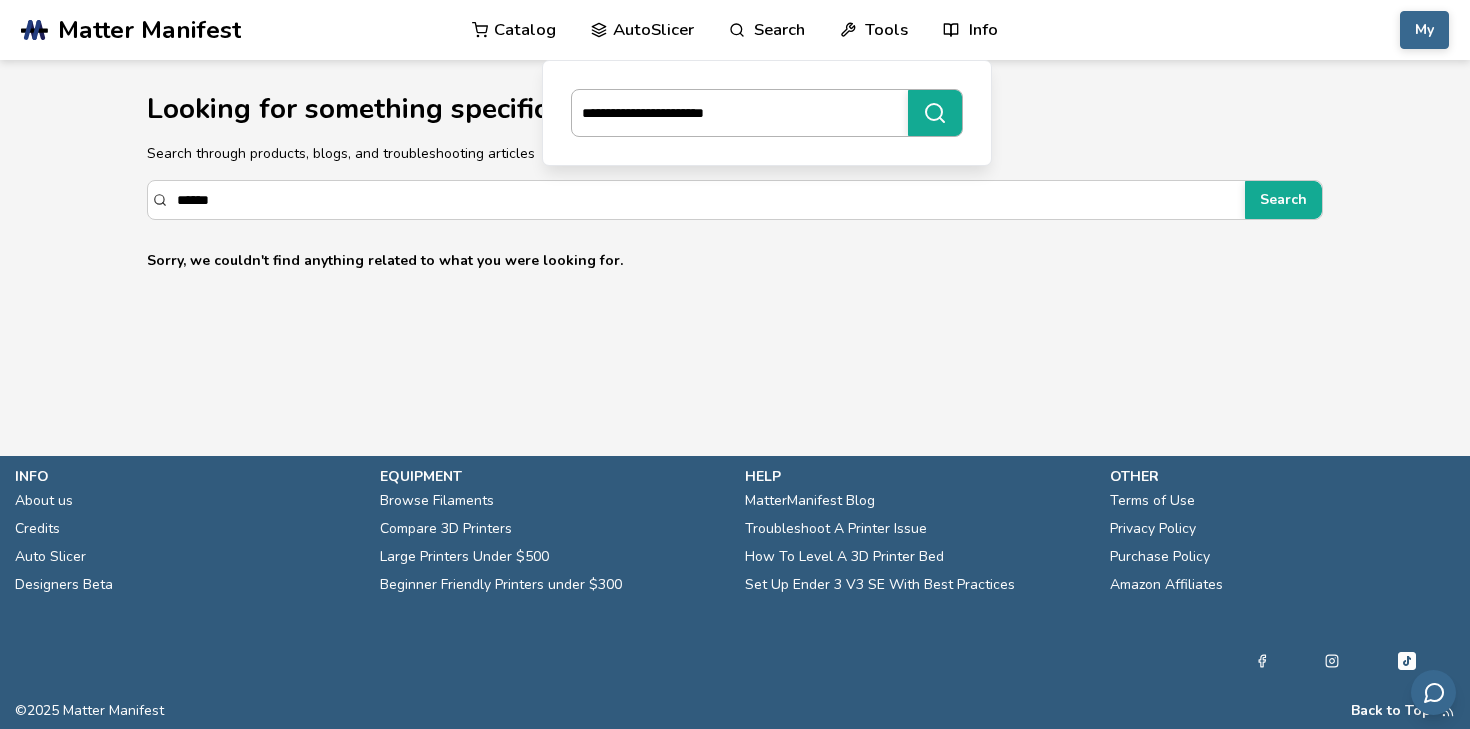 type on "**********" 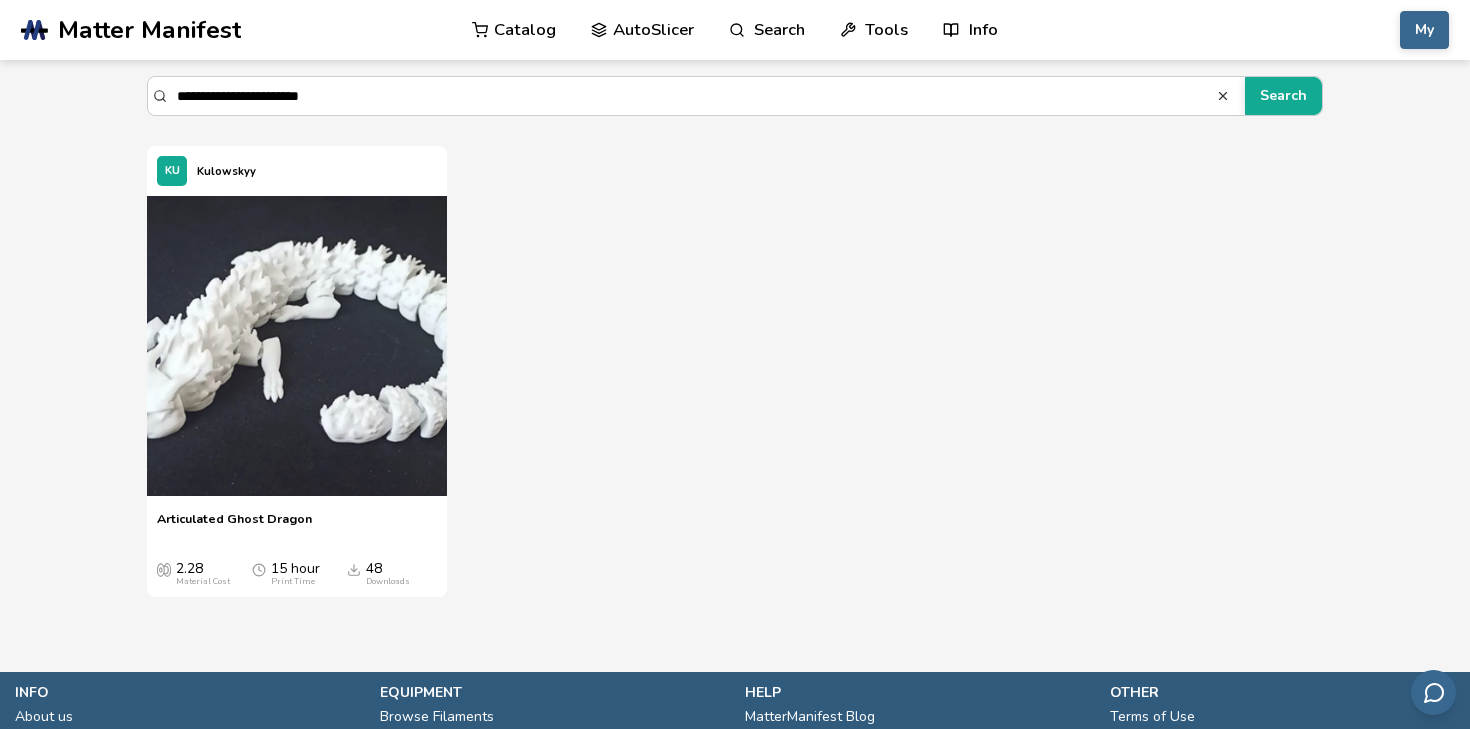 scroll, scrollTop: 135, scrollLeft: 0, axis: vertical 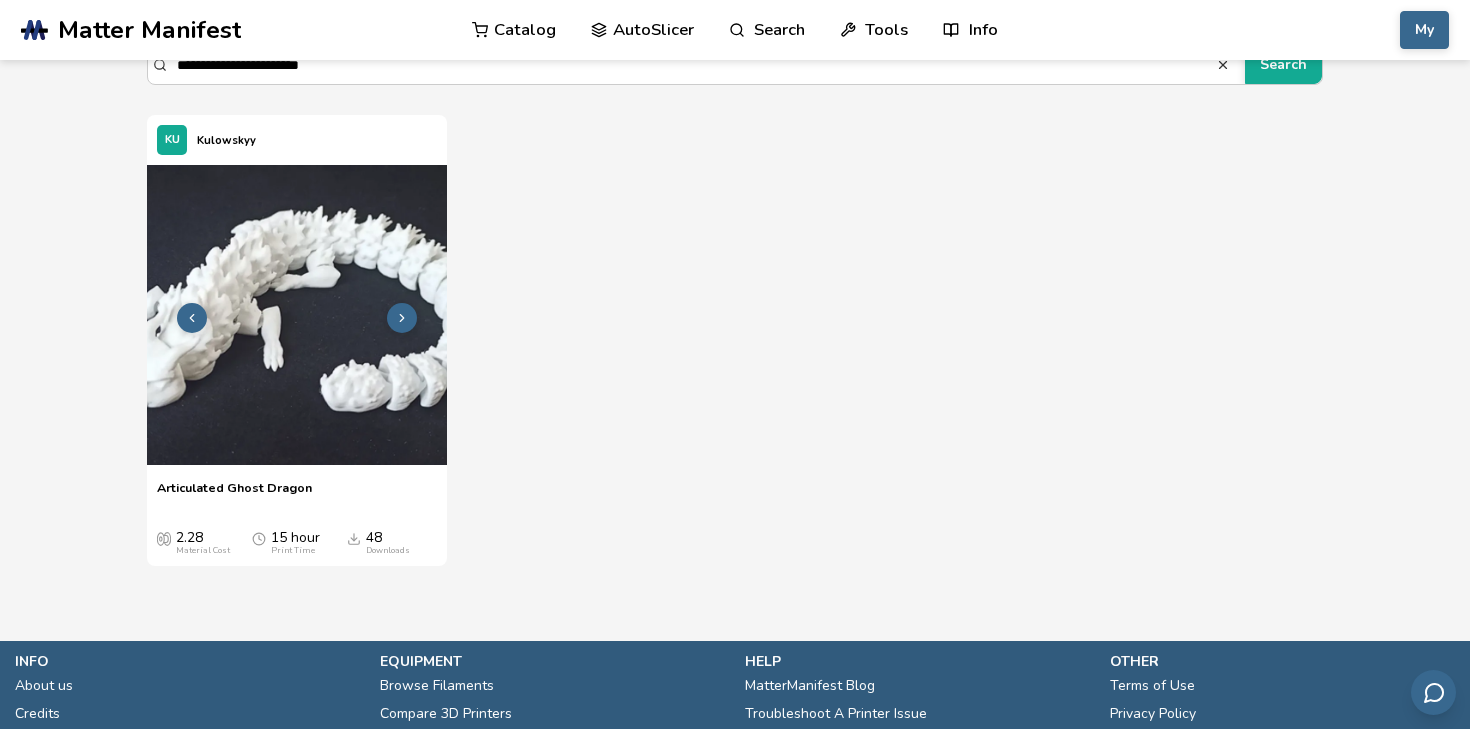 click at bounding box center (297, 315) 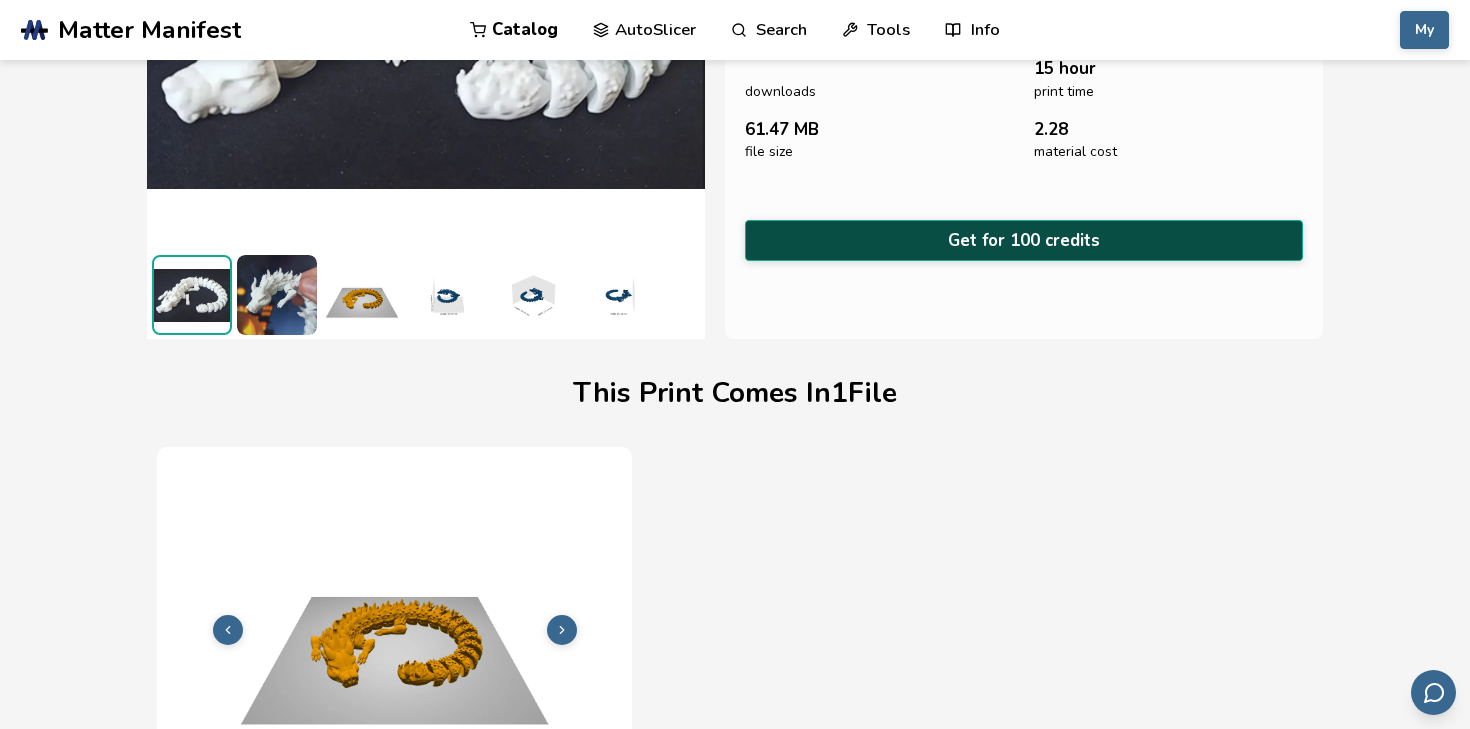 scroll, scrollTop: 285, scrollLeft: 0, axis: vertical 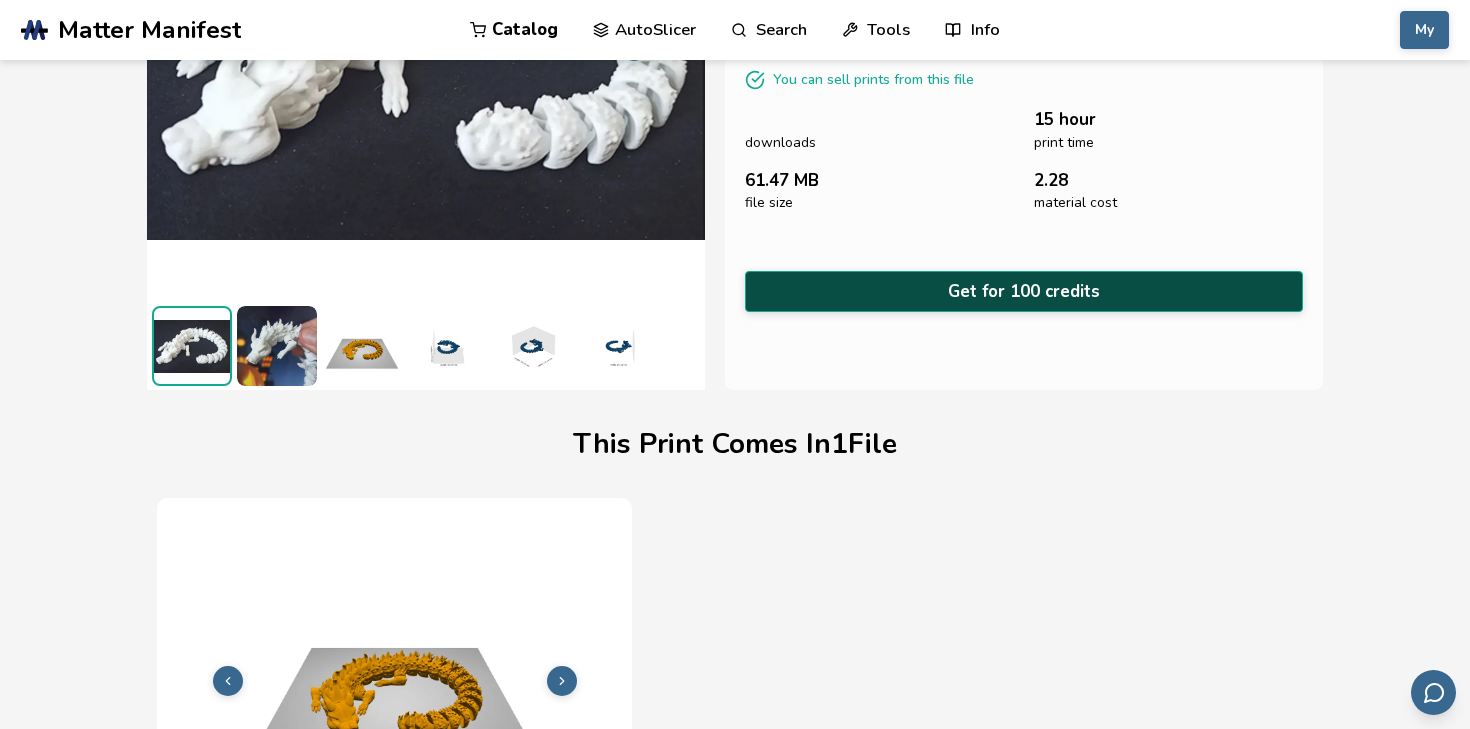 click on "Get for 100 credits" at bounding box center (1024, 291) 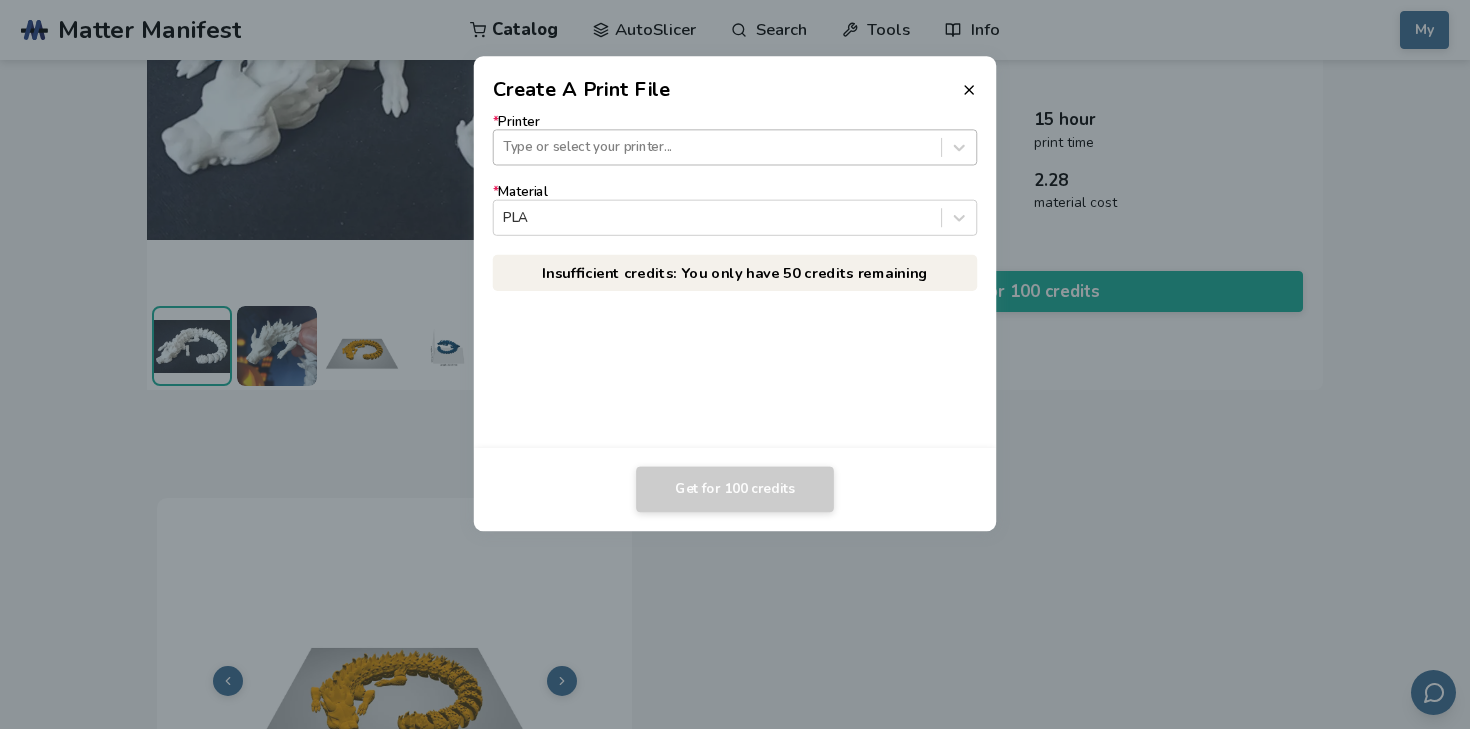 click at bounding box center [717, 147] 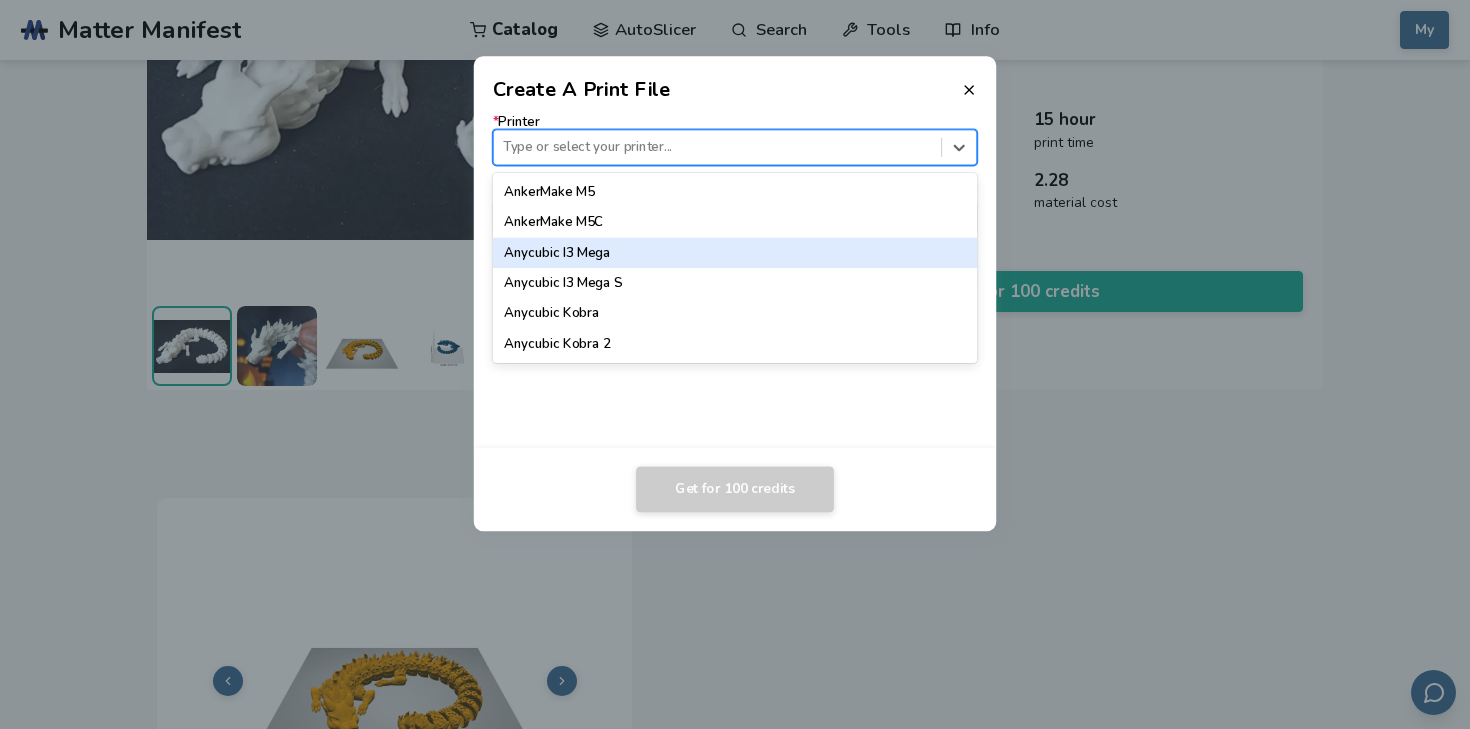 click on "Create A Print File *  Printer Anycubic I3 Mega, 3 of 60. 60 results available. Use Up and Down to choose options, press Enter to select the currently focused option, press Escape to exit the menu, press Tab to select the option and exit the menu. Type or select your printer... AnkerMake M5 AnkerMake M5C Anycubic I3 Mega Anycubic I3 Mega S Anycubic Kobra Anycubic Kobra 2 Anycubic Kobra 2 Max Anycubic Kobra 2 Neo Anycubic Kobra 2 Plus Anycubic Kobra 2 Pro Anycubic Kobra 3 Anycubic Kobra Max Anycubic Kobra Plus Anycubic Mega Zero Bambu Lab A1 Mini Creality K1 Creality K1 Max Creality K1 SE Creality K1C Elegoo Neptune 1 Elegoo Neptune 2 Elegoo Neptune 2S Elegoo Neptune 3 Elegoo Neptune 3 Max Elegoo Neptune 3 Plus Elegoo Neptune 3 Pro Elegoo Neptune 4 Elegoo Neptune 4 Max Elegoo Neptune 4 Plus Elegoo Neptune 4 Pro Elegoo Neptune X Ender 3 Ender 3 [PERSON_NAME] 3 Max Neo Ender 3 Neo Ender 3 Pro Ender 3 S1 Ender 3 S1 Plus Ender 3 S1 Pro Ender 3 V2 Ender 3 V2 Neo Ender 3 V3 Ender 3 V3 [PERSON_NAME] 3 V3 Plus Ender 3 V3 SE *" at bounding box center [735, 364] 